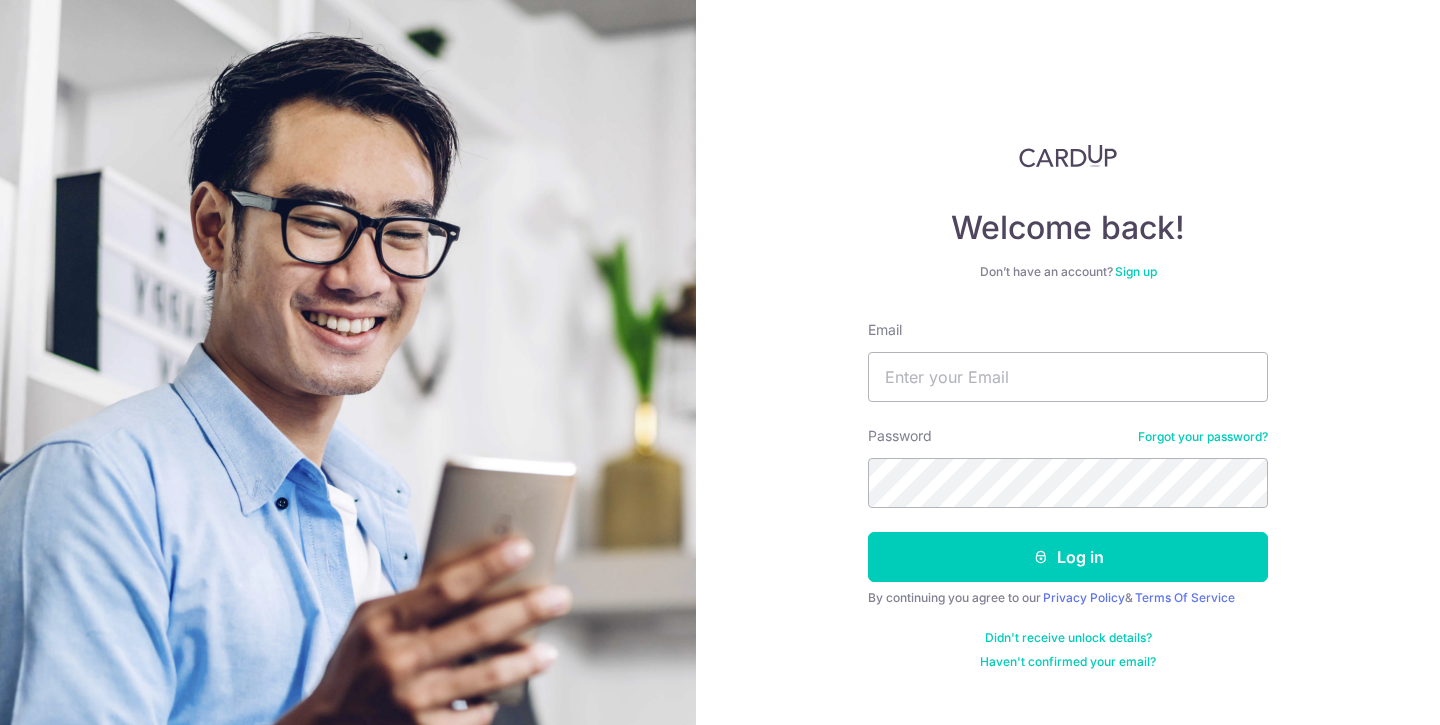 scroll, scrollTop: 0, scrollLeft: 0, axis: both 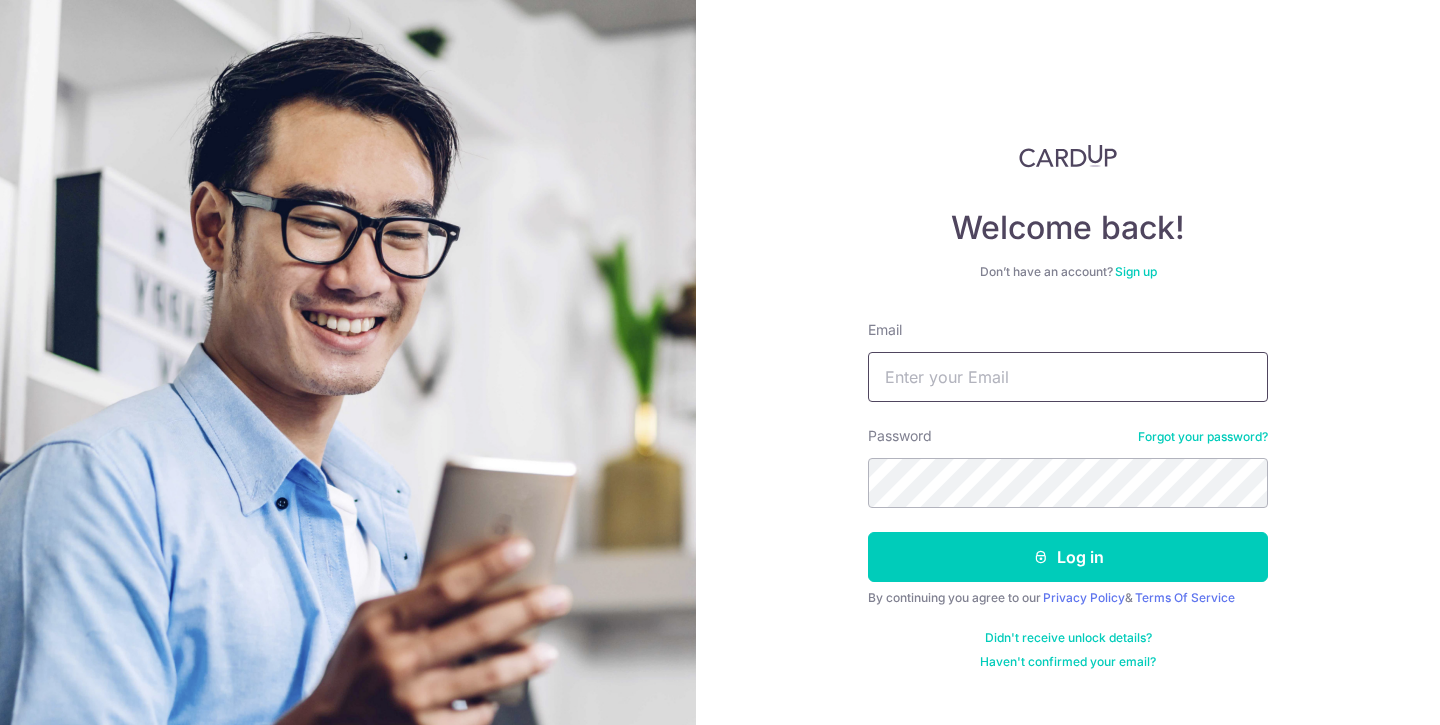 click on "Email" at bounding box center [1068, 377] 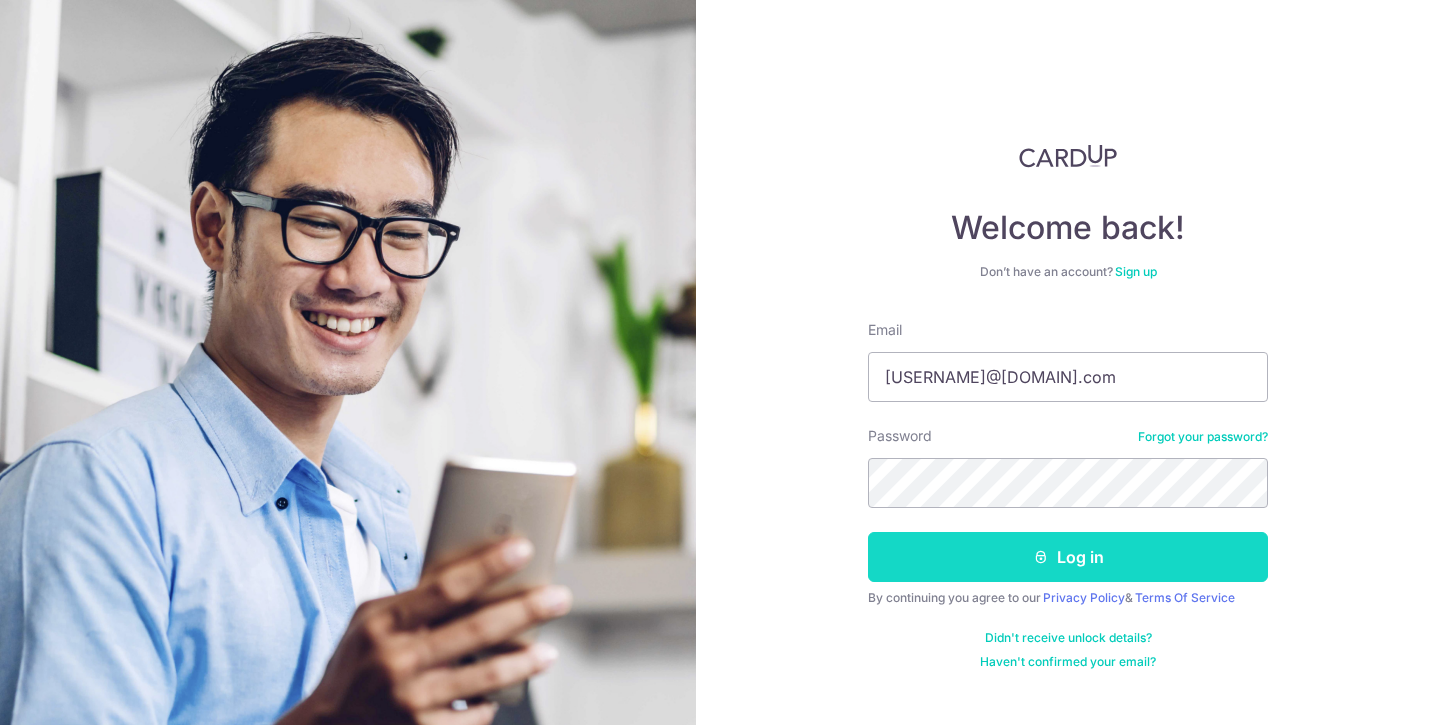click on "Log in" at bounding box center (1068, 557) 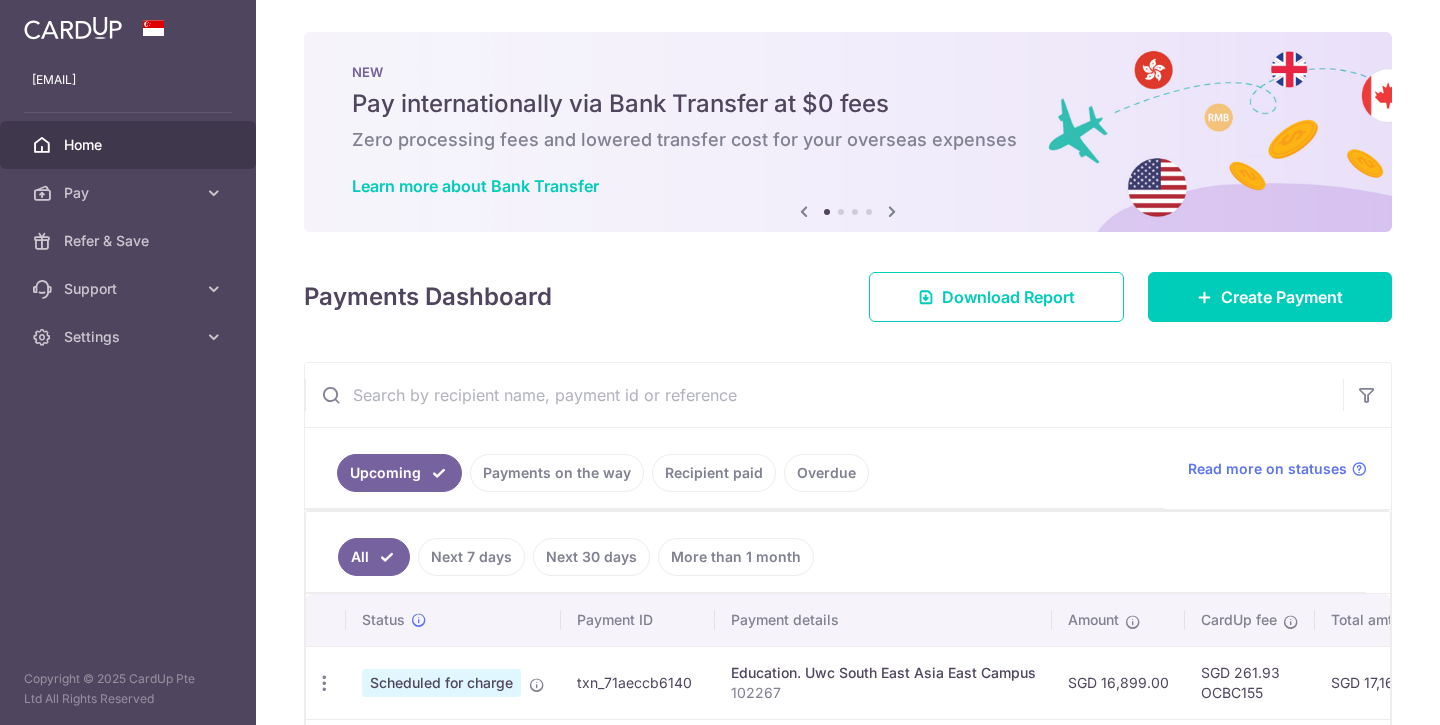 scroll, scrollTop: 0, scrollLeft: 0, axis: both 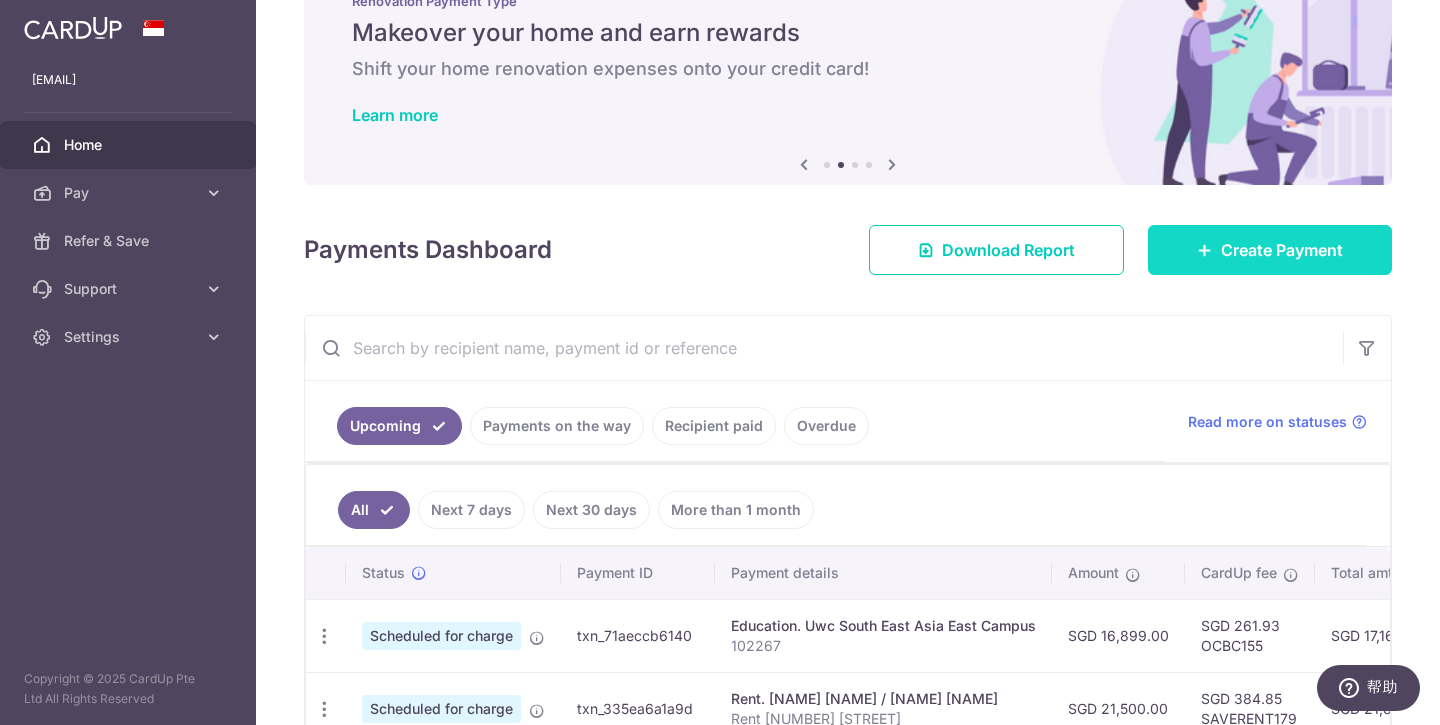 click on "Create Payment" at bounding box center [1282, 250] 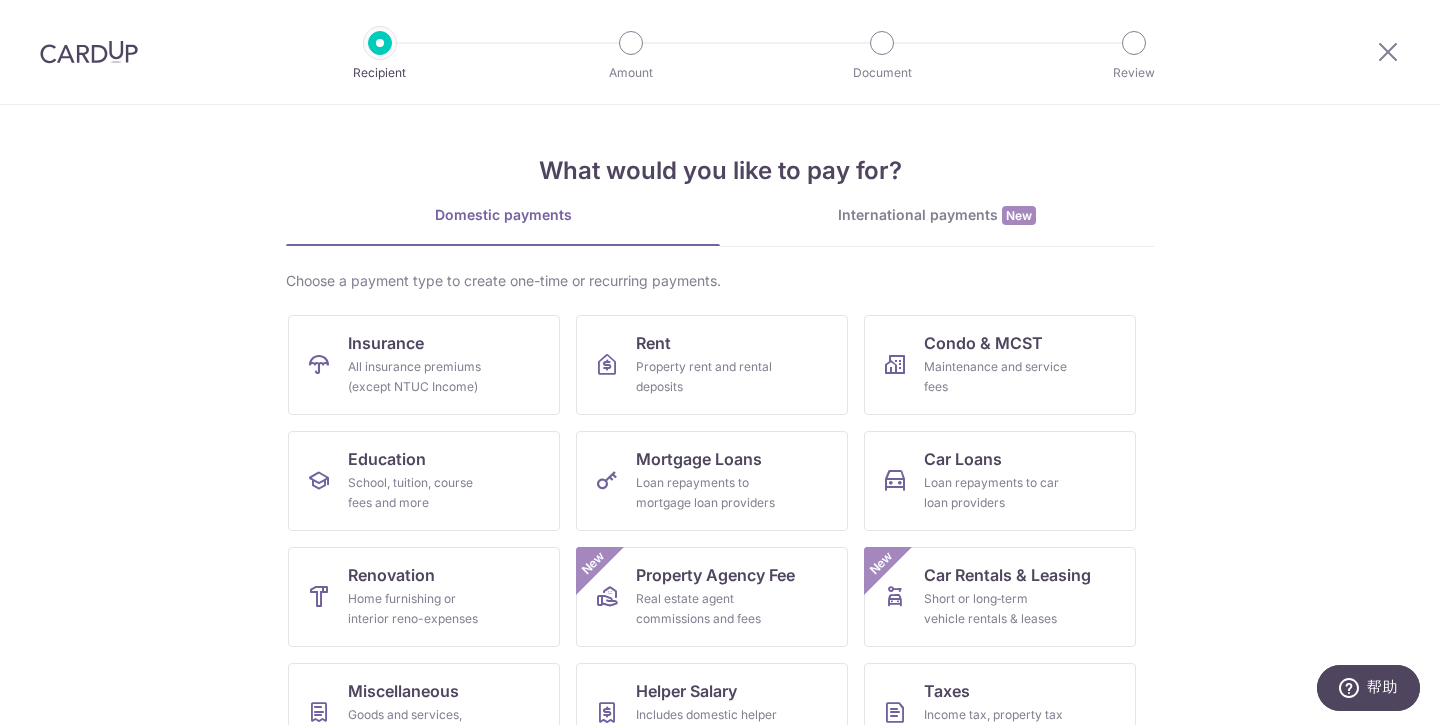 scroll, scrollTop: 0, scrollLeft: 0, axis: both 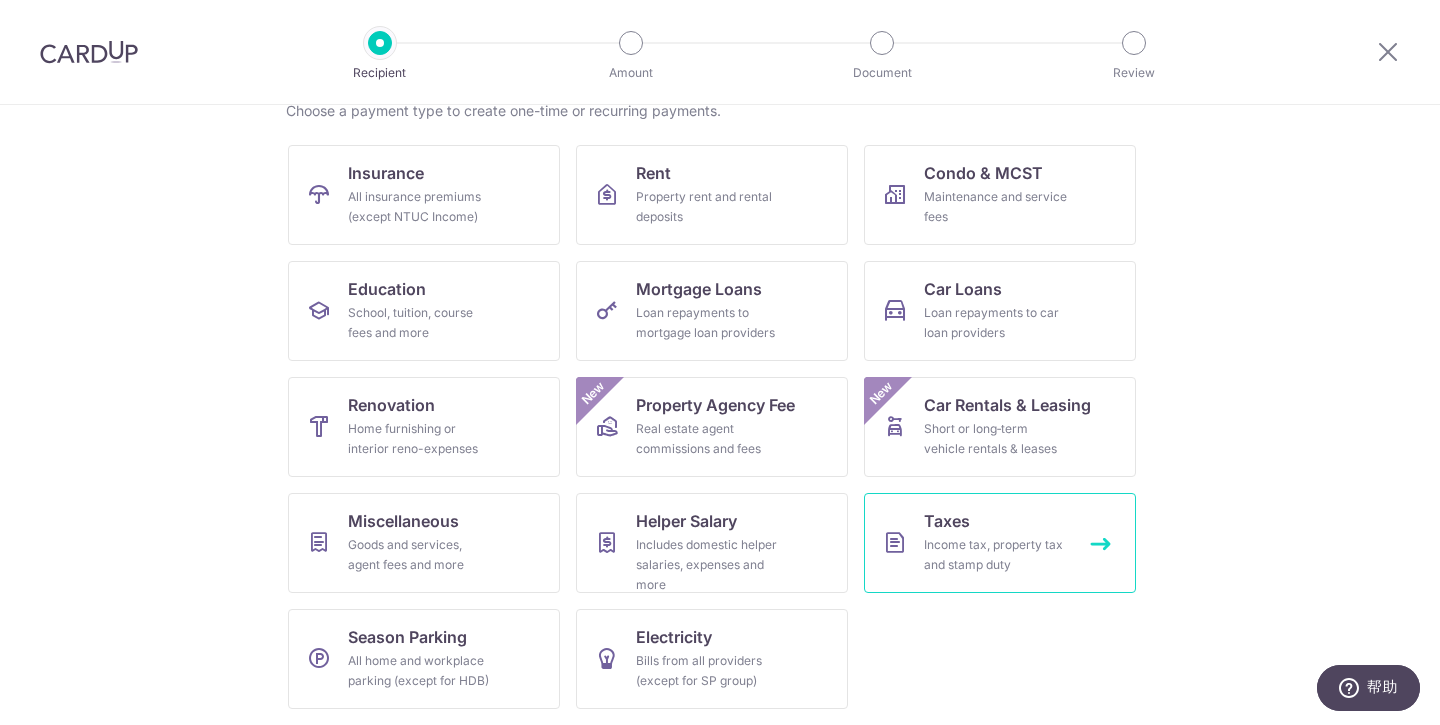 click on "Taxes" at bounding box center [947, 521] 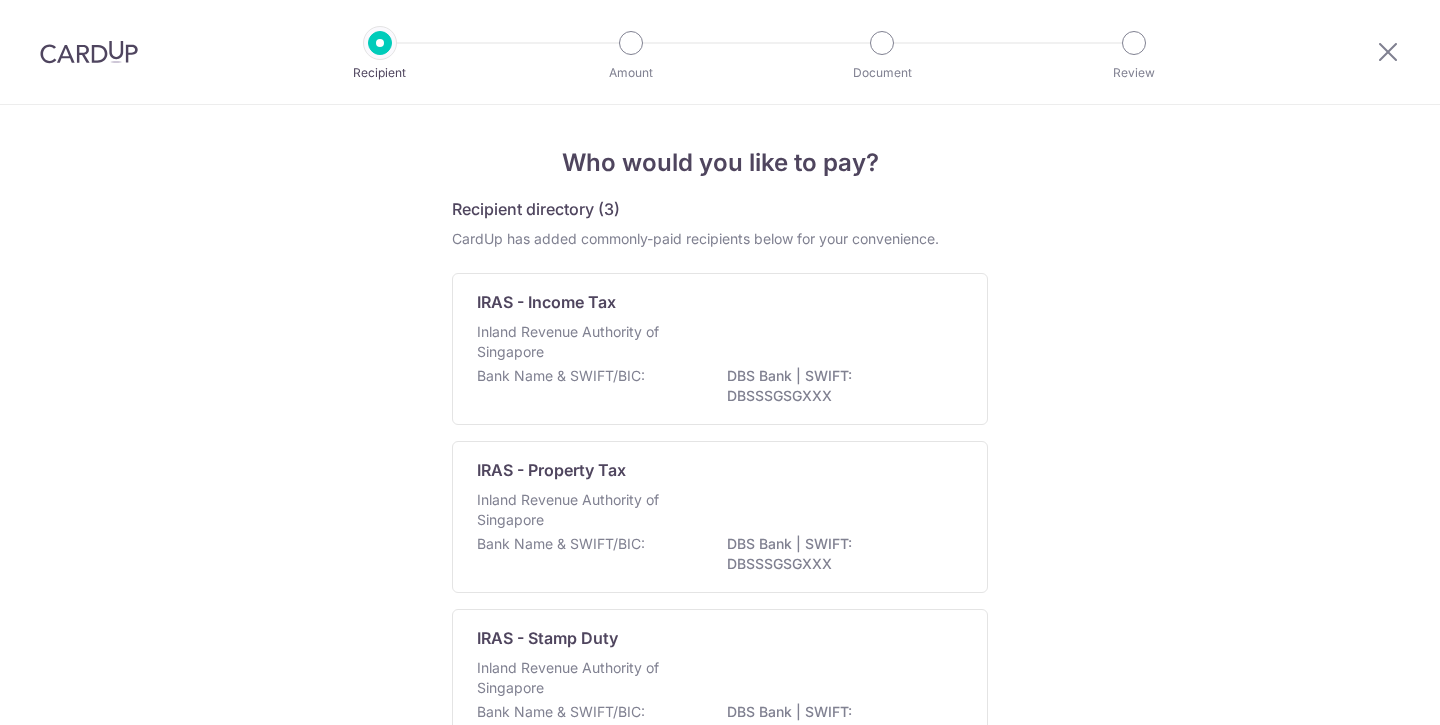 scroll, scrollTop: 0, scrollLeft: 0, axis: both 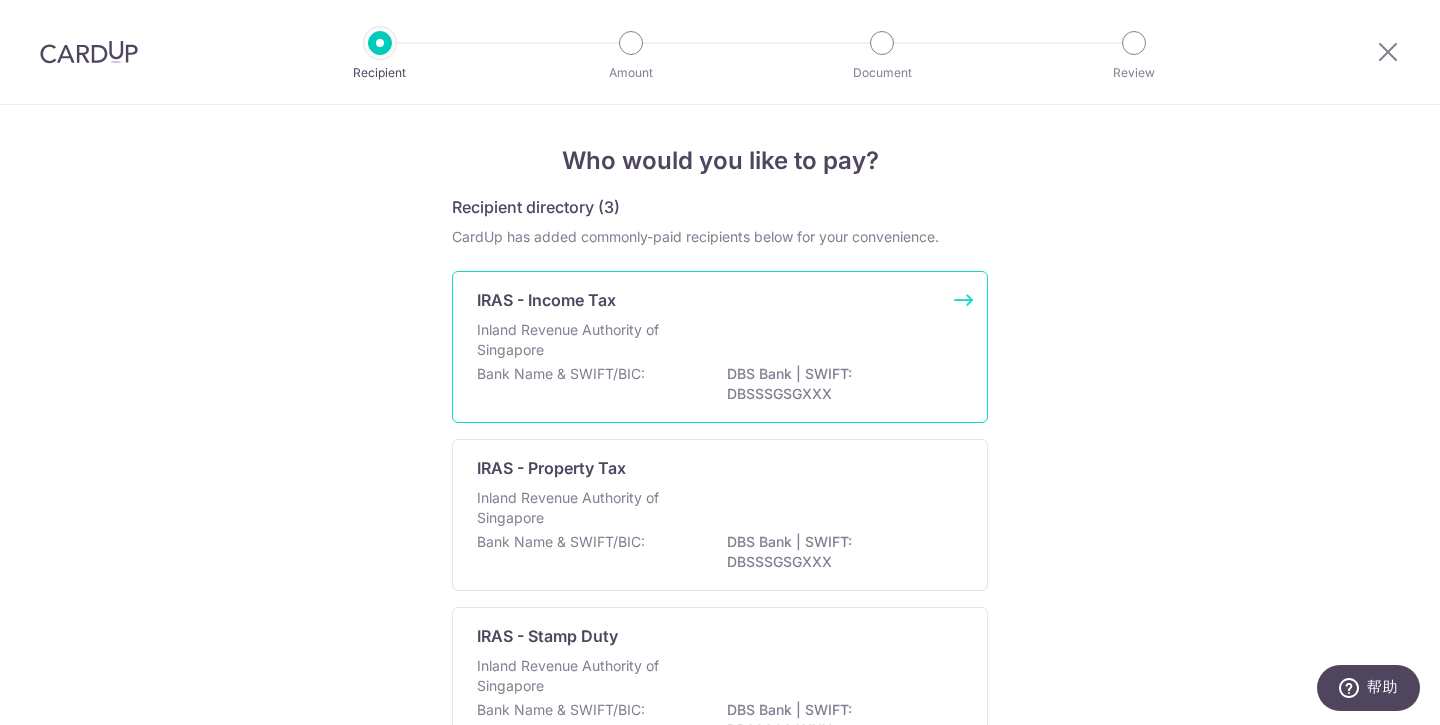click on "Inland Revenue Authority of Singapore" at bounding box center [583, 340] 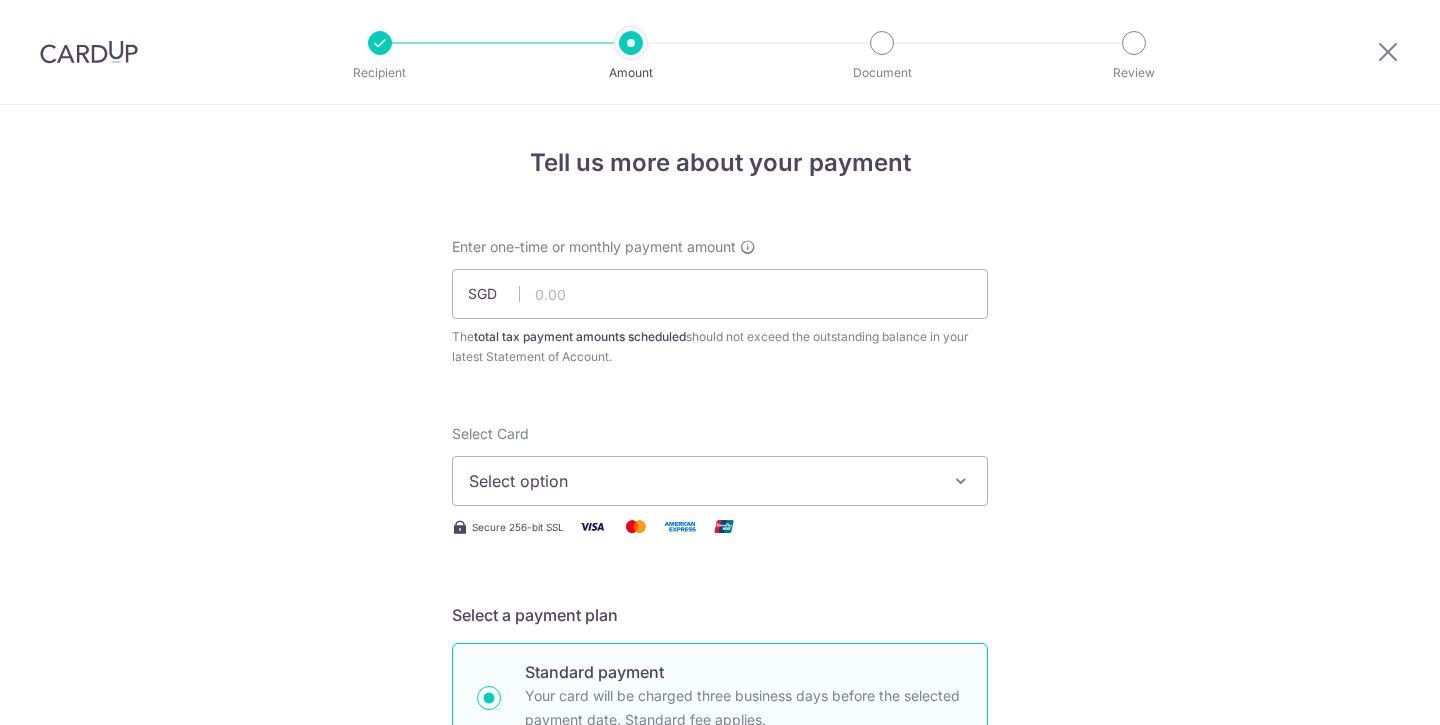 scroll, scrollTop: 0, scrollLeft: 0, axis: both 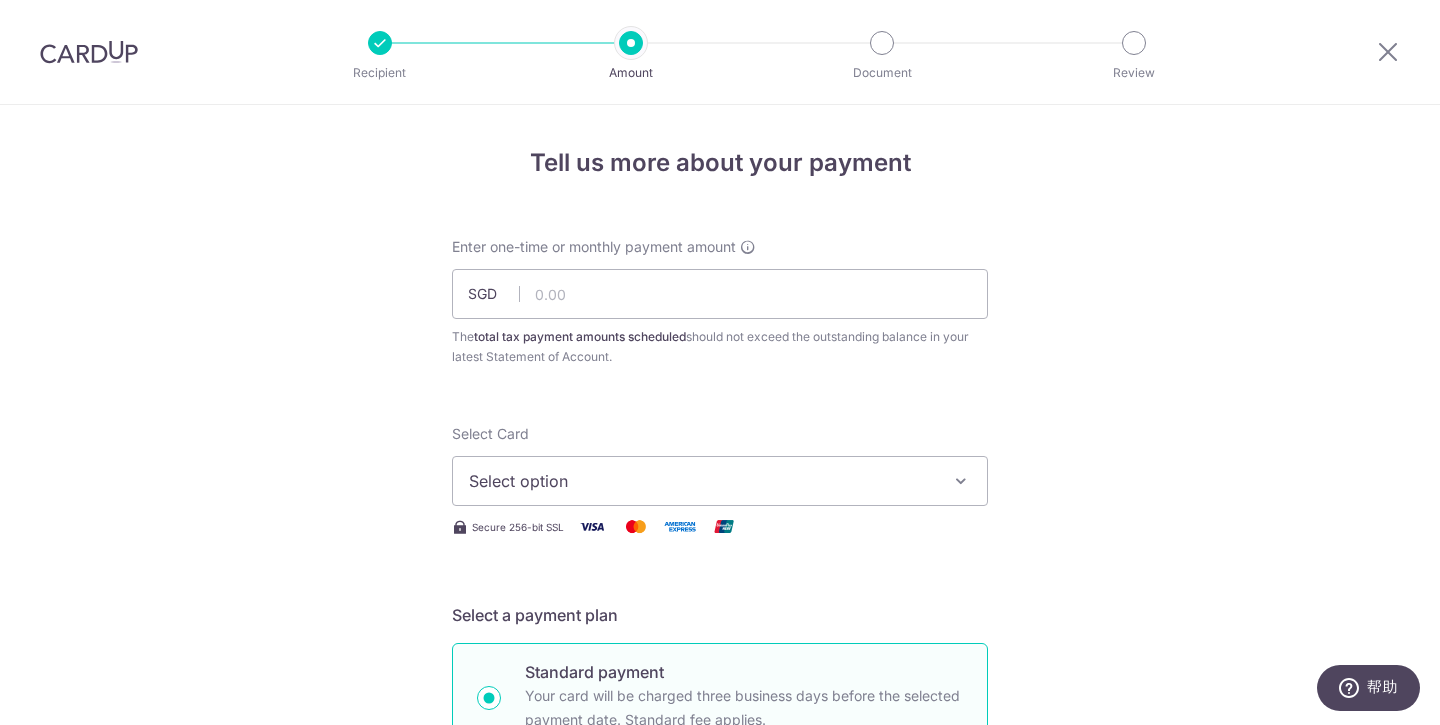 click on "Tell us more about your payment
Enter one-time or monthly payment amount
SGD
The  total tax payment amounts scheduled  should not exceed the outstanding balance in your latest Statement of Account.
Select Card
Select option
Add credit card
Your Cards
**** 3996
Secure 256-bit SSL
Text
New card details" at bounding box center [720, 1033] 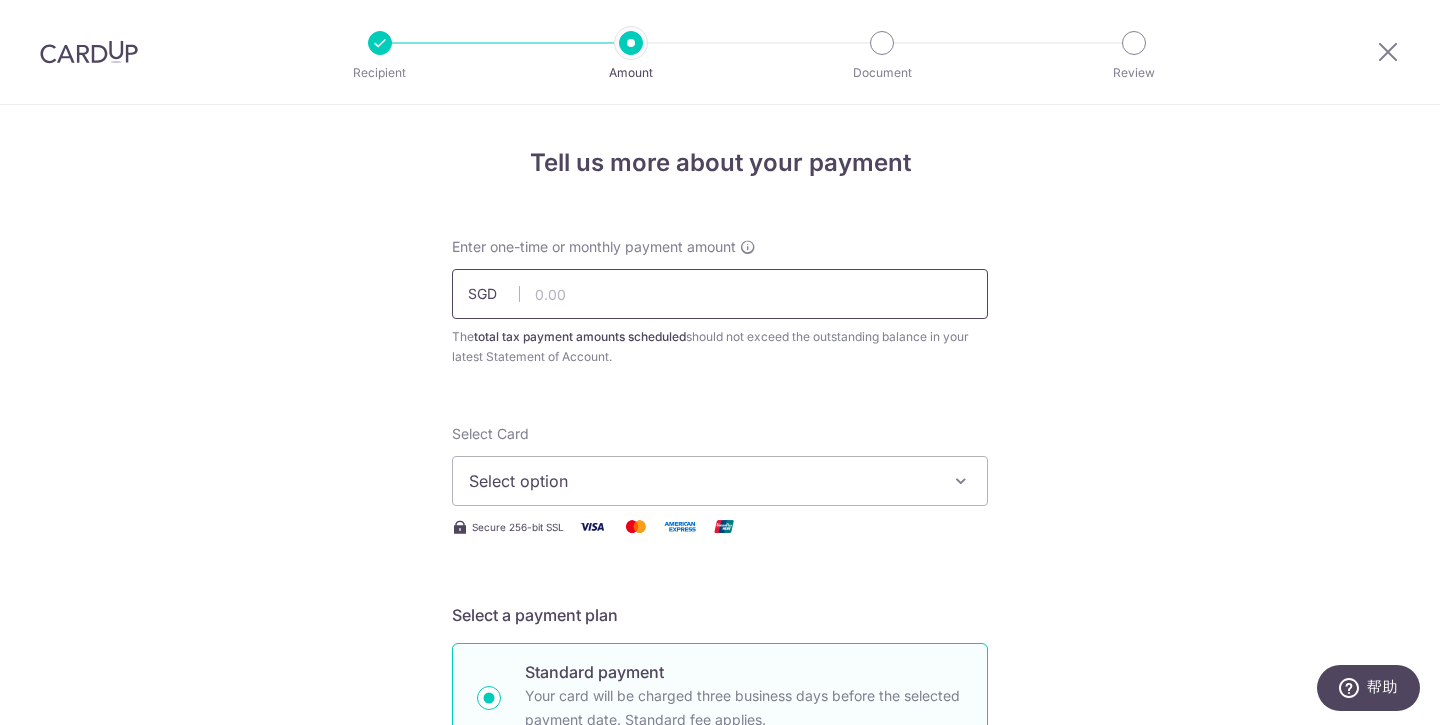 click at bounding box center [720, 294] 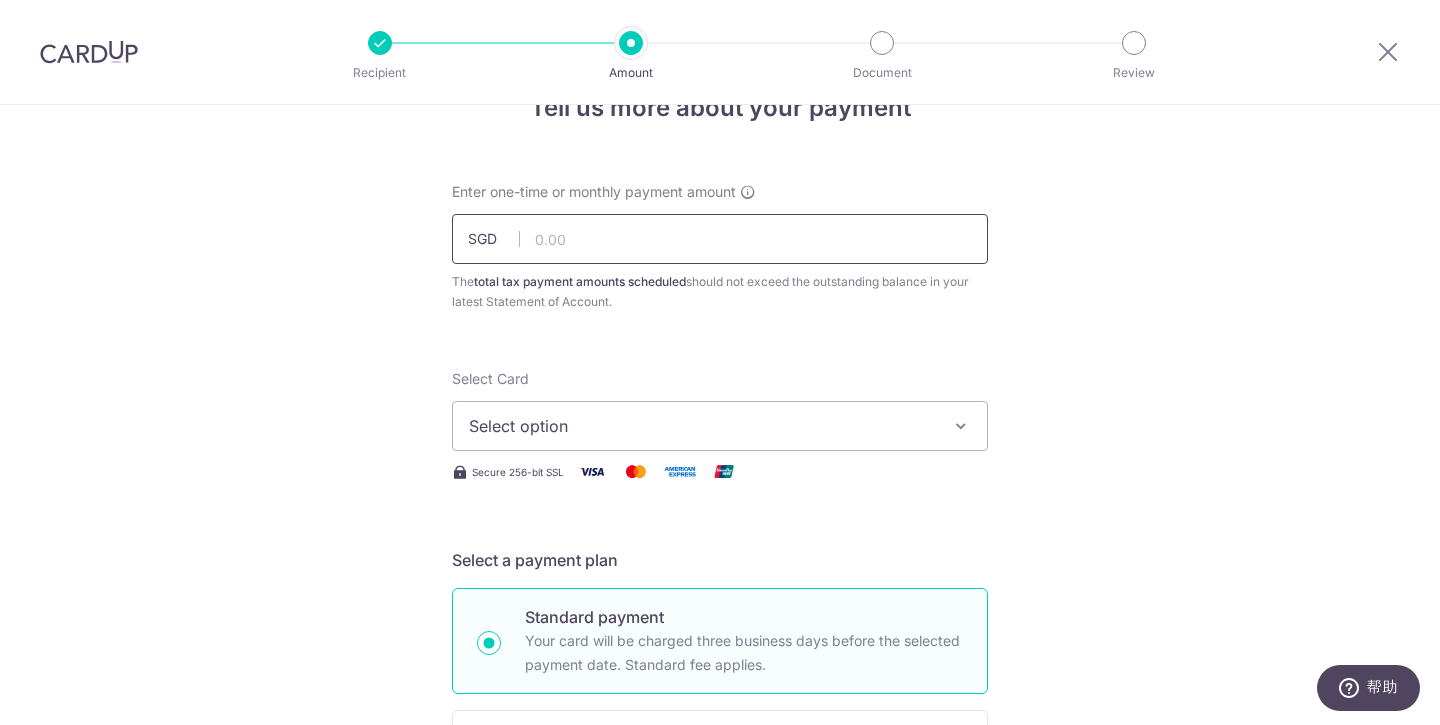 scroll, scrollTop: 56, scrollLeft: 0, axis: vertical 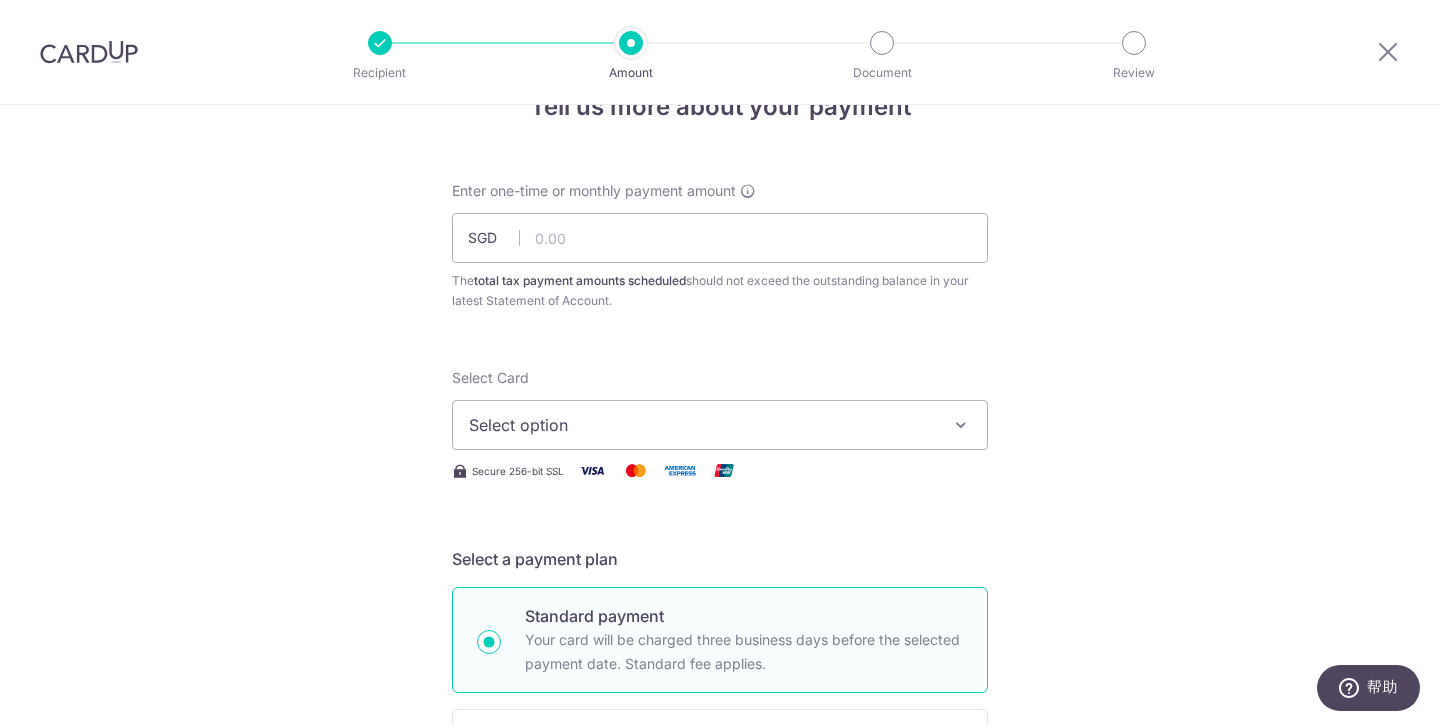 click on "The  total tax payment amounts scheduled  should not exceed the outstanding balance in your latest Statement of Account." at bounding box center [720, 291] 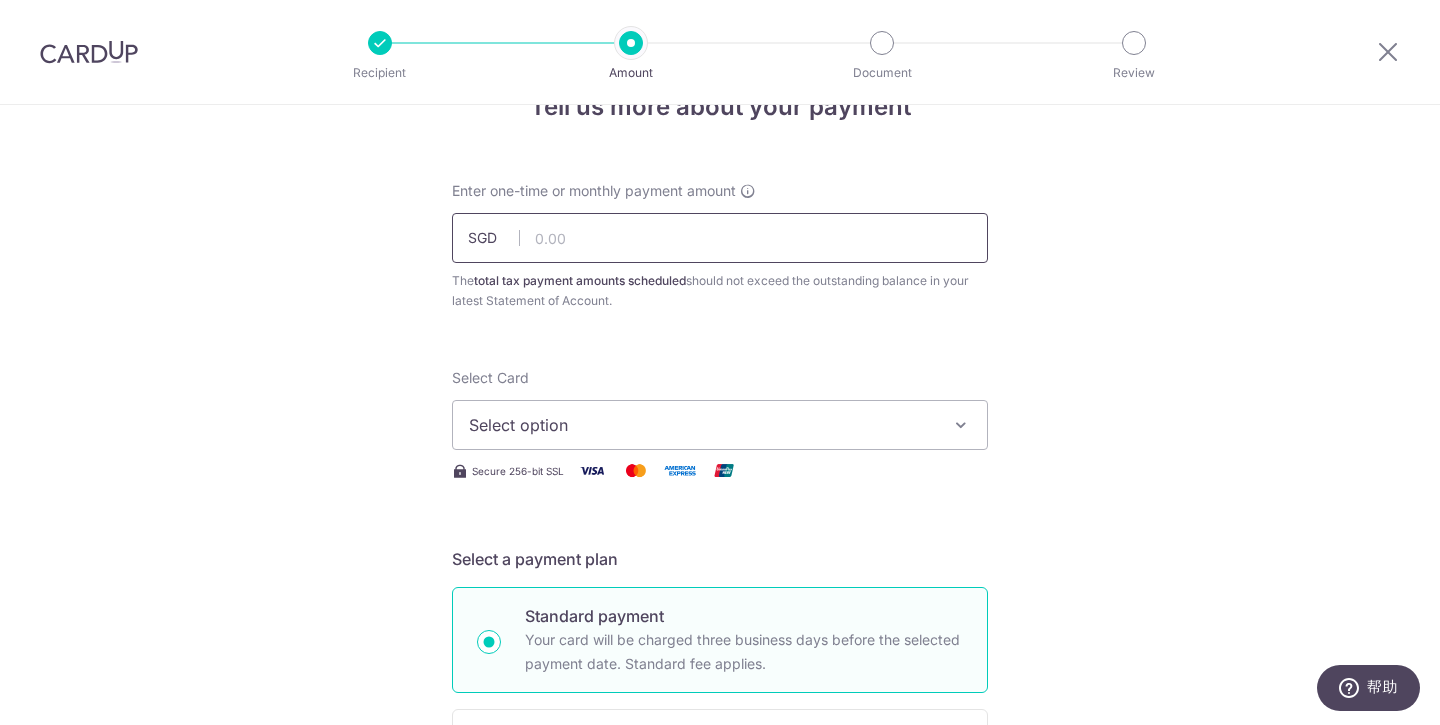 click at bounding box center (720, 238) 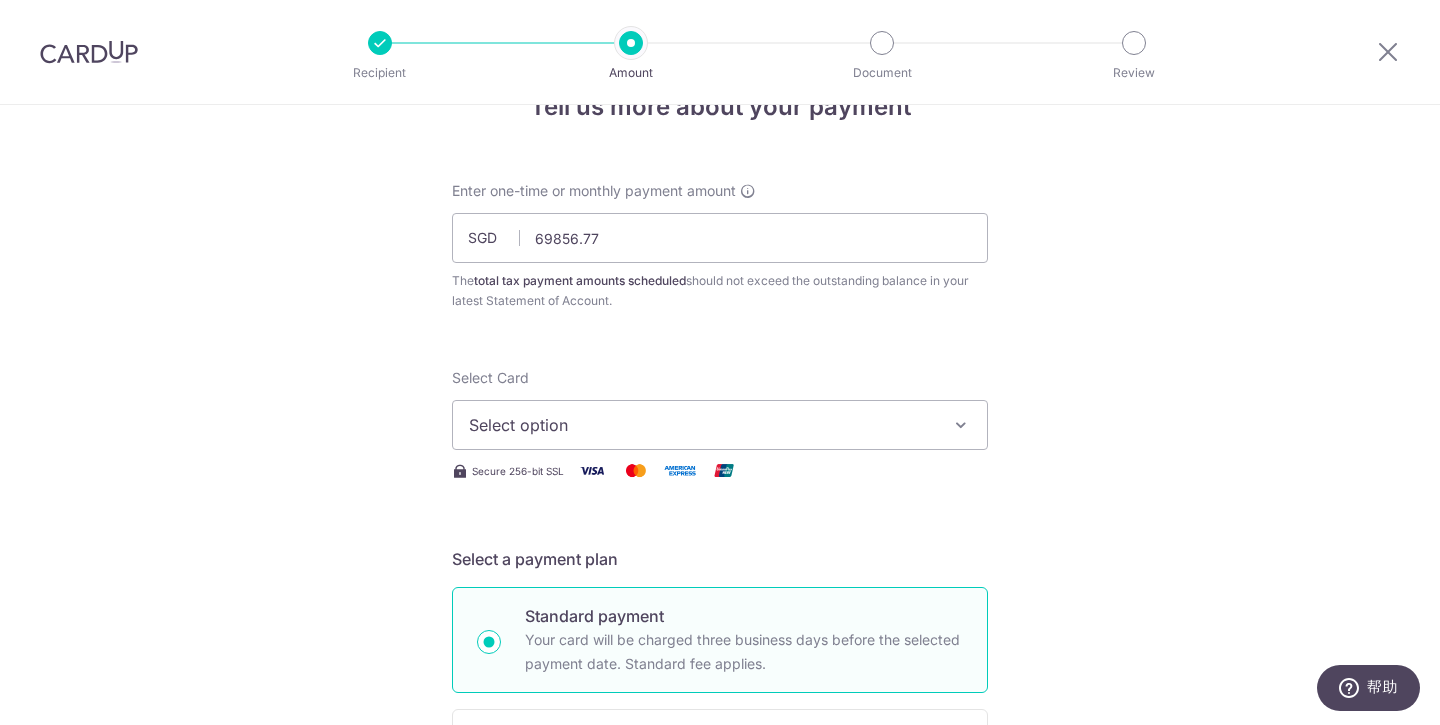 type on "69,856.77" 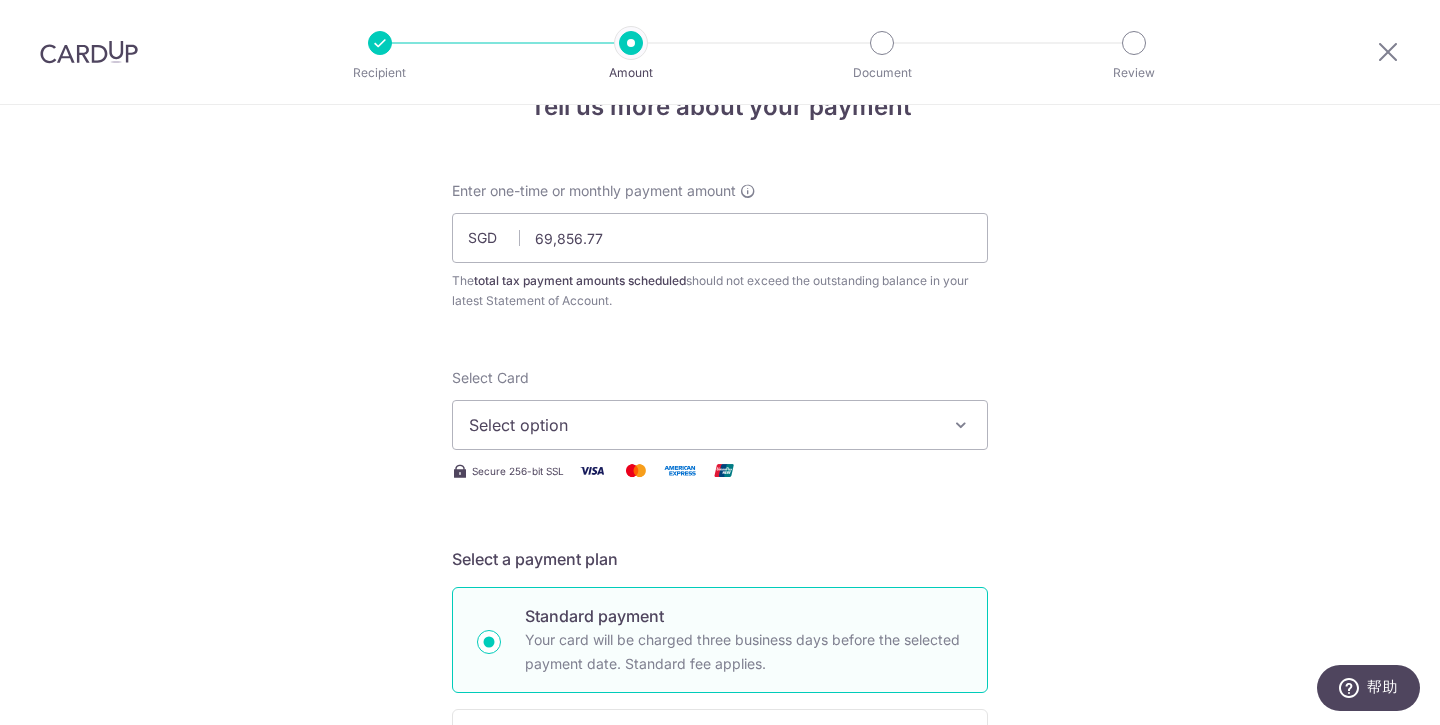 click on "Tell us more about your payment
Enter one-time or monthly payment amount
SGD
69,856.77
69856.77
The  total tax payment amounts scheduled  should not exceed the outstanding balance in your latest Statement of Account.
Select Card
Select option
Add credit card
Your Cards
**** 3996
Secure 256-bit SSL
Text" at bounding box center [720, 977] 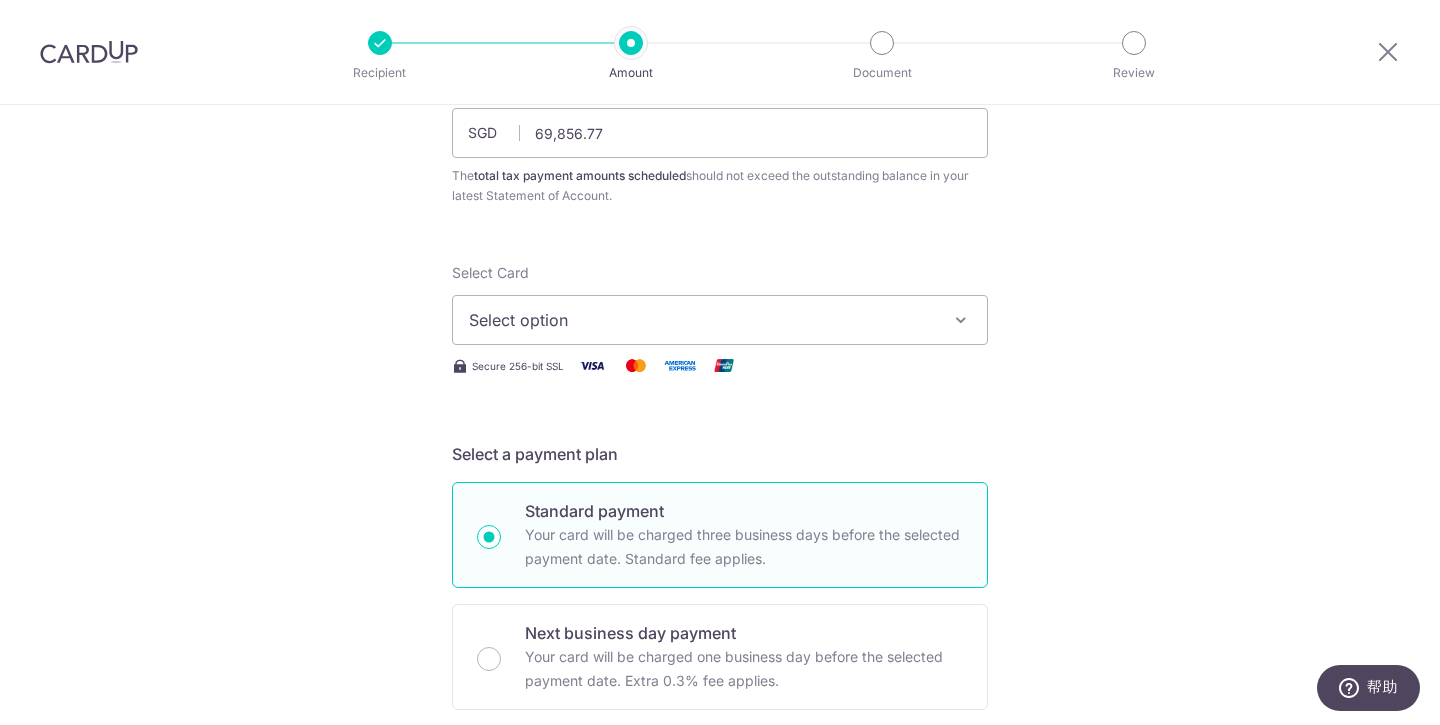 scroll, scrollTop: 163, scrollLeft: 0, axis: vertical 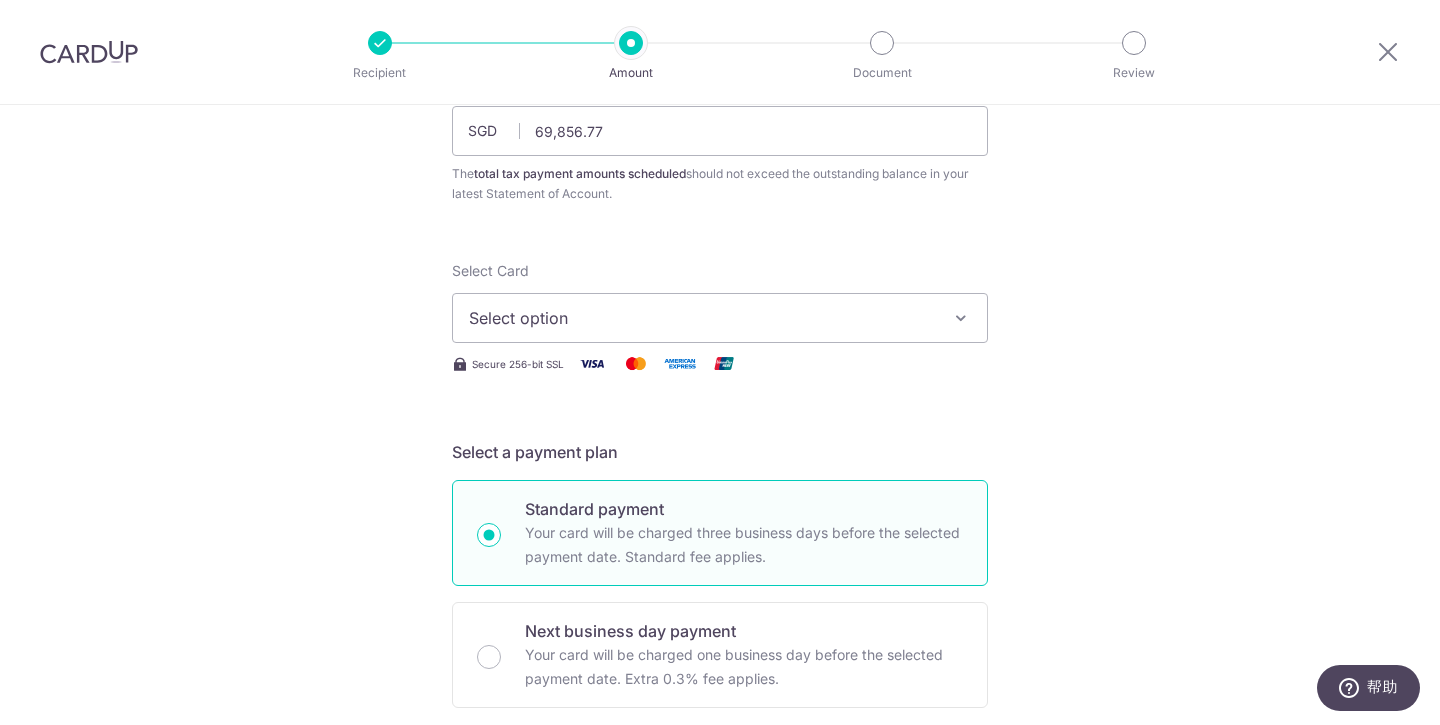 click on "Select option" at bounding box center [702, 318] 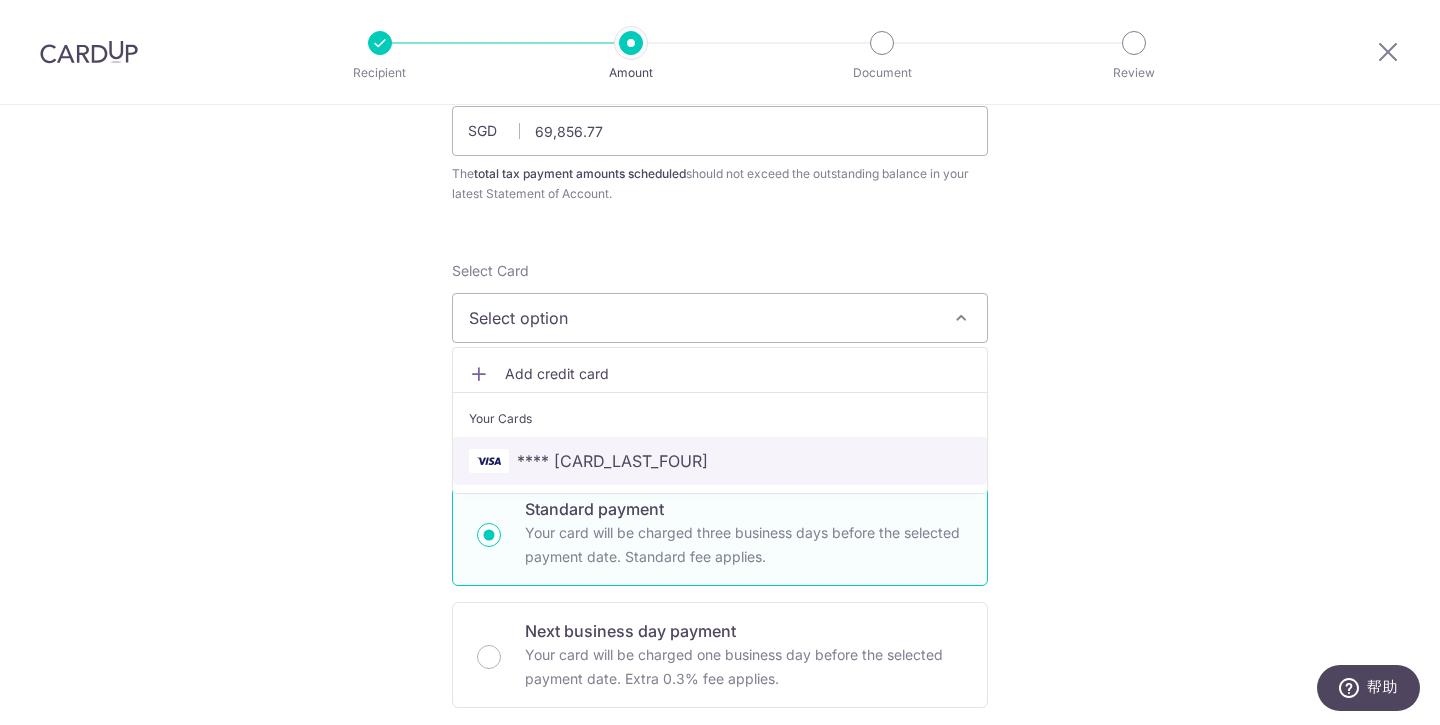 click on "**** 3996" at bounding box center [612, 461] 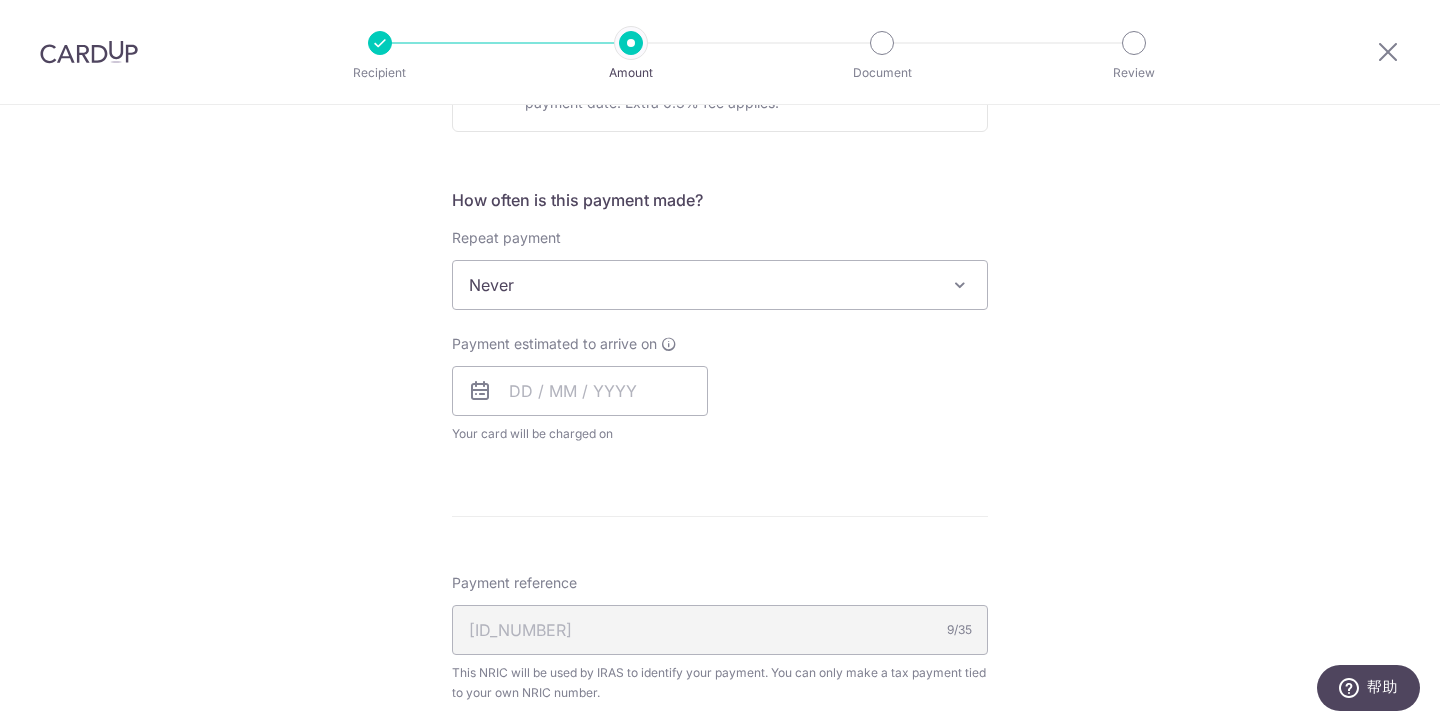 scroll, scrollTop: 740, scrollLeft: 0, axis: vertical 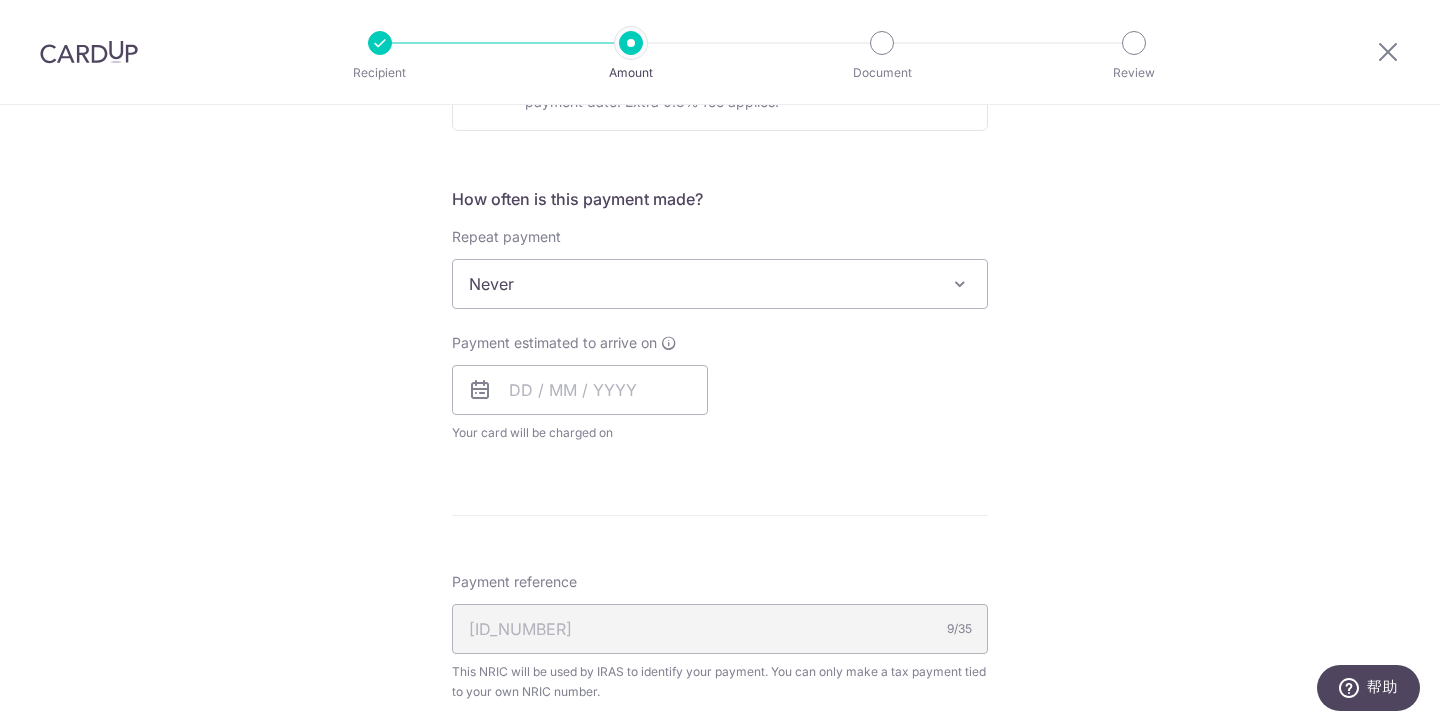 click on "Never" at bounding box center [720, 284] 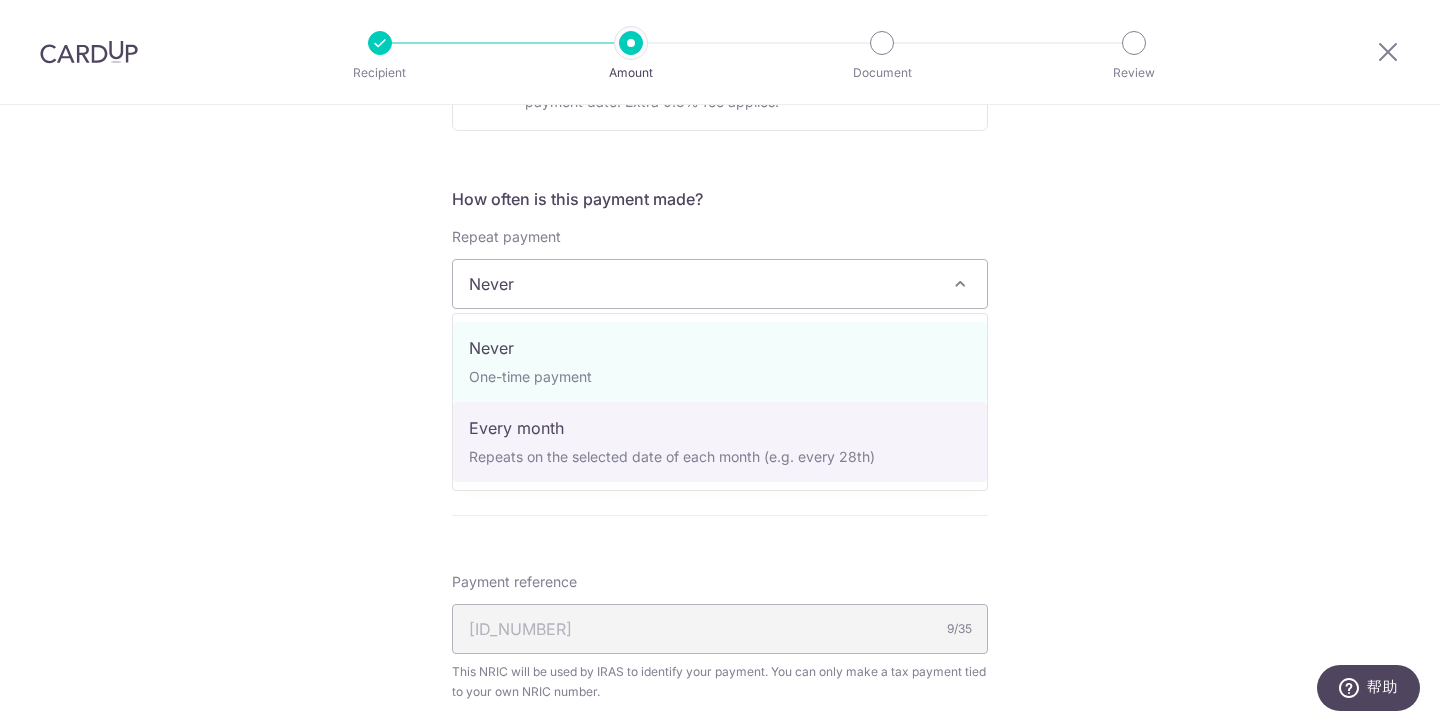 select on "3" 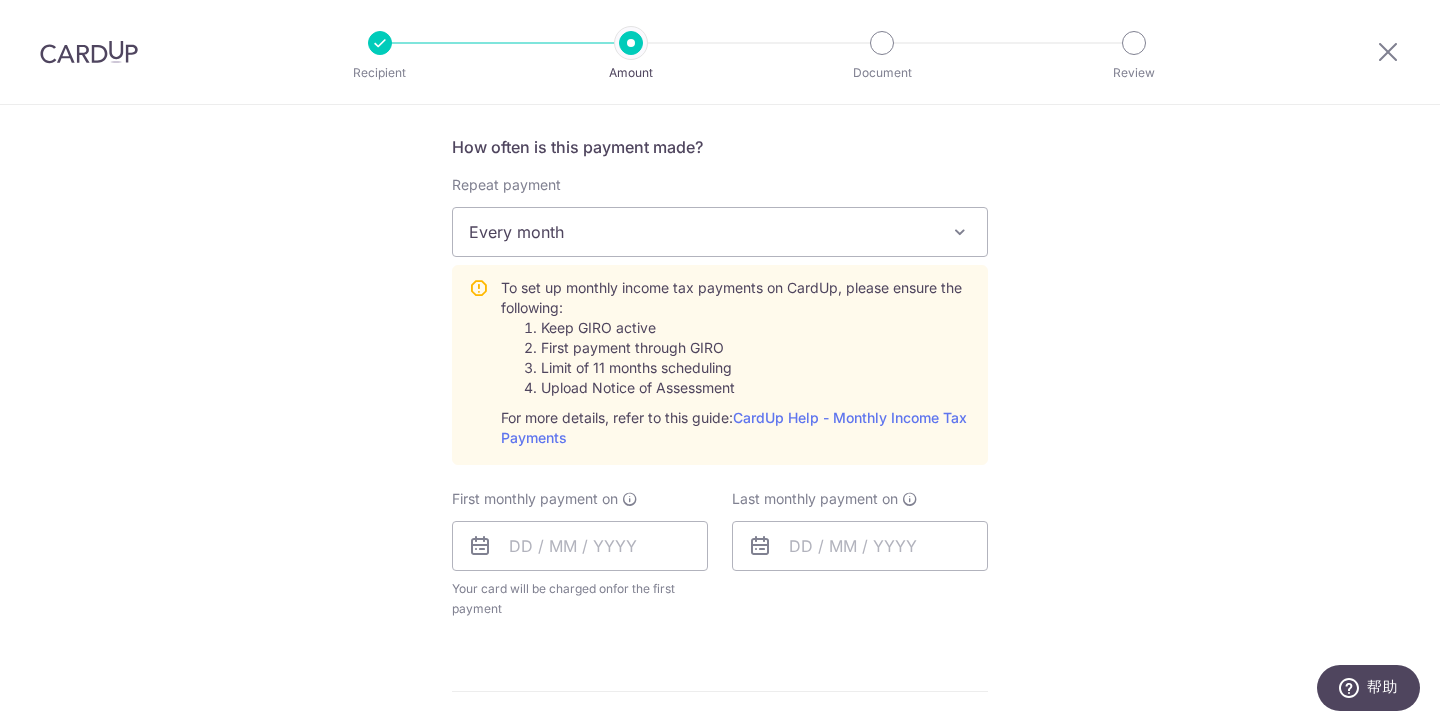 scroll, scrollTop: 796, scrollLeft: 0, axis: vertical 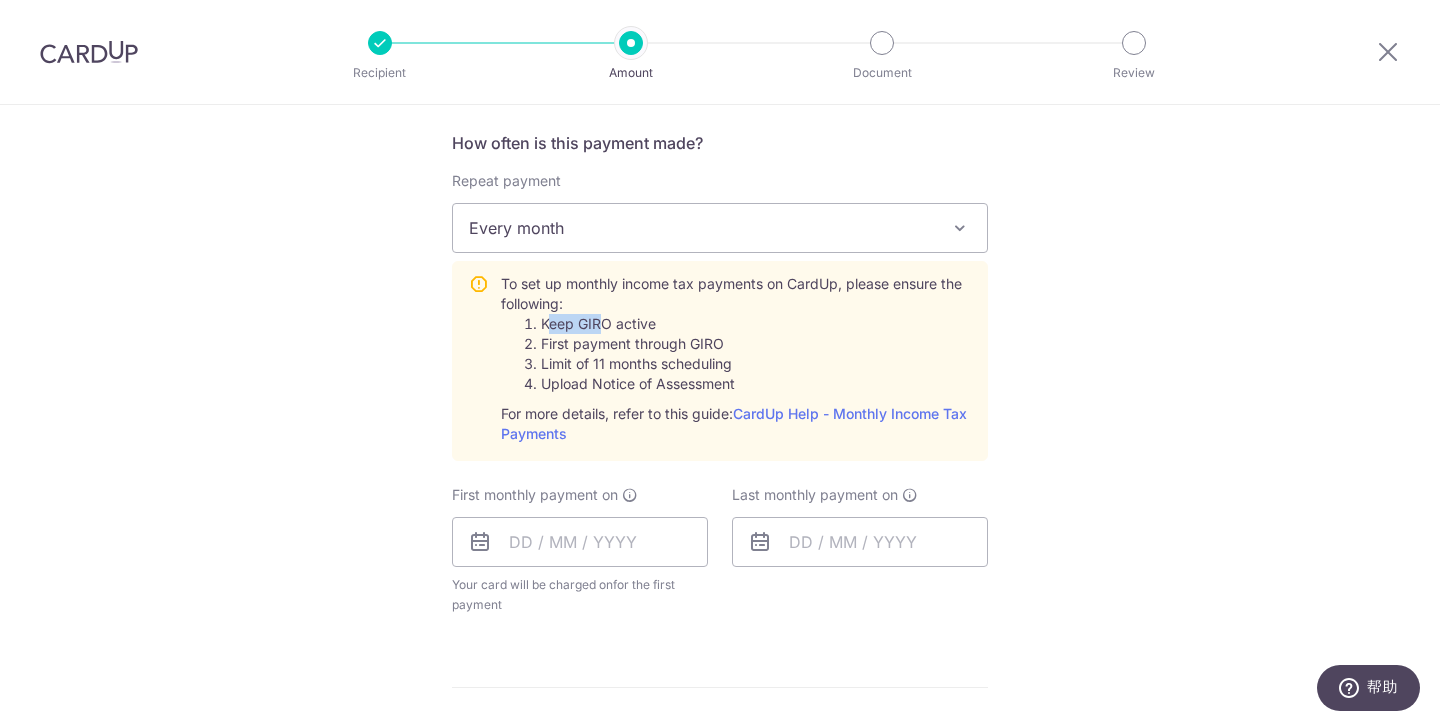 drag, startPoint x: 548, startPoint y: 323, endPoint x: 601, endPoint y: 322, distance: 53.009434 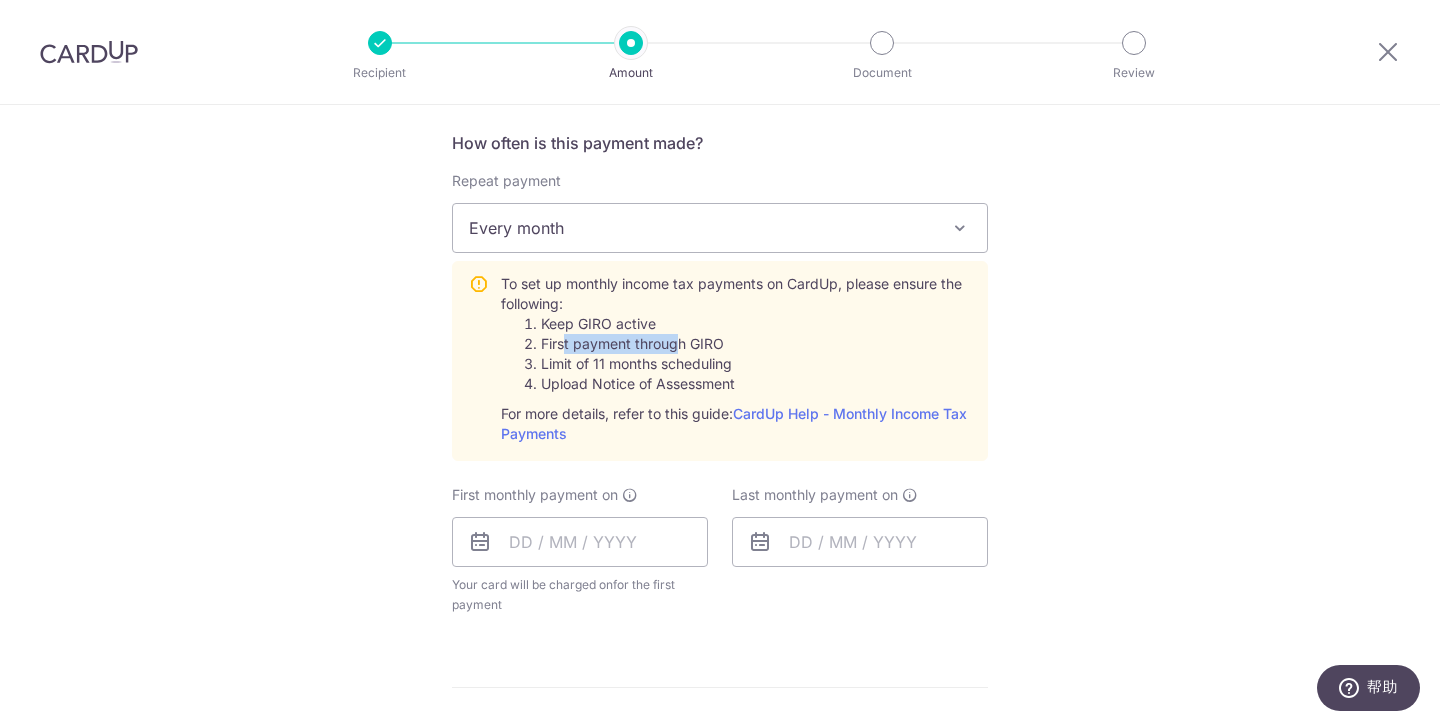 drag, startPoint x: 565, startPoint y: 345, endPoint x: 677, endPoint y: 337, distance: 112.28535 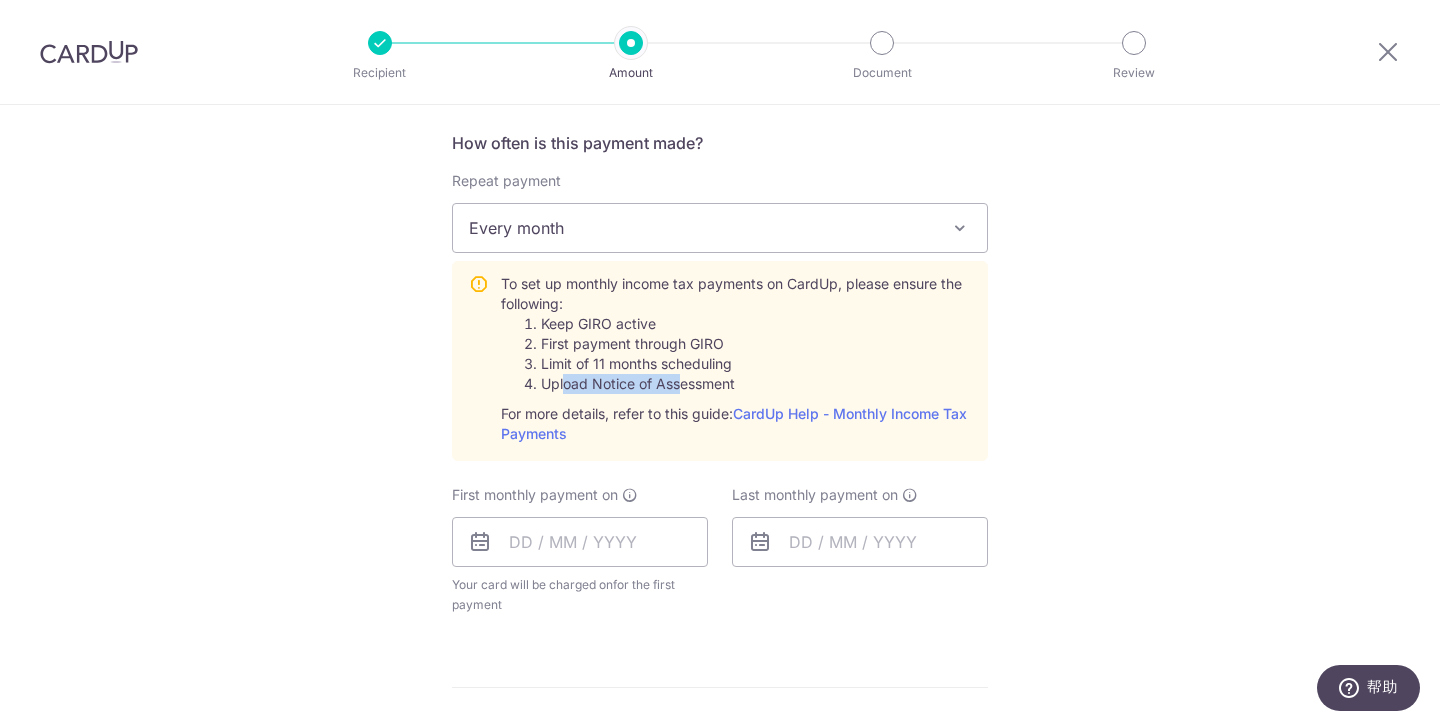 drag, startPoint x: 567, startPoint y: 380, endPoint x: 684, endPoint y: 385, distance: 117.10679 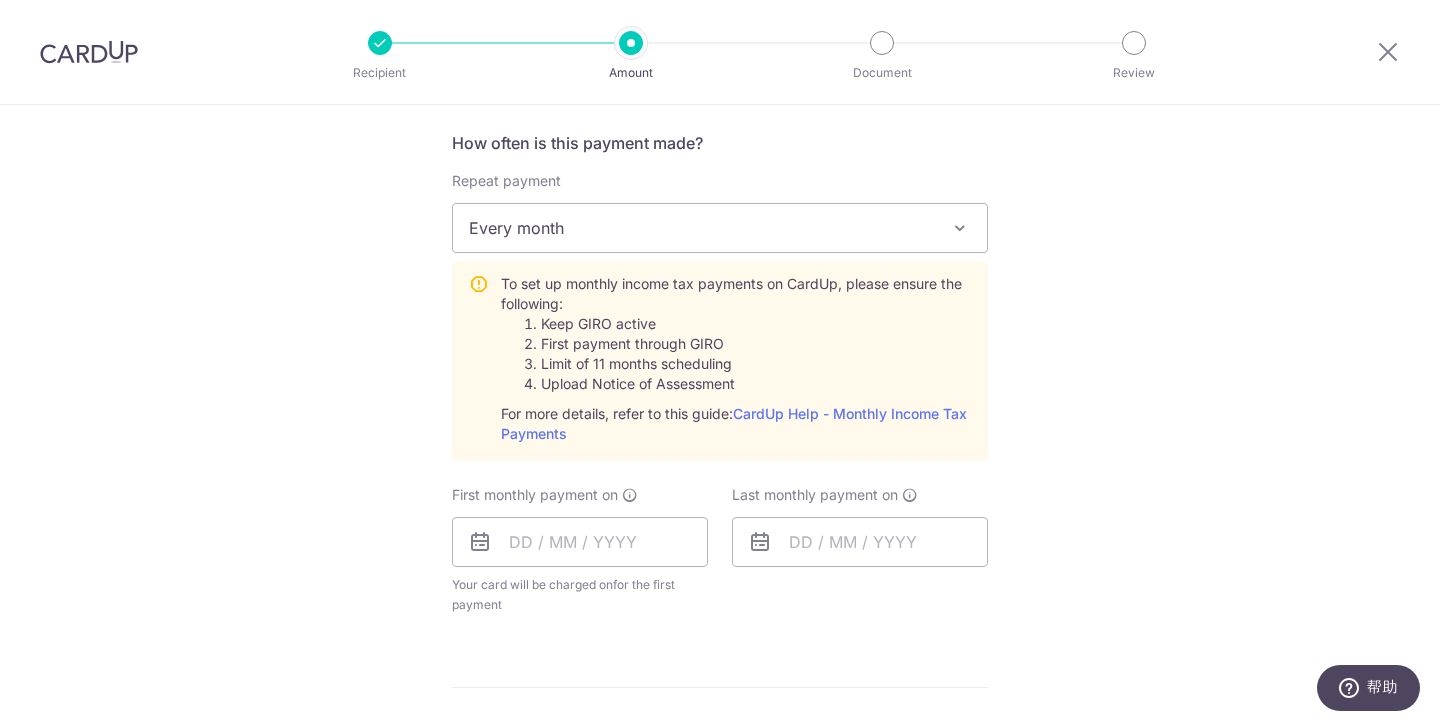 click on "Limit of 11 months scheduling" at bounding box center [756, 364] 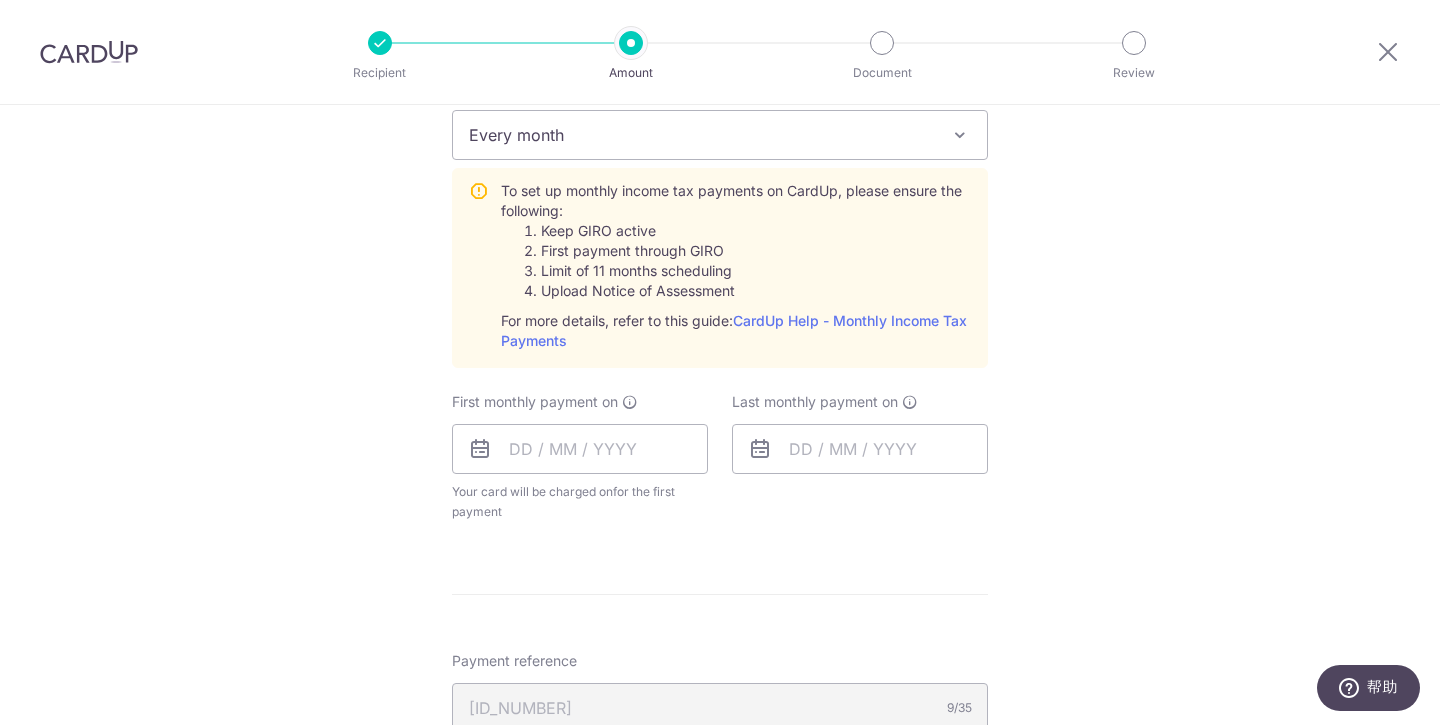 scroll, scrollTop: 928, scrollLeft: 0, axis: vertical 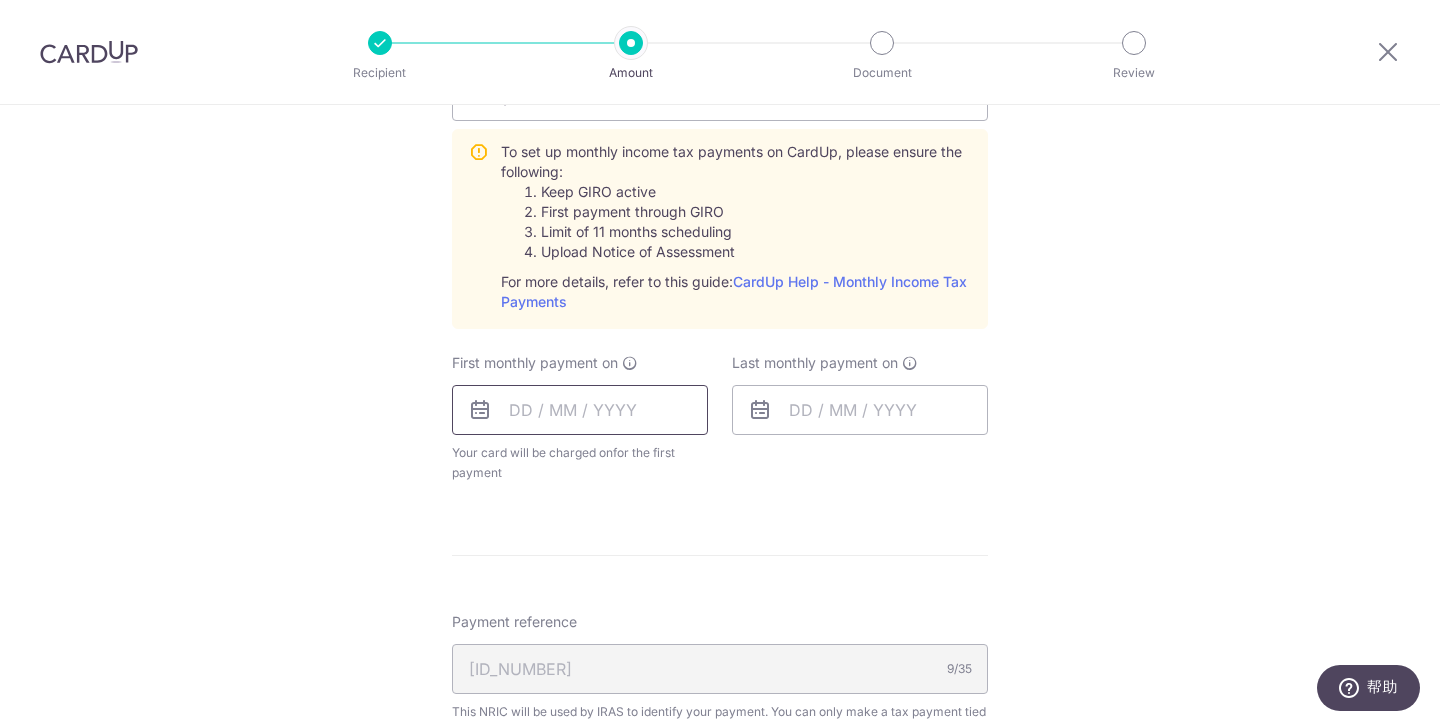 click at bounding box center [580, 410] 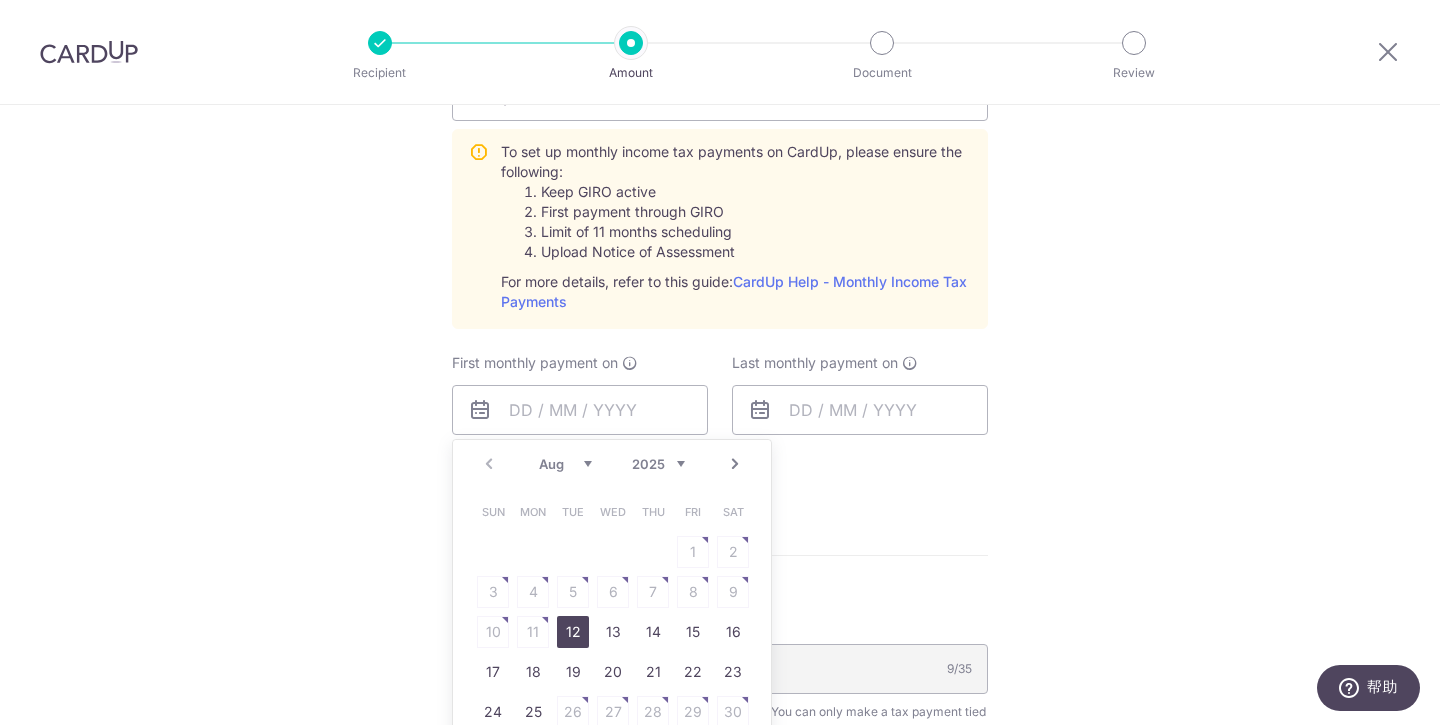 click on "Tell us more about your payment
Enter one-time or monthly payment amount
SGD
69,856.77
69856.77
The  total tax payment amounts scheduled  should not exceed the outstanding balance in your latest Statement of Account.
Select Card
**** 3996
Add credit card
Your Cards
**** 3996
Secure 256-bit SSL
Text
New card details" at bounding box center (720, 219) 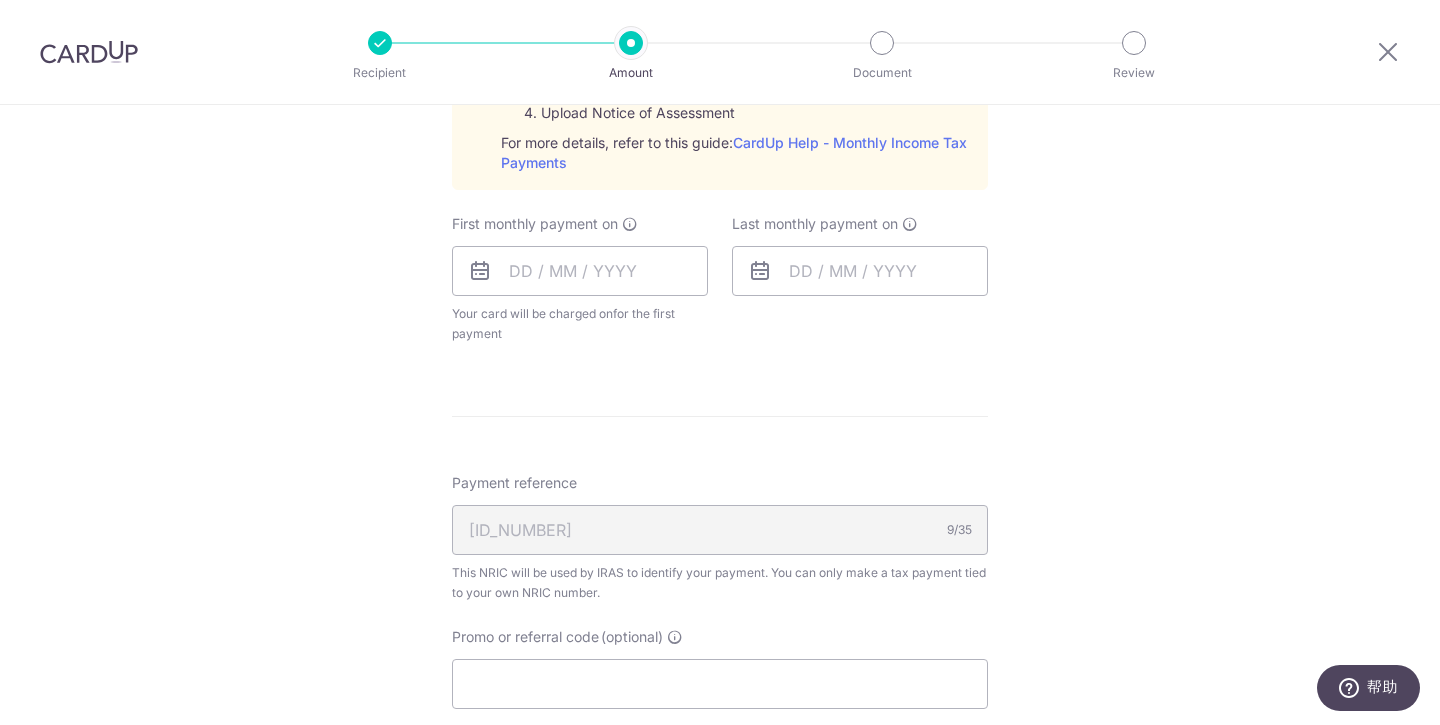 scroll, scrollTop: 1073, scrollLeft: 0, axis: vertical 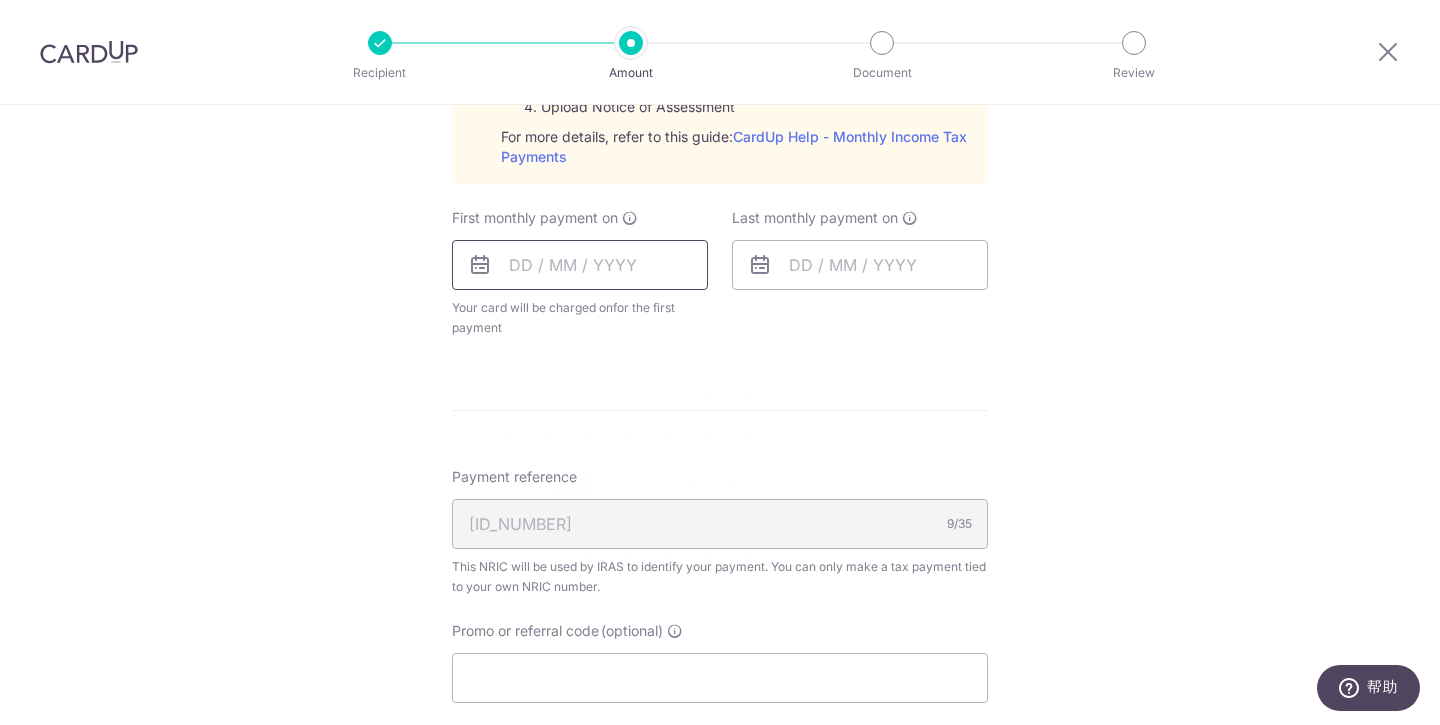 click at bounding box center (580, 265) 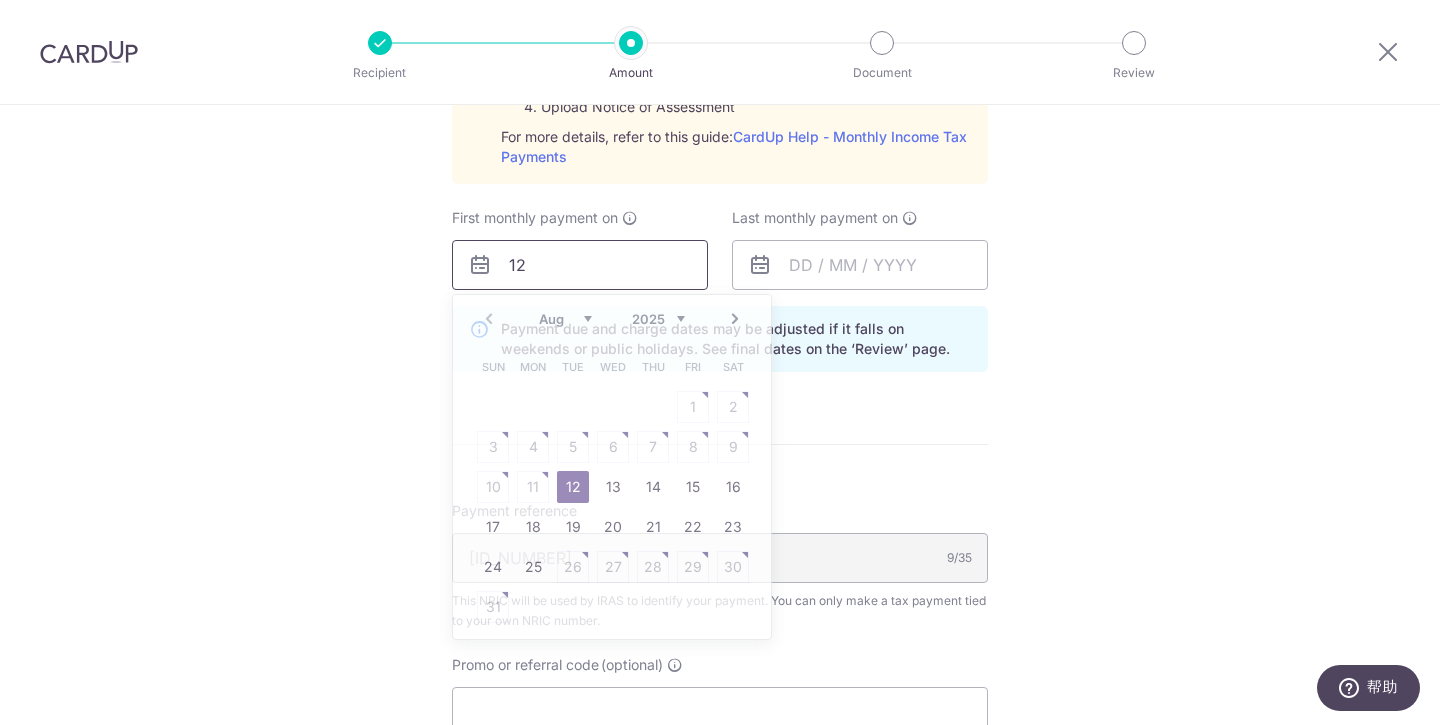 click on "12" at bounding box center [580, 265] 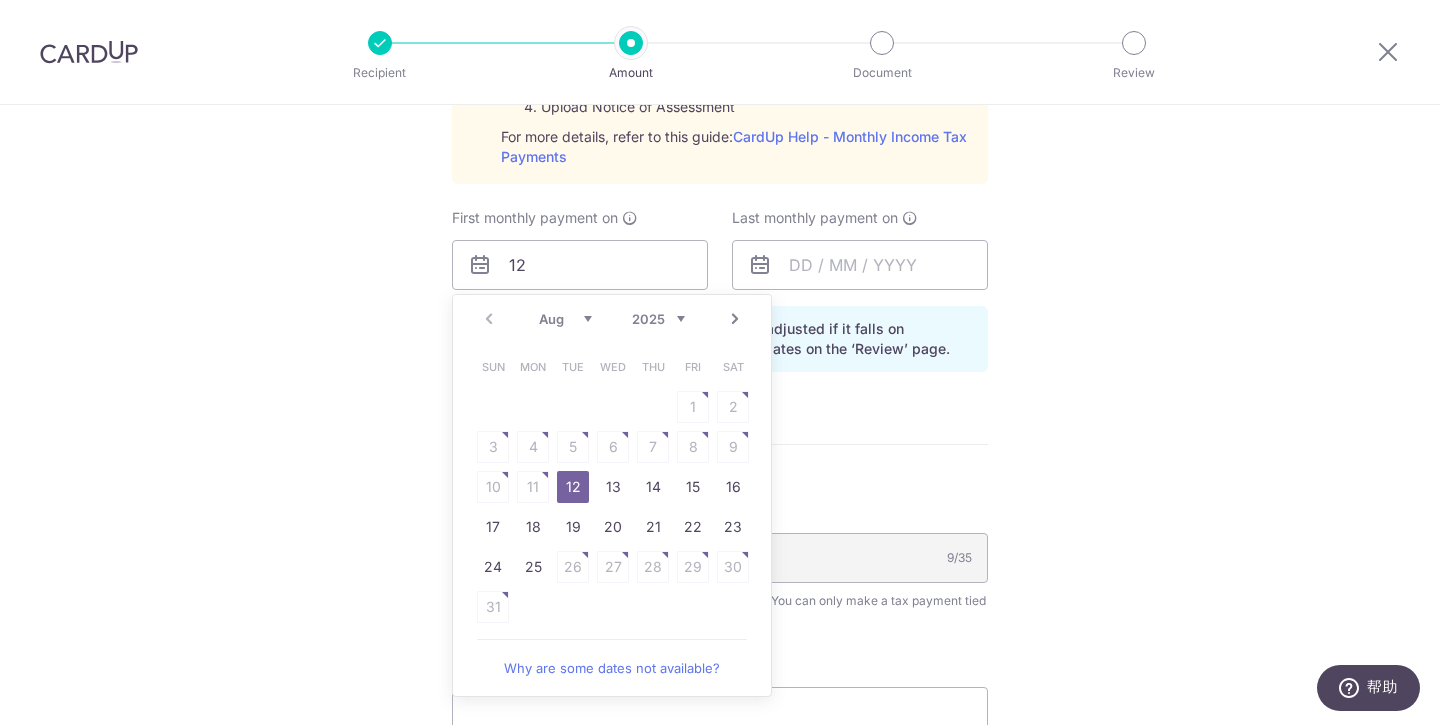 click on "Aug Sep Oct Nov Dec" at bounding box center [565, 319] 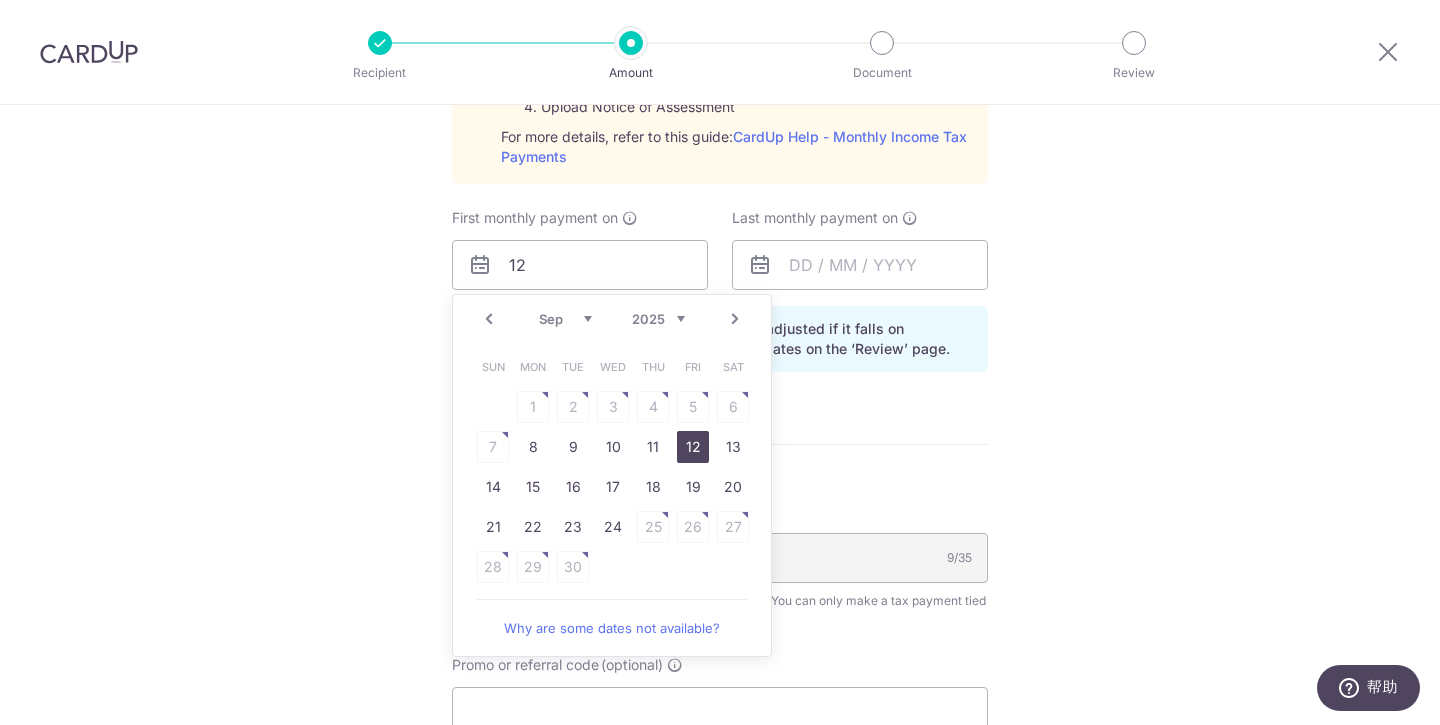 click on "12" at bounding box center [693, 447] 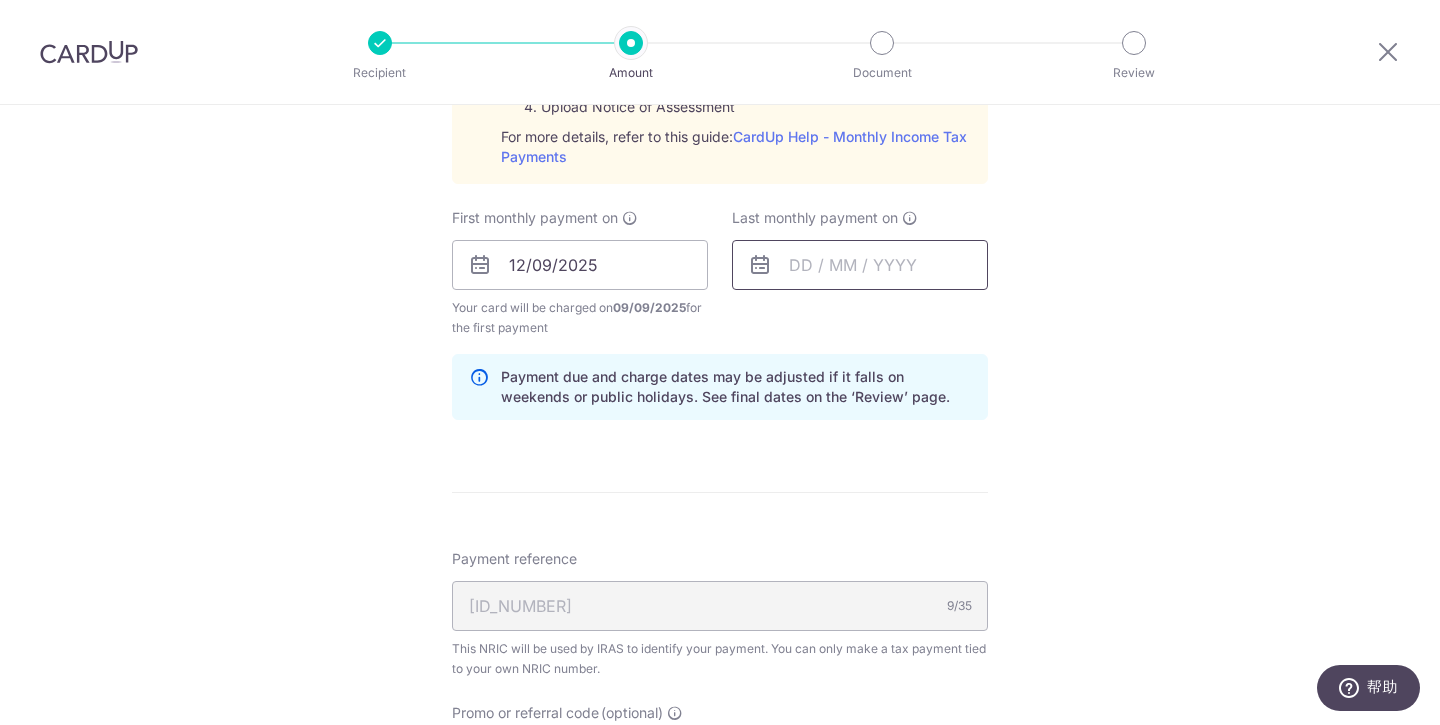 click at bounding box center [860, 265] 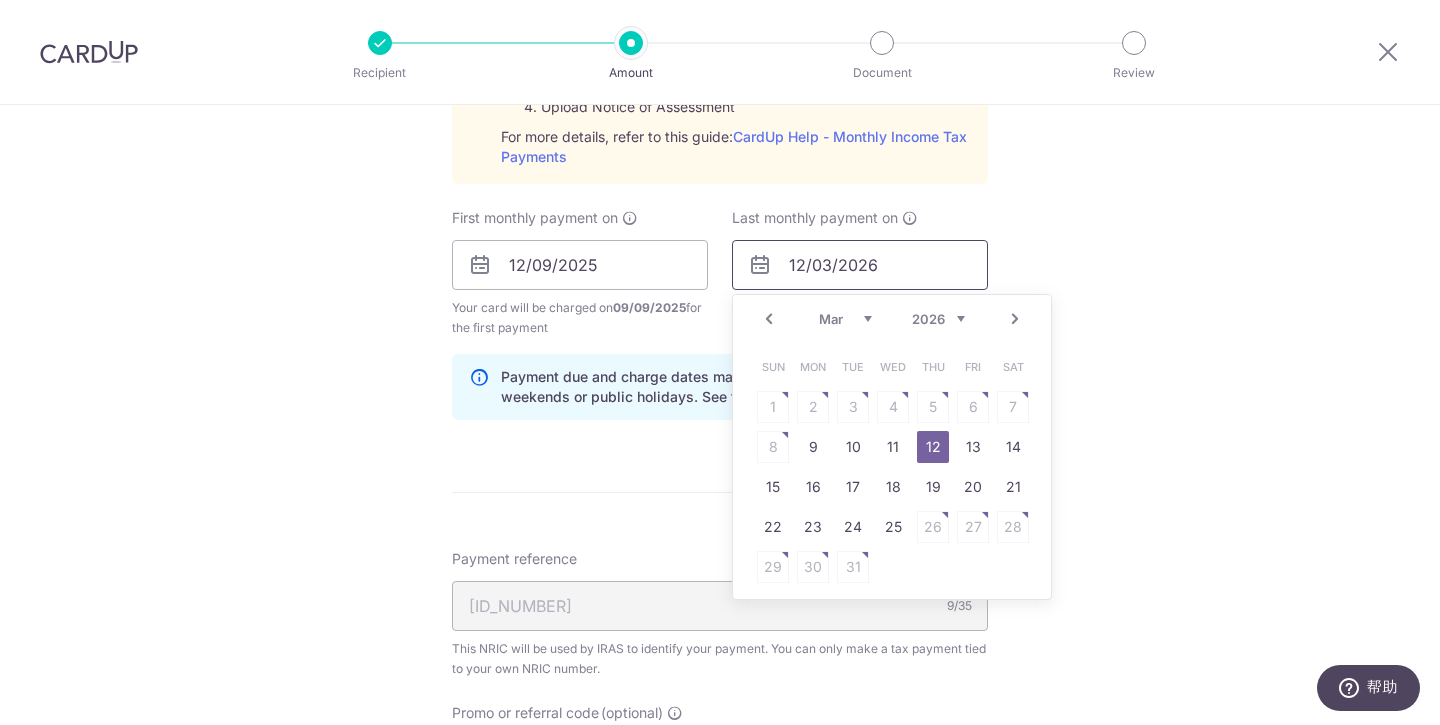 type on "12/03/2026" 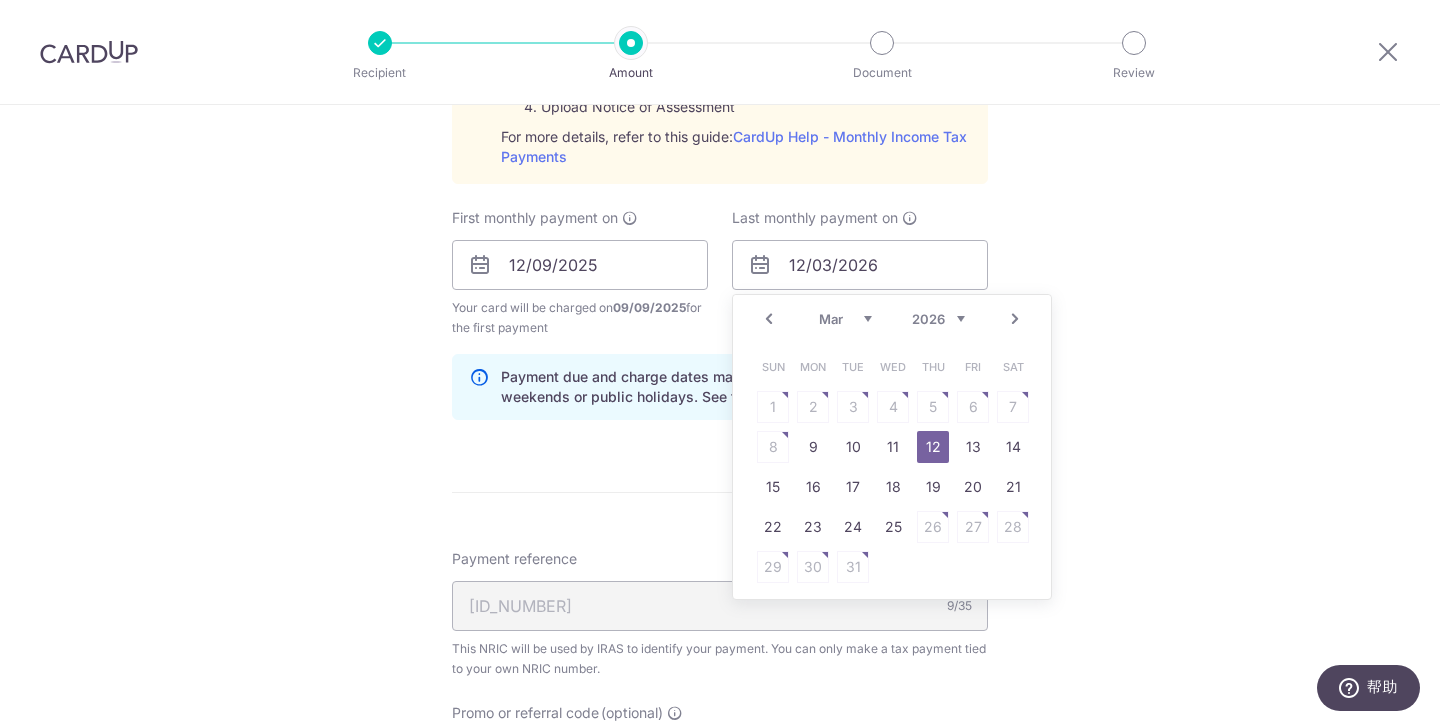click on "12" at bounding box center [933, 447] 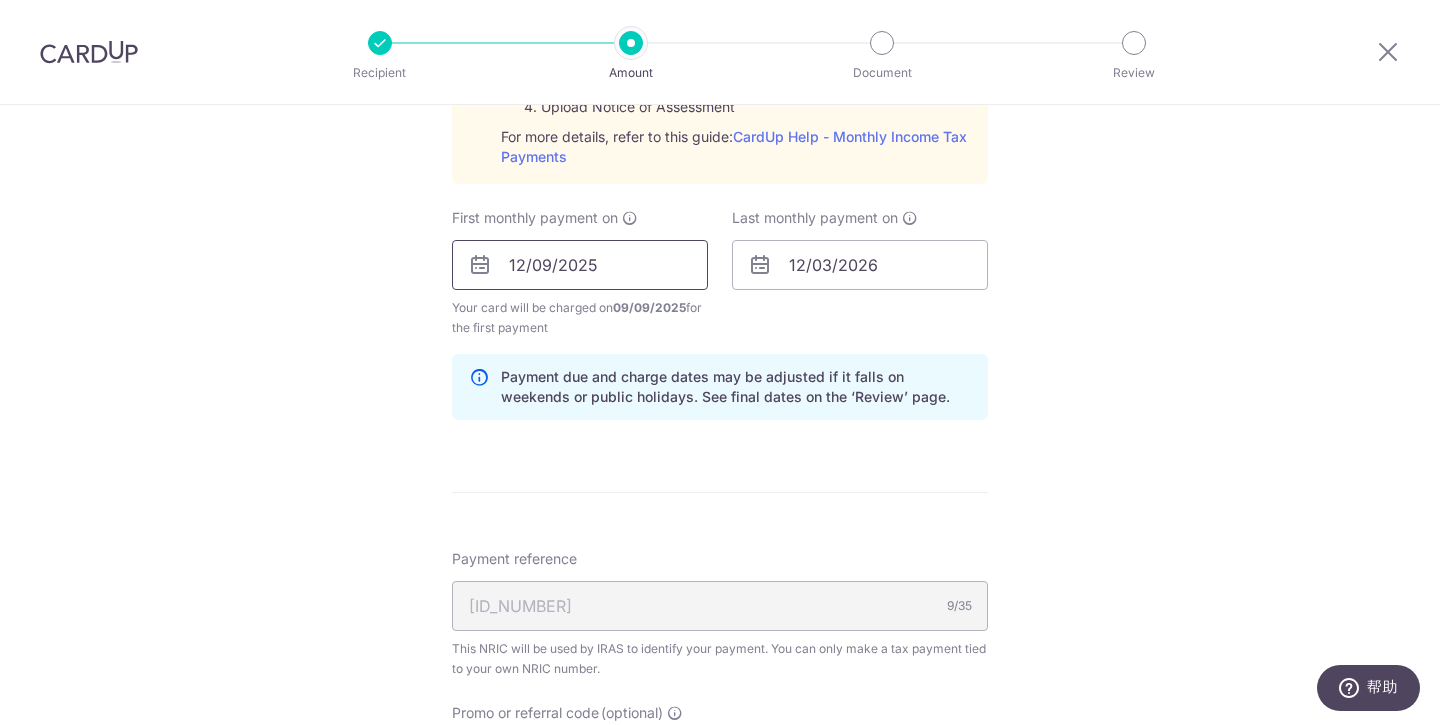 click on "12/09/2025" at bounding box center (580, 265) 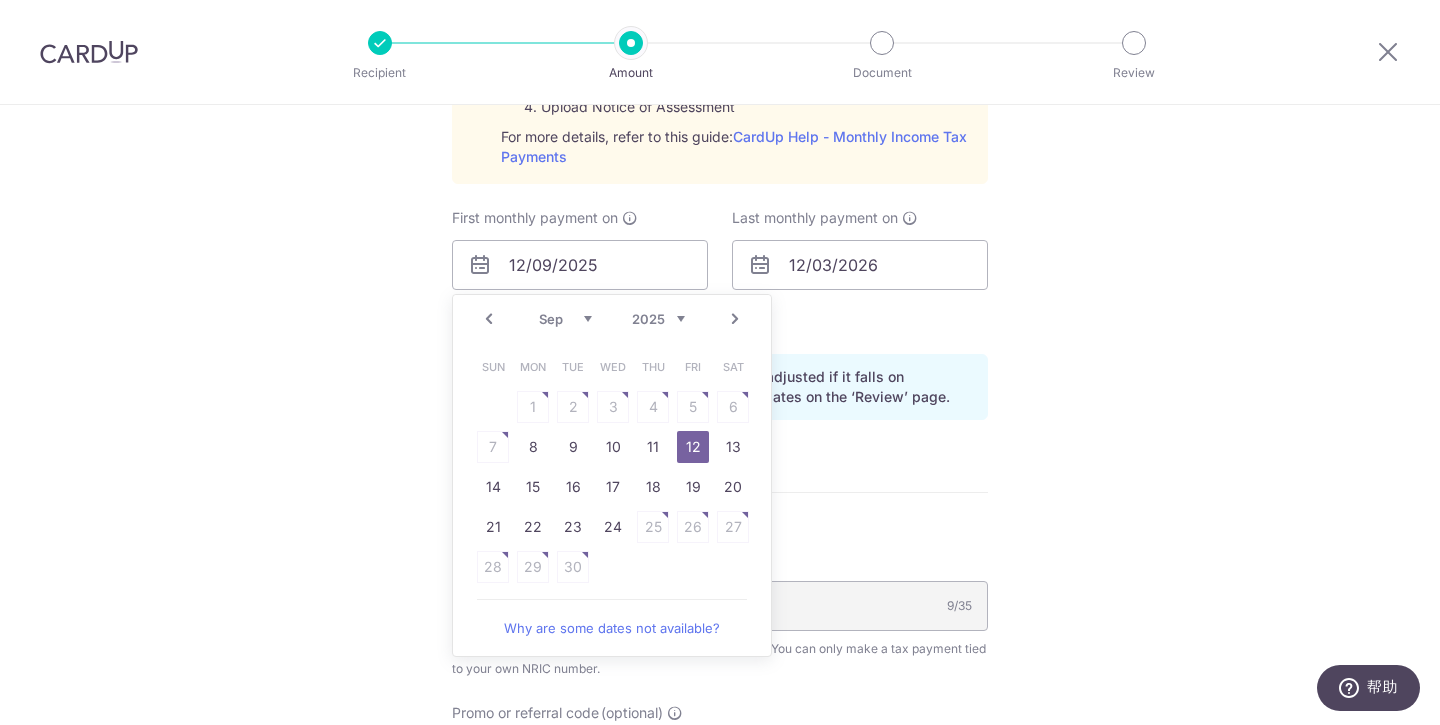 click on "Prev" at bounding box center [489, 319] 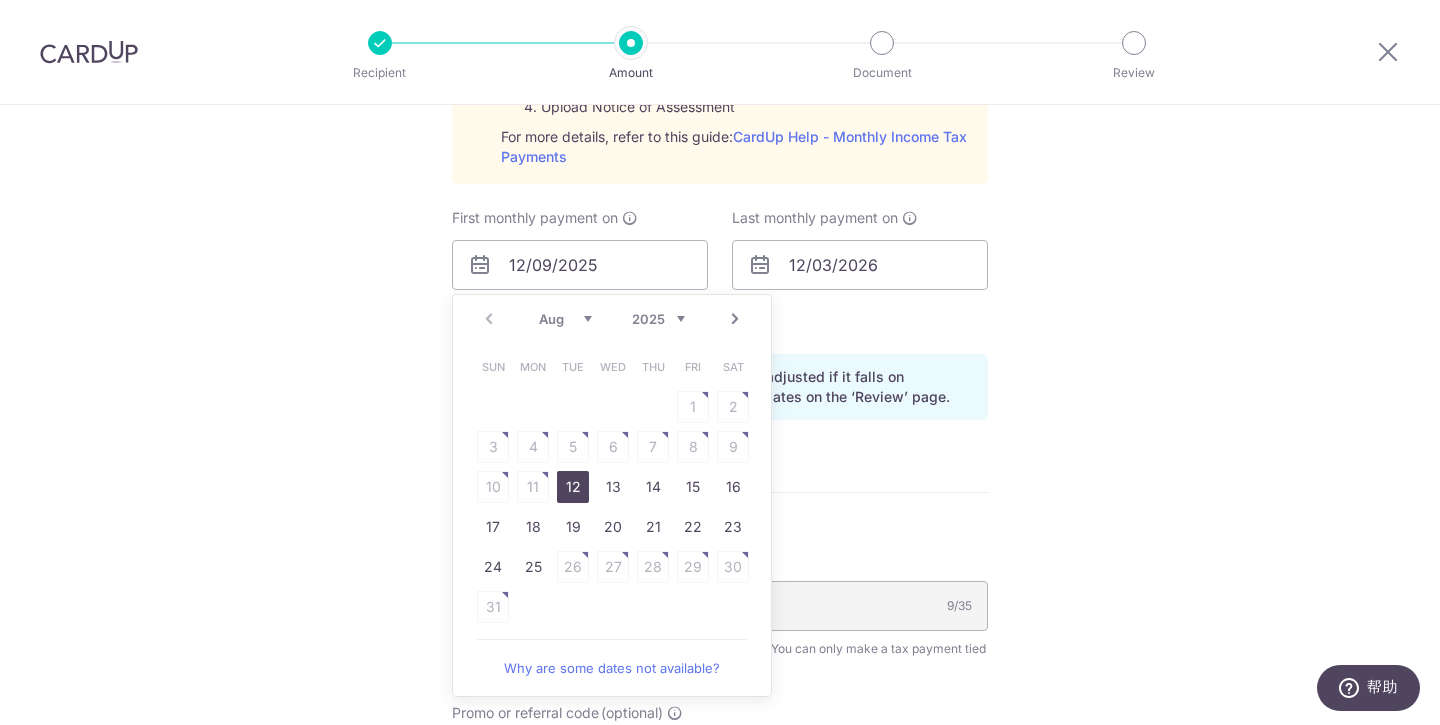 click on "12" at bounding box center [573, 487] 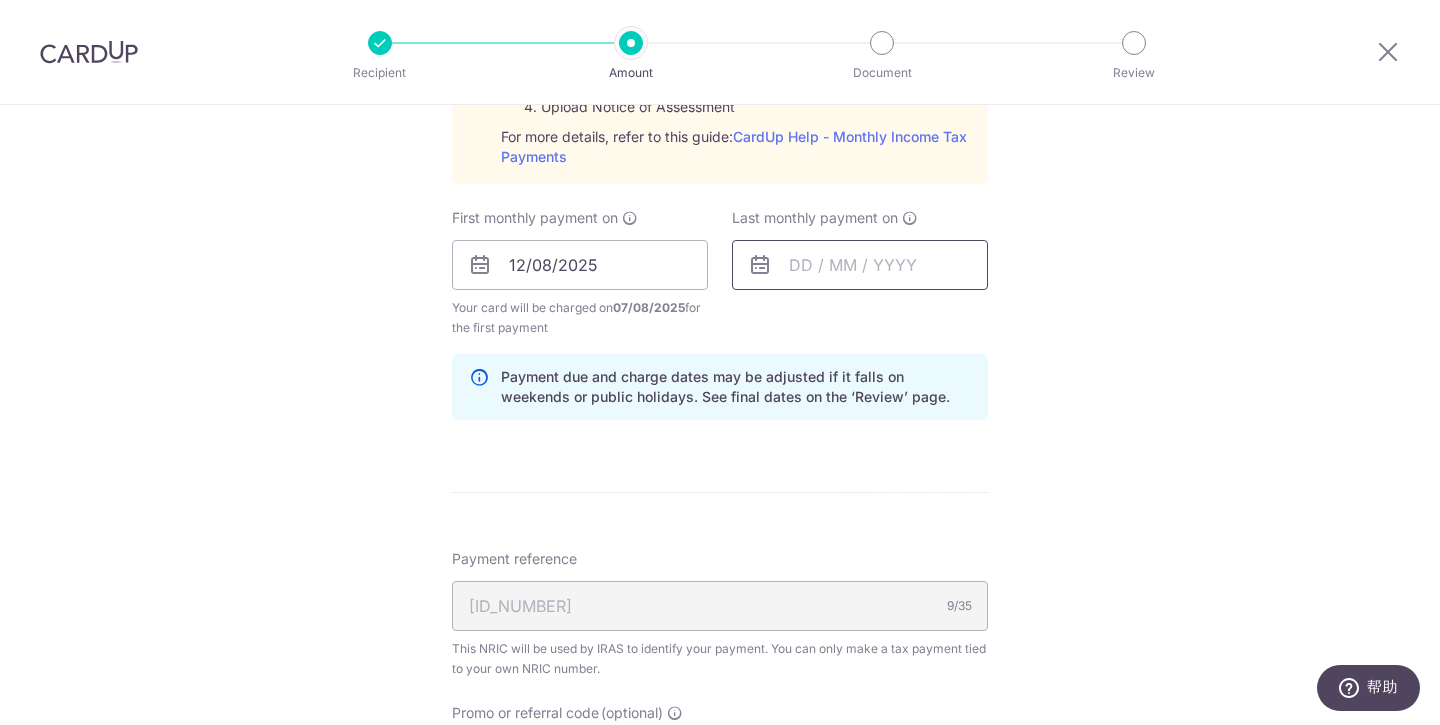 click at bounding box center (860, 265) 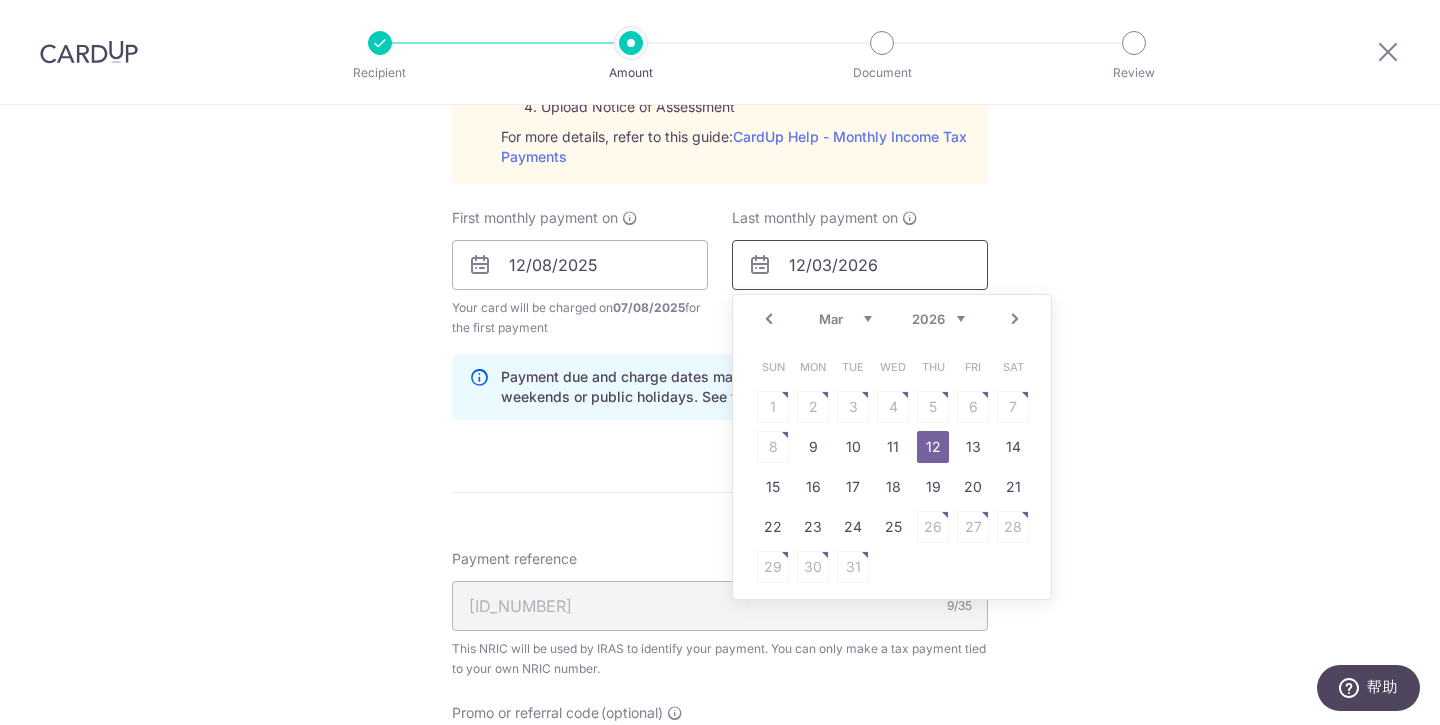 type on "12/03/2026" 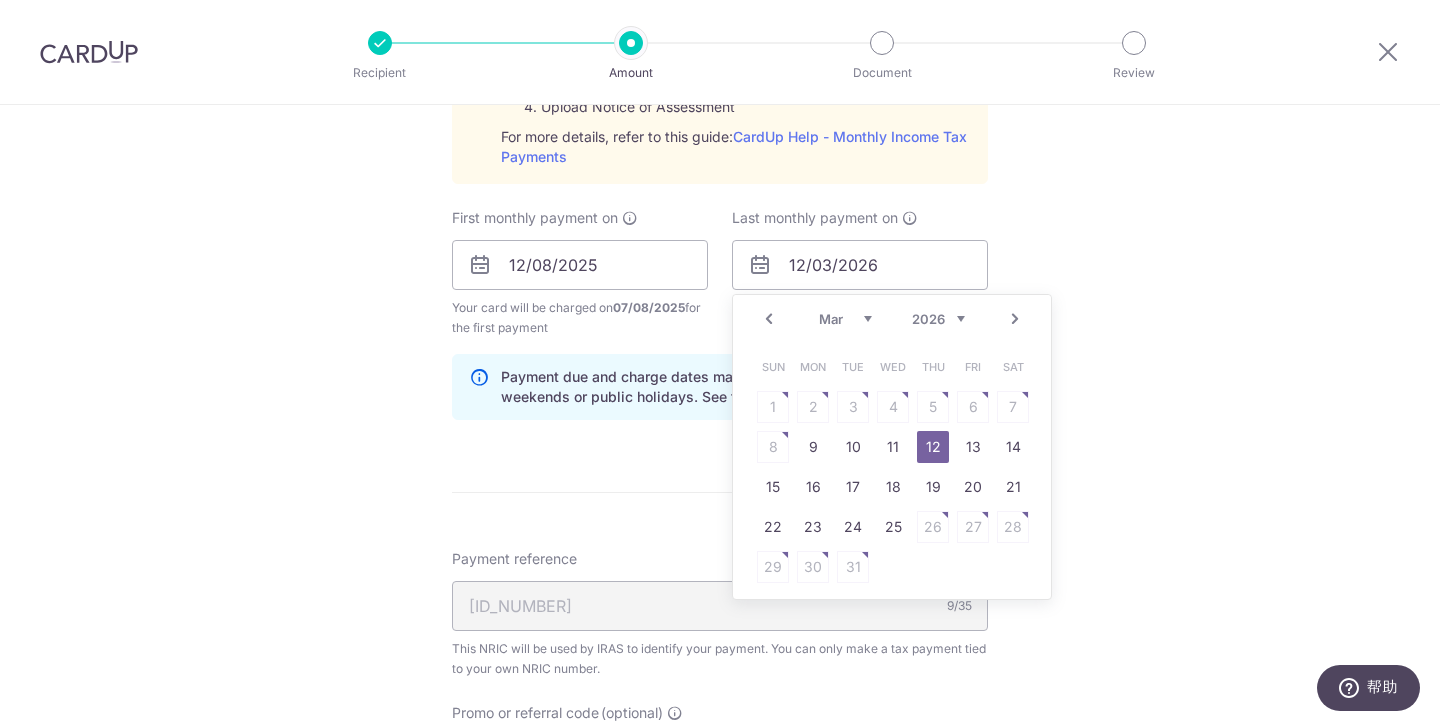 click on "12" at bounding box center (933, 447) 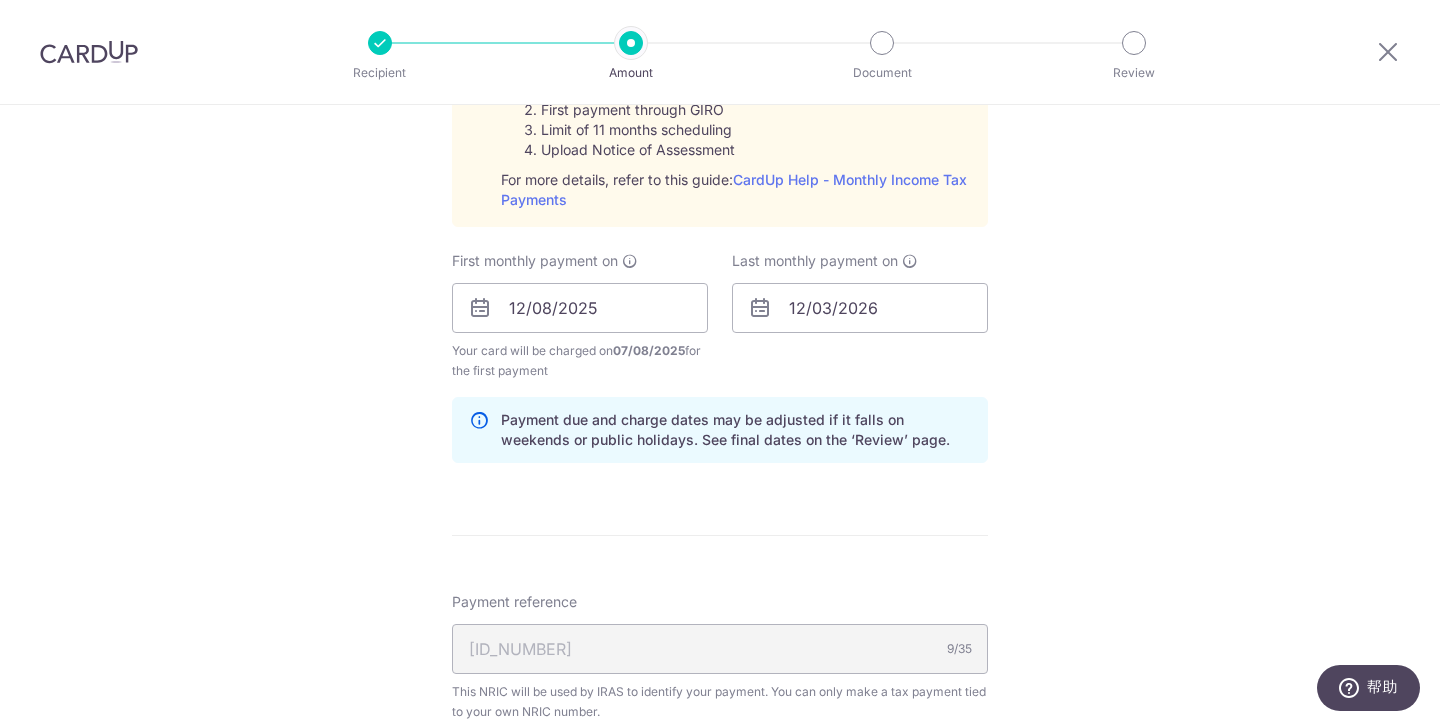 scroll, scrollTop: 956, scrollLeft: 0, axis: vertical 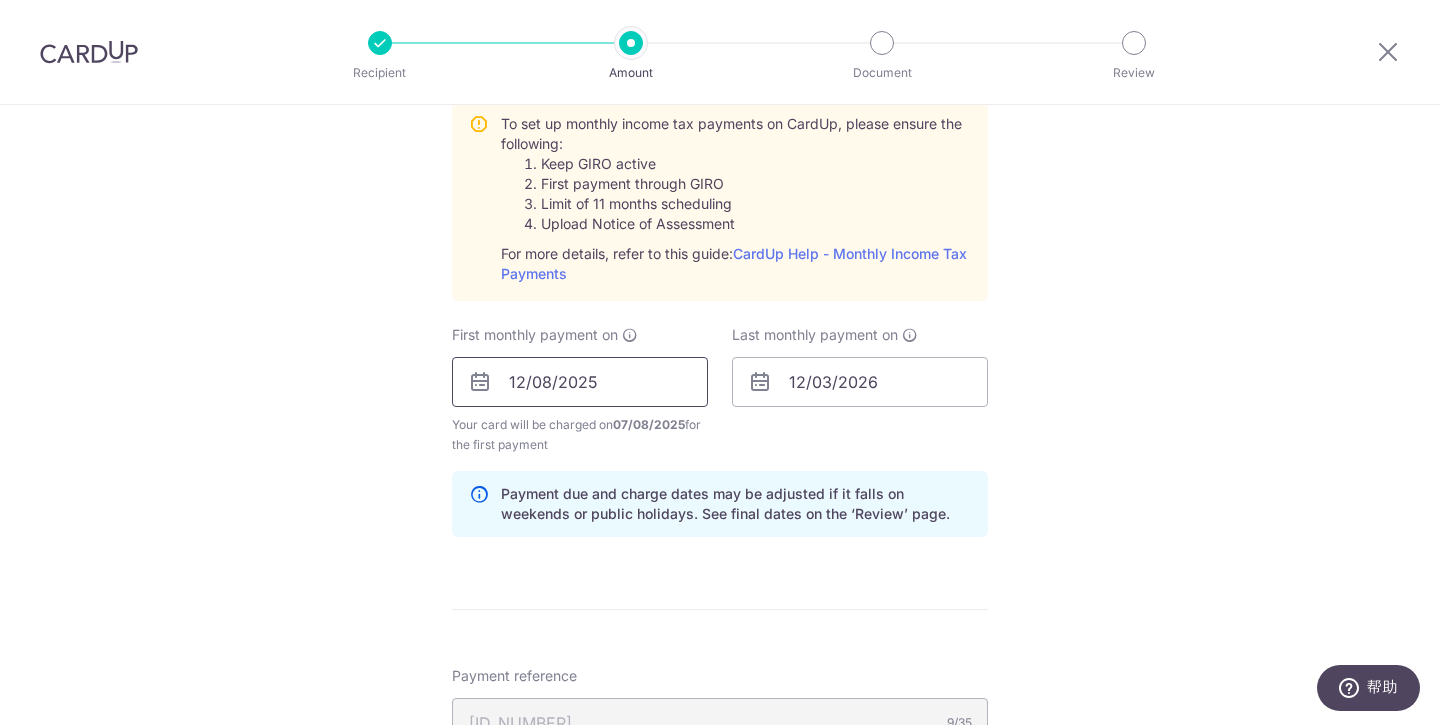 click on "12/08/2025" at bounding box center (580, 382) 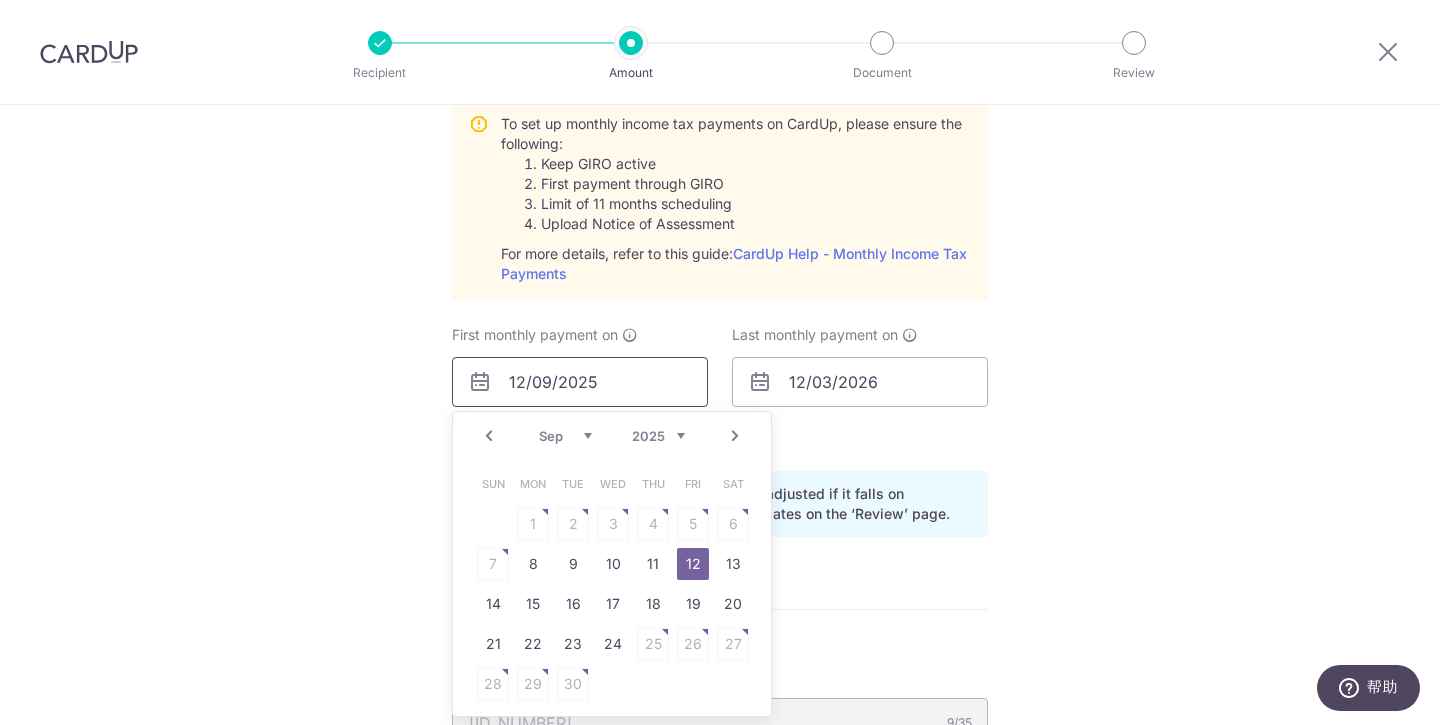 type on "12/09/2025" 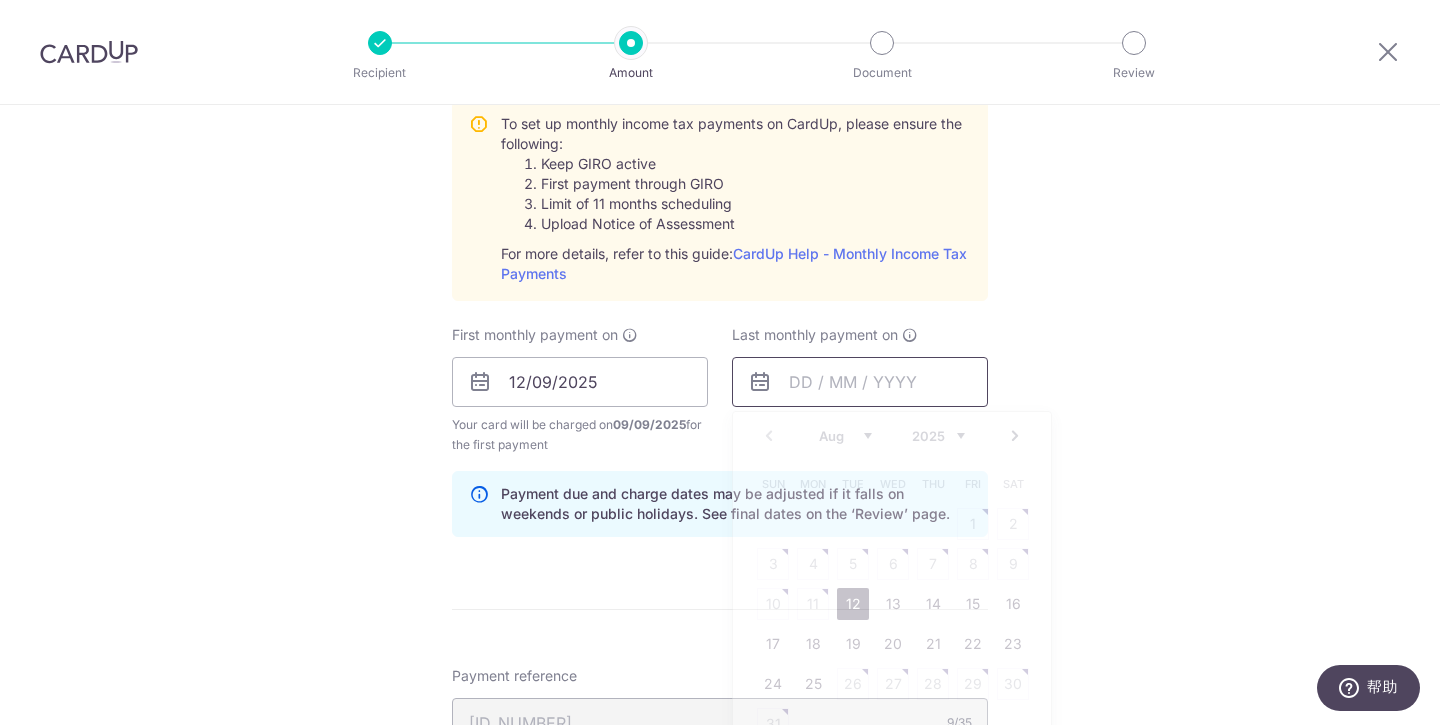 click at bounding box center [860, 382] 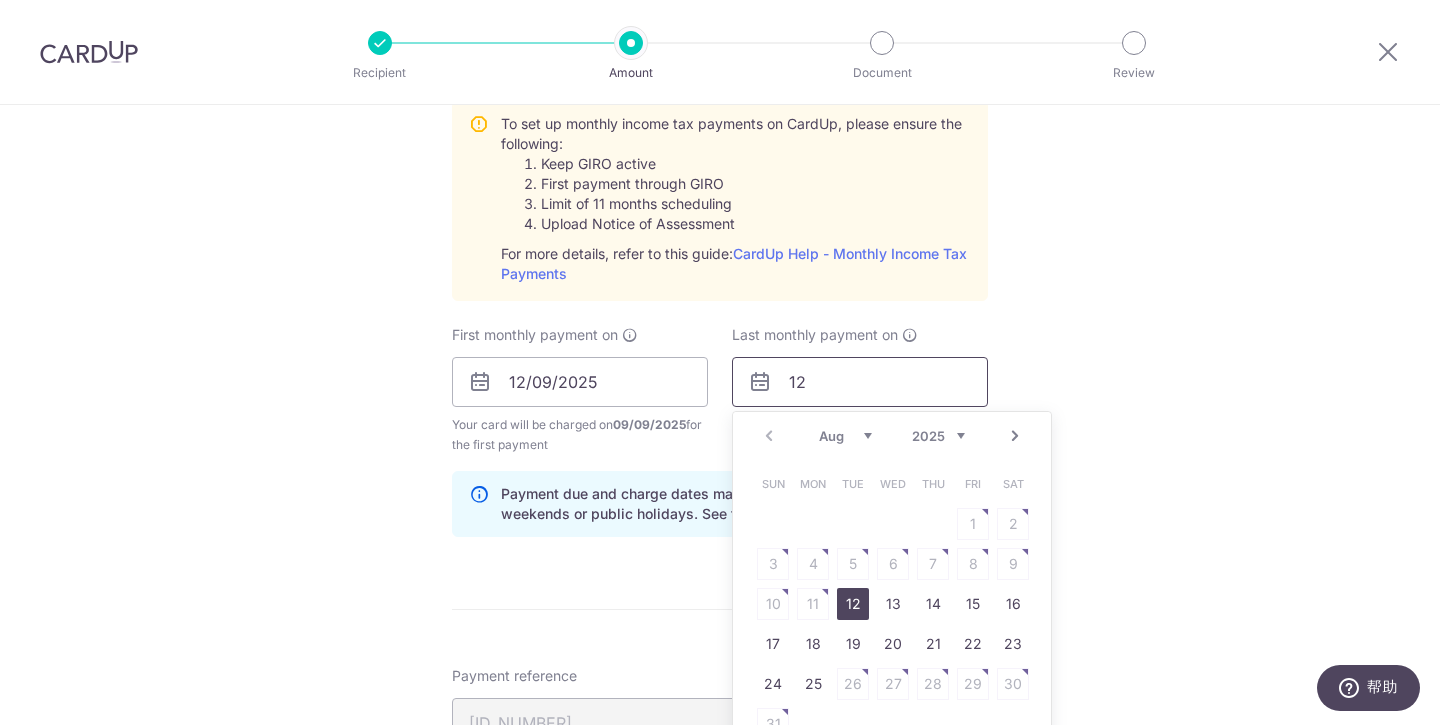 type on "1" 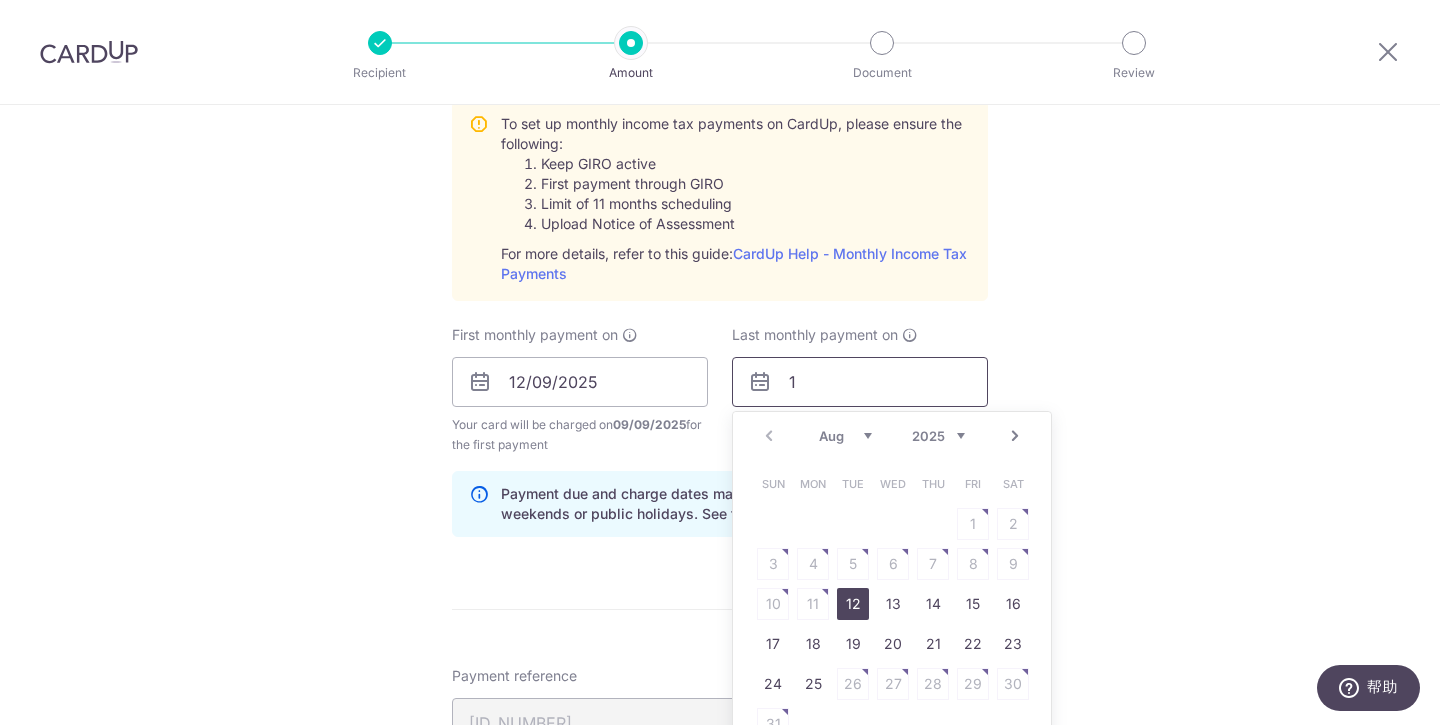 type 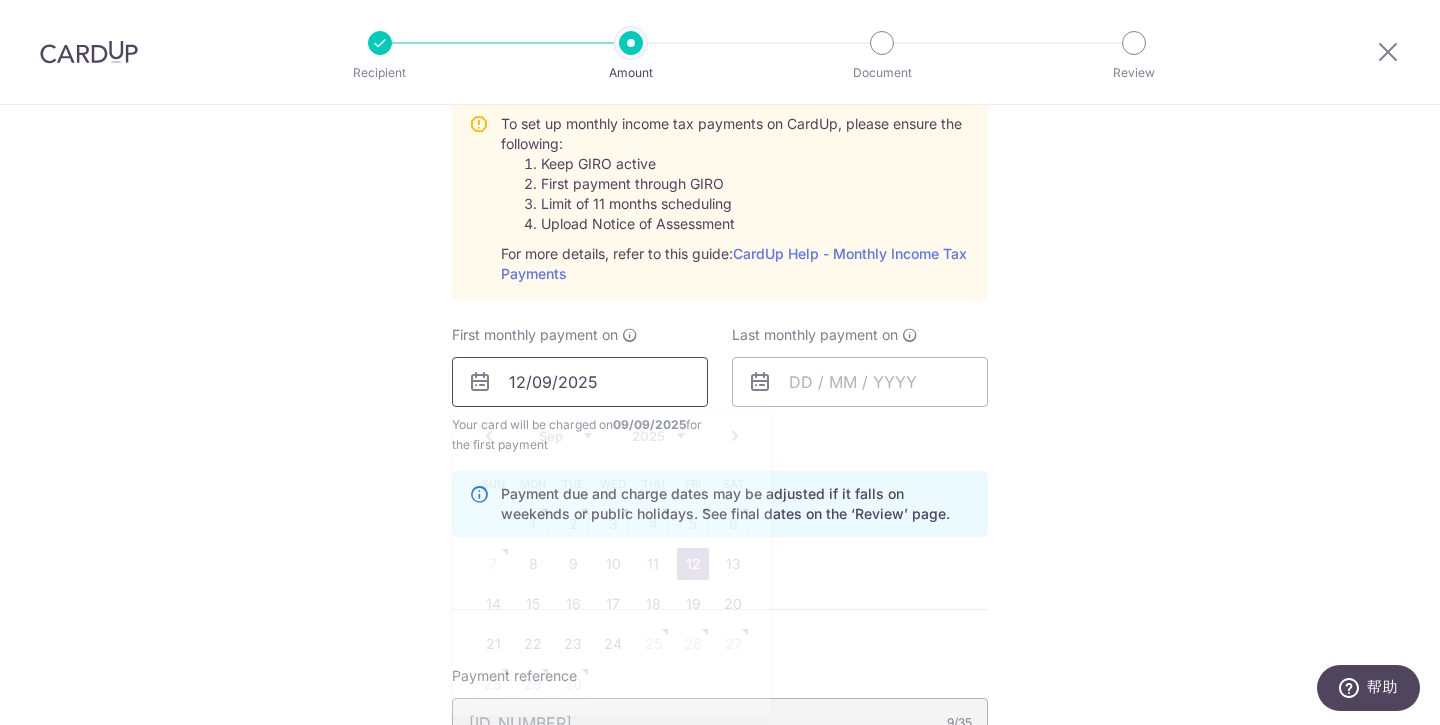 click on "12/09/2025" at bounding box center [580, 382] 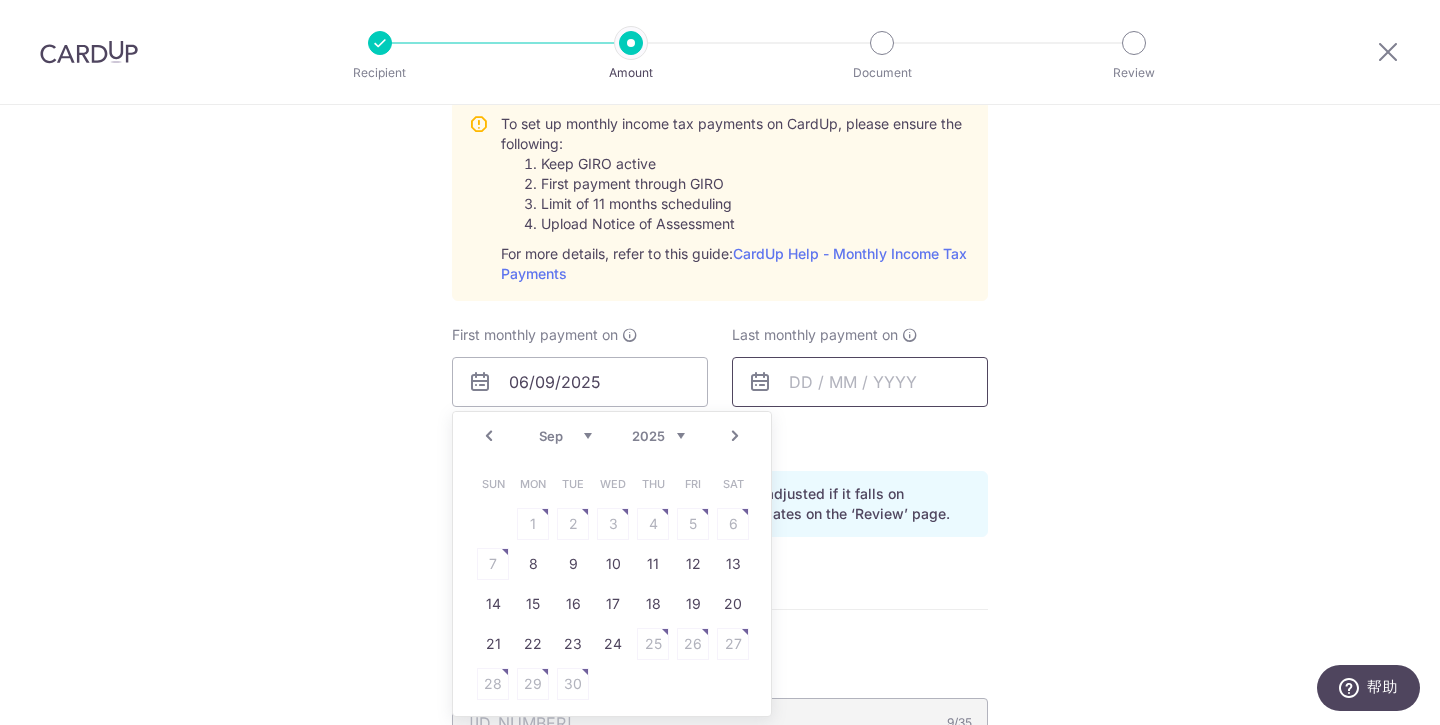 click at bounding box center [860, 382] 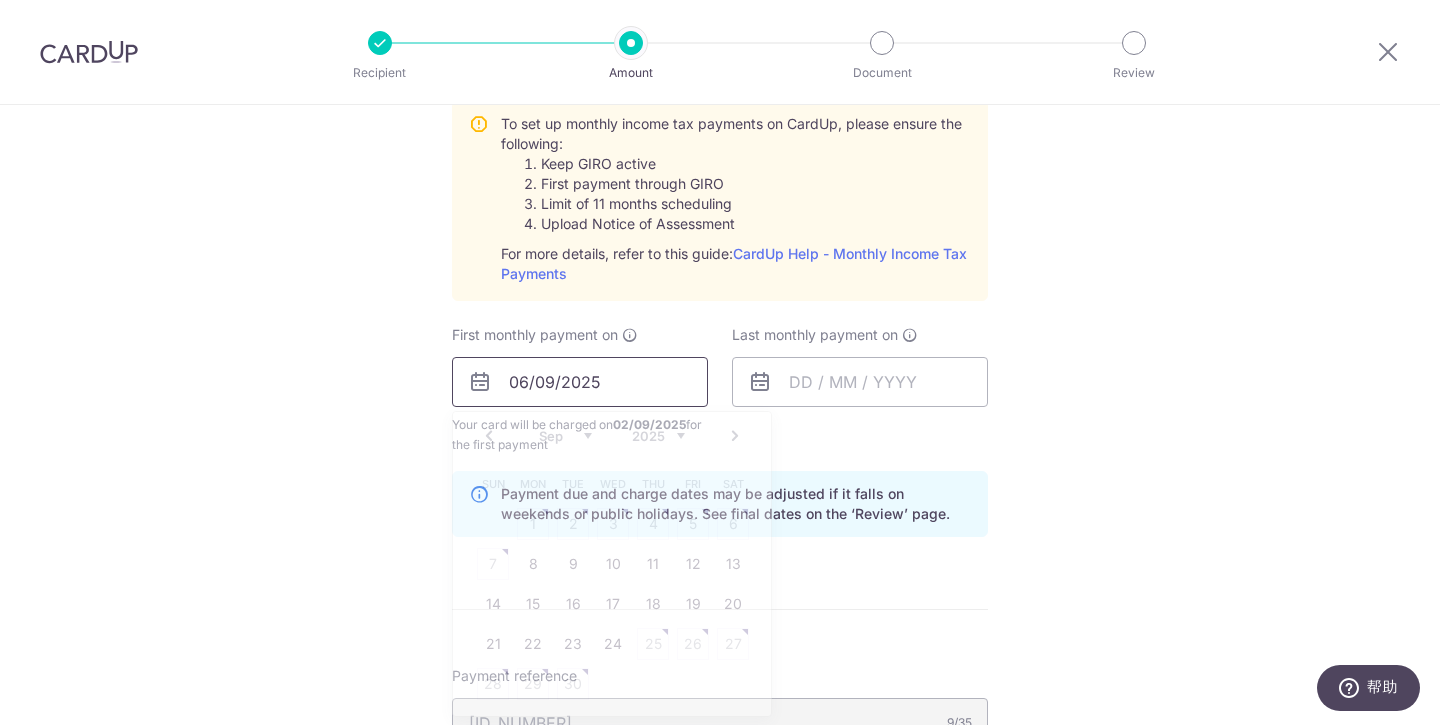 click on "06/09/2025" at bounding box center [580, 382] 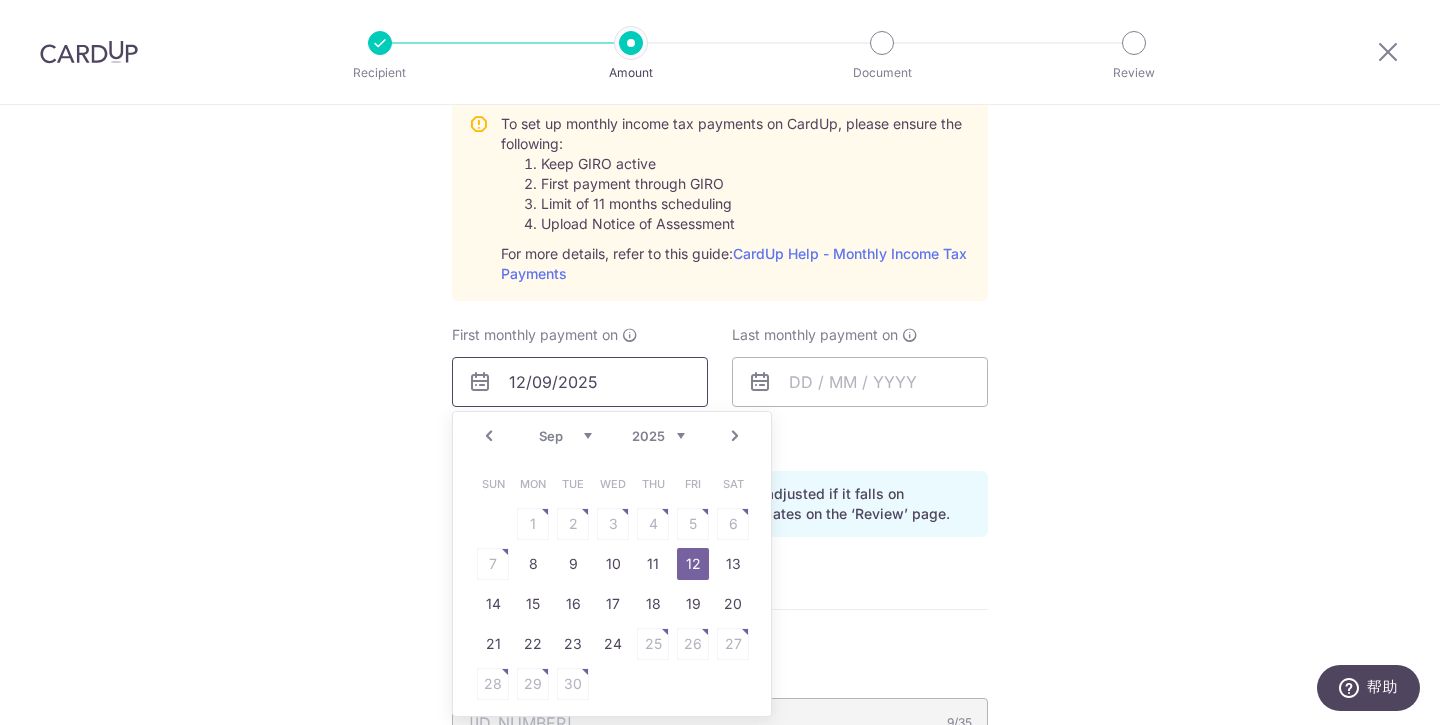 click on "12/09/2025" at bounding box center [580, 382] 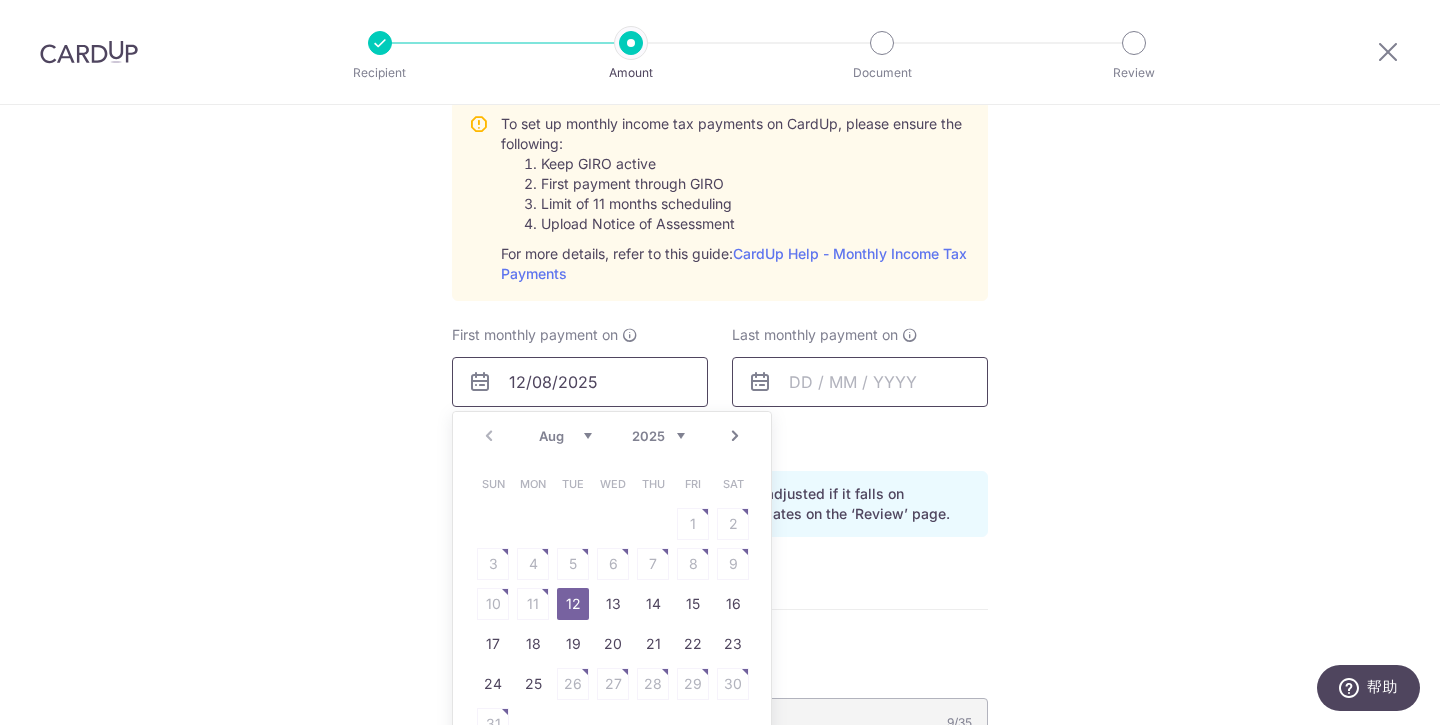 type on "12/08/2025" 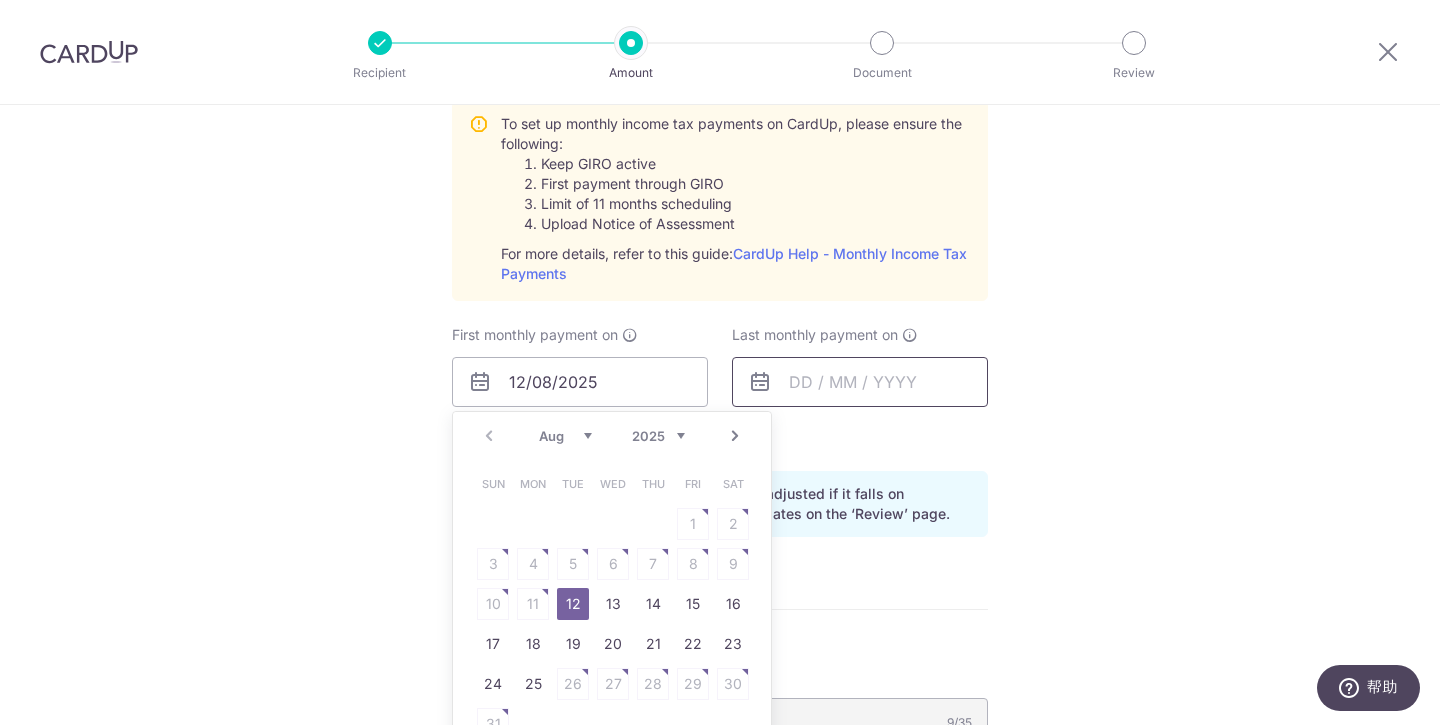 click at bounding box center (860, 382) 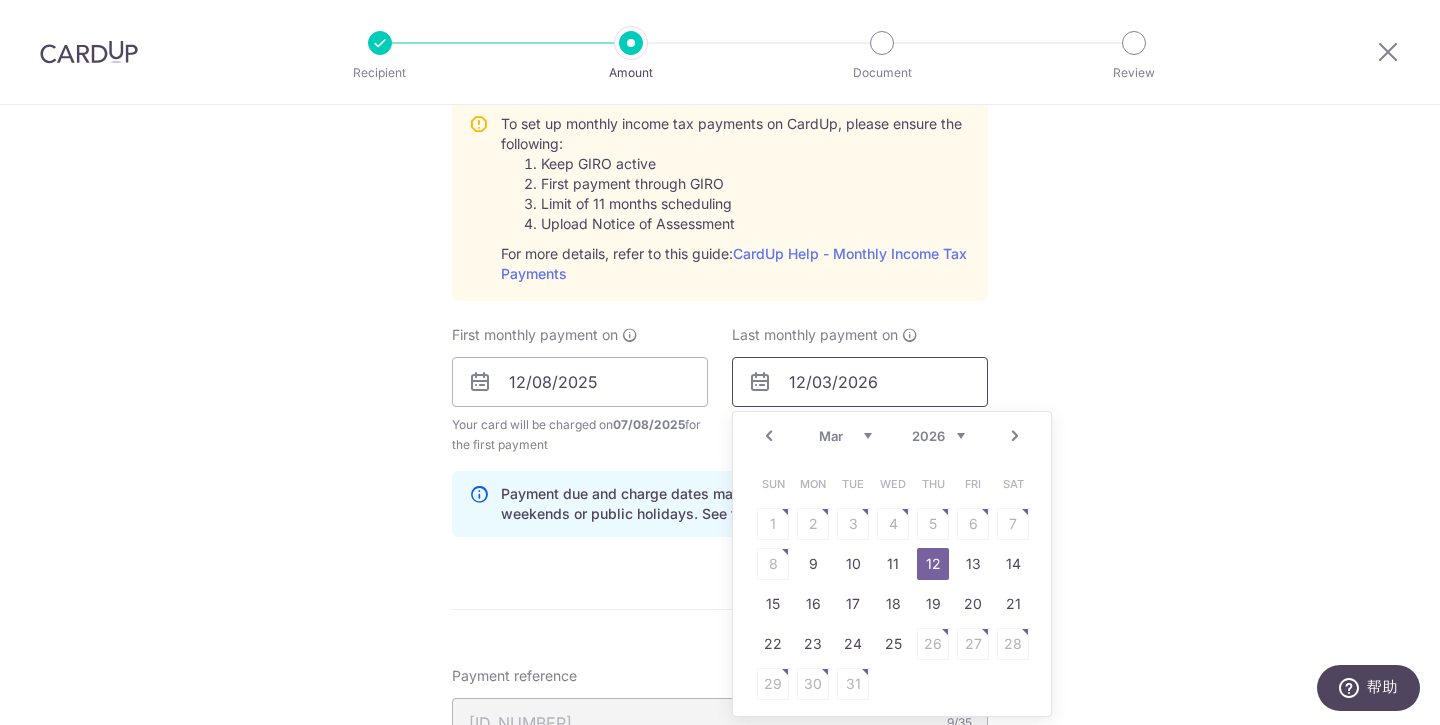 type on "12/03/2026" 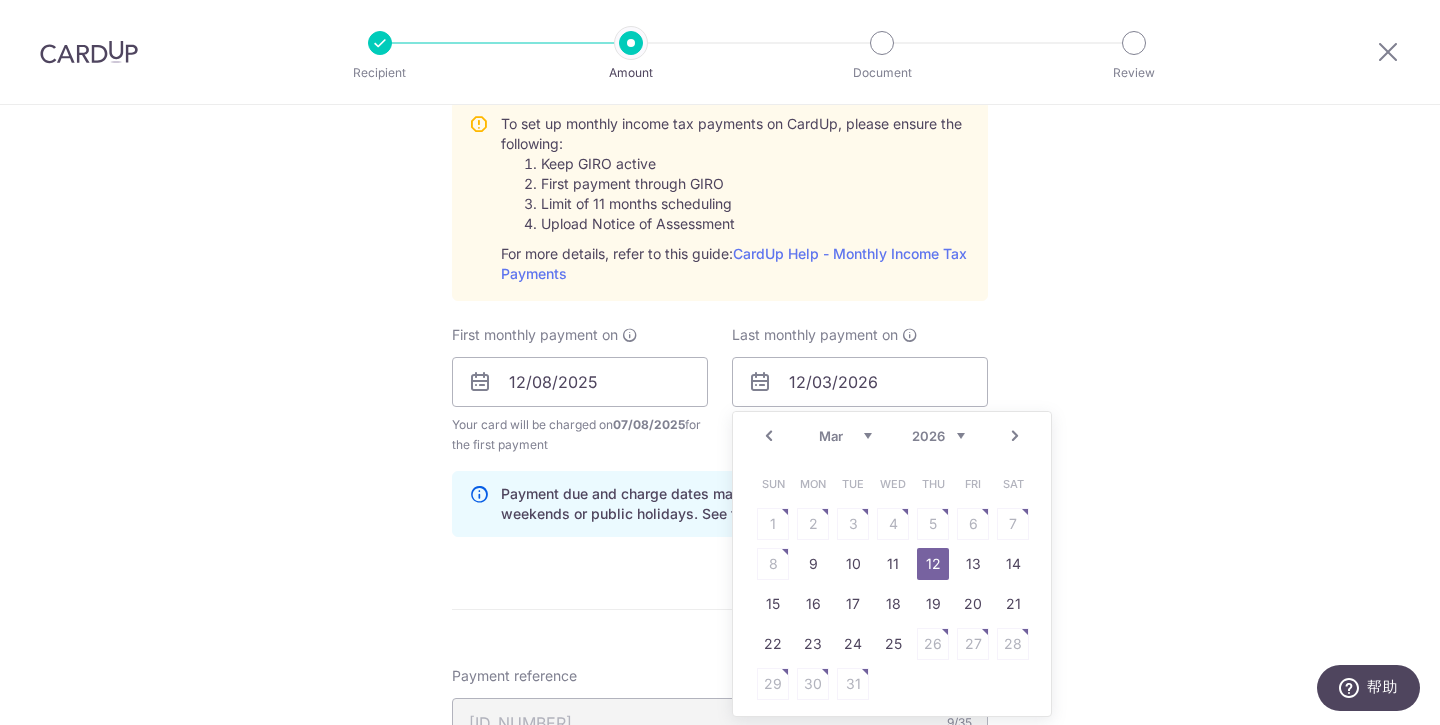 click on "12" at bounding box center (933, 564) 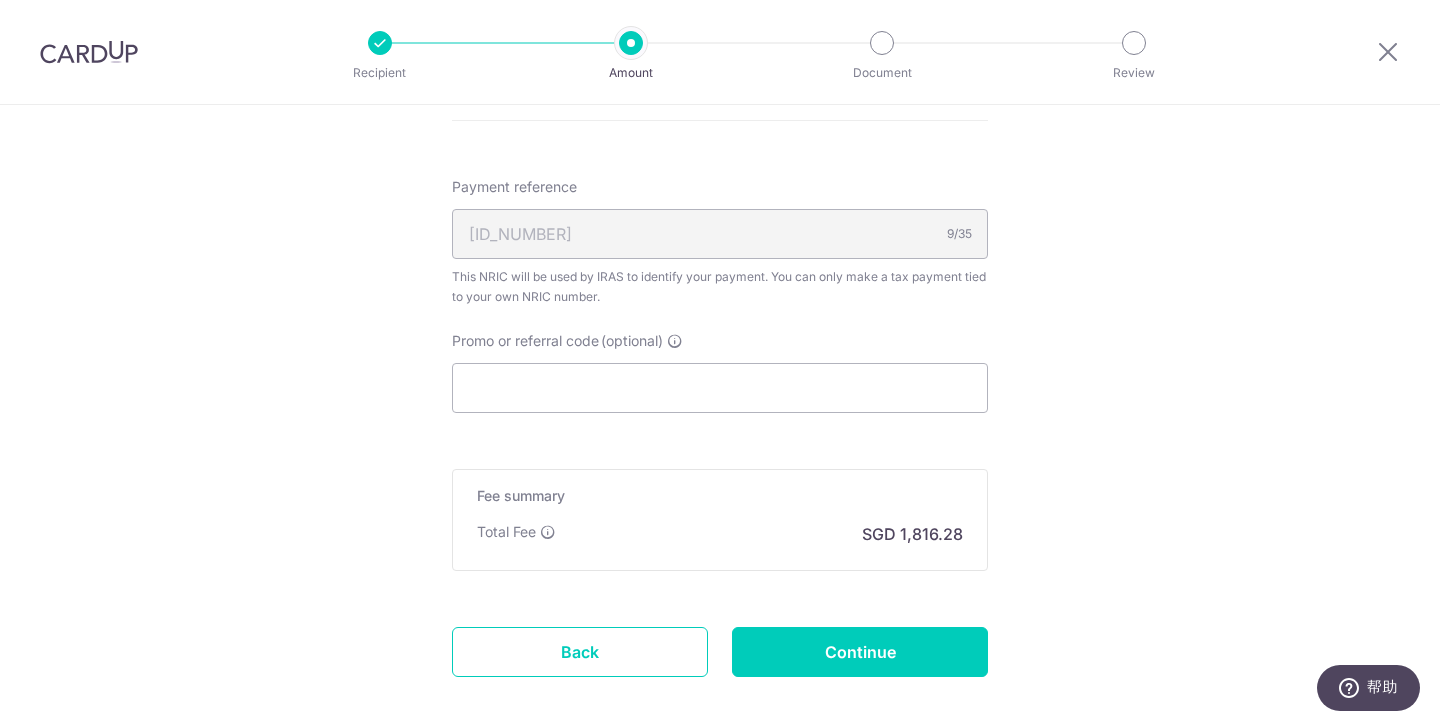 scroll, scrollTop: 1461, scrollLeft: 0, axis: vertical 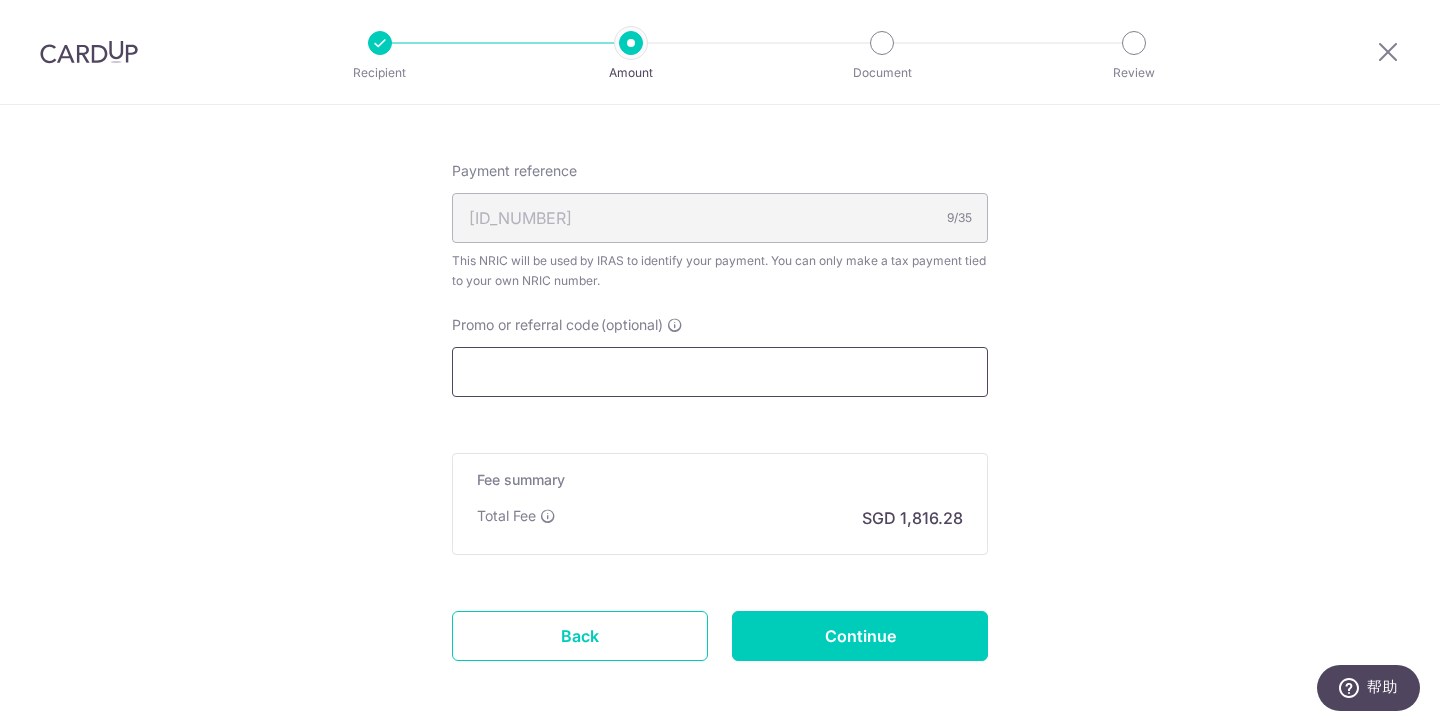 click on "Promo or referral code
(optional)" at bounding box center (720, 372) 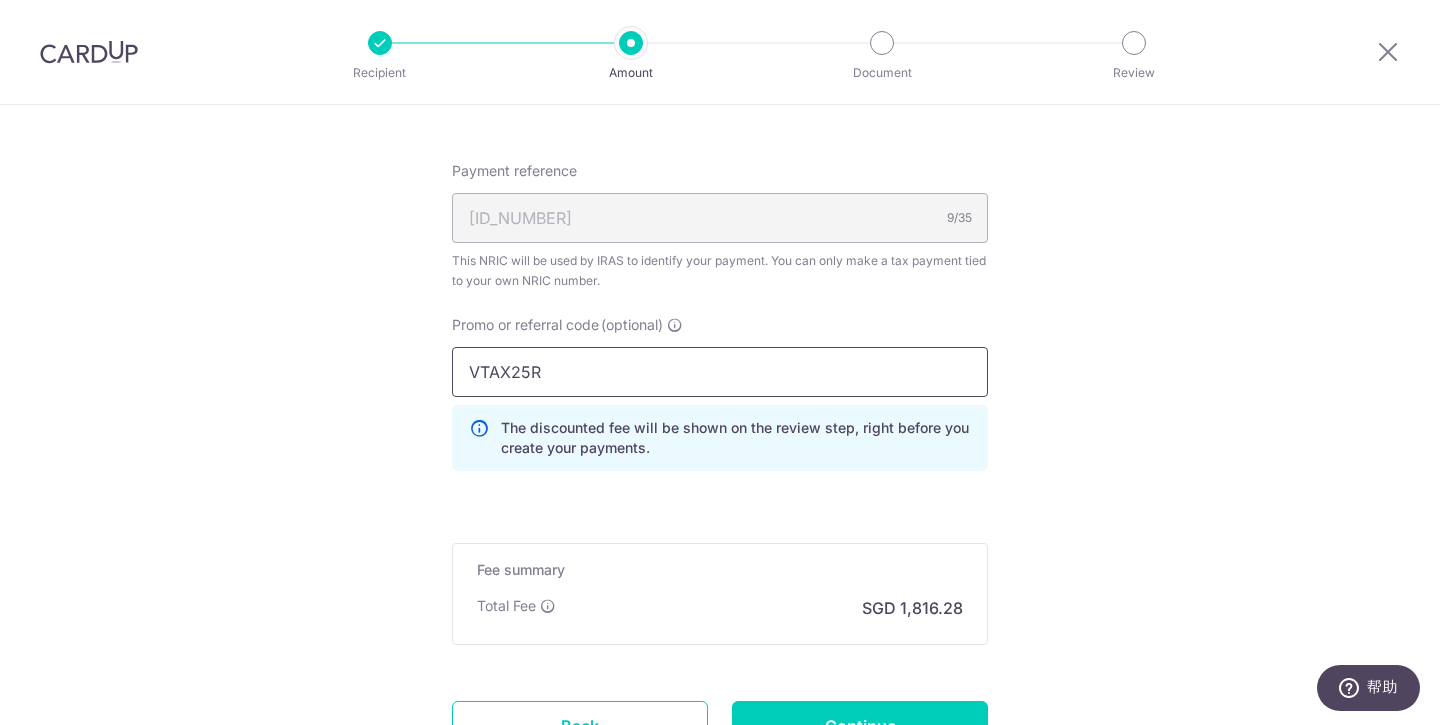 type on "VTAX25R" 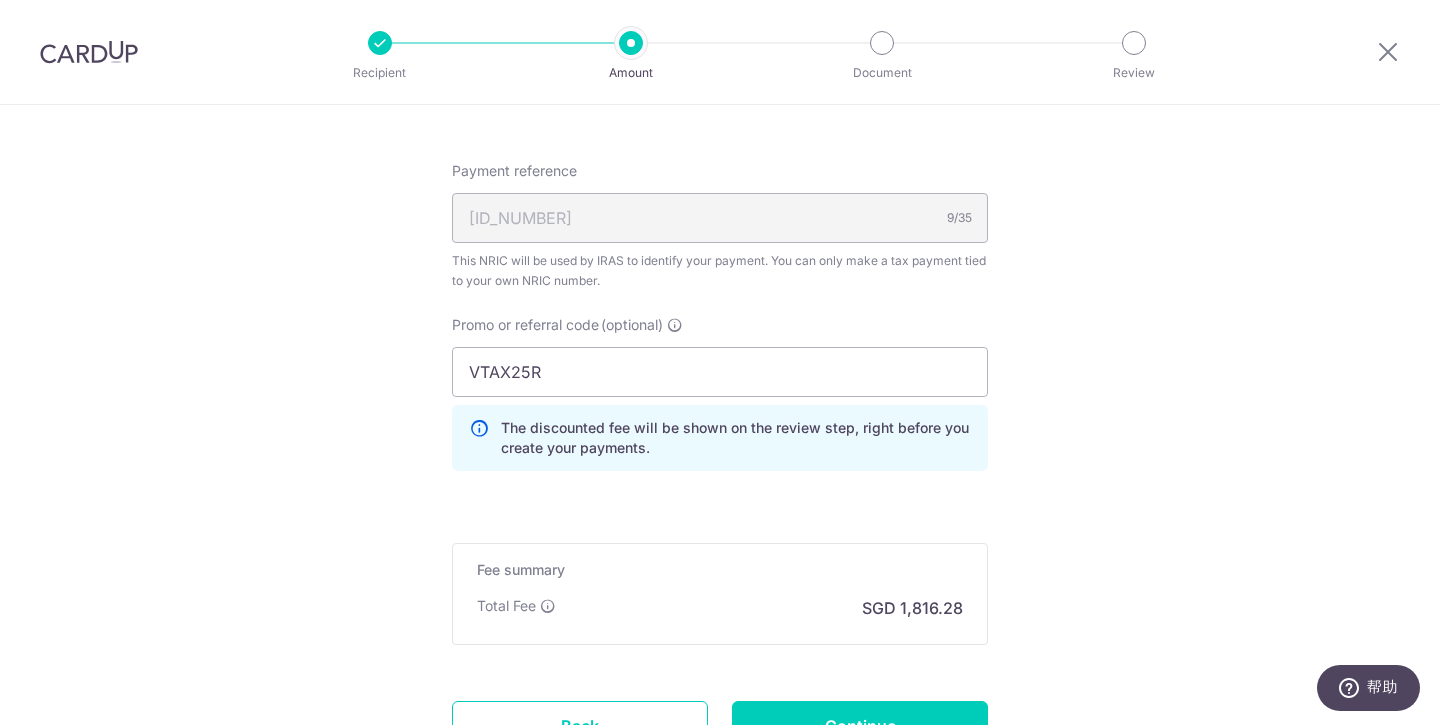 click on "The discounted fee will be shown on the review step, right before you create your payments." at bounding box center (736, 438) 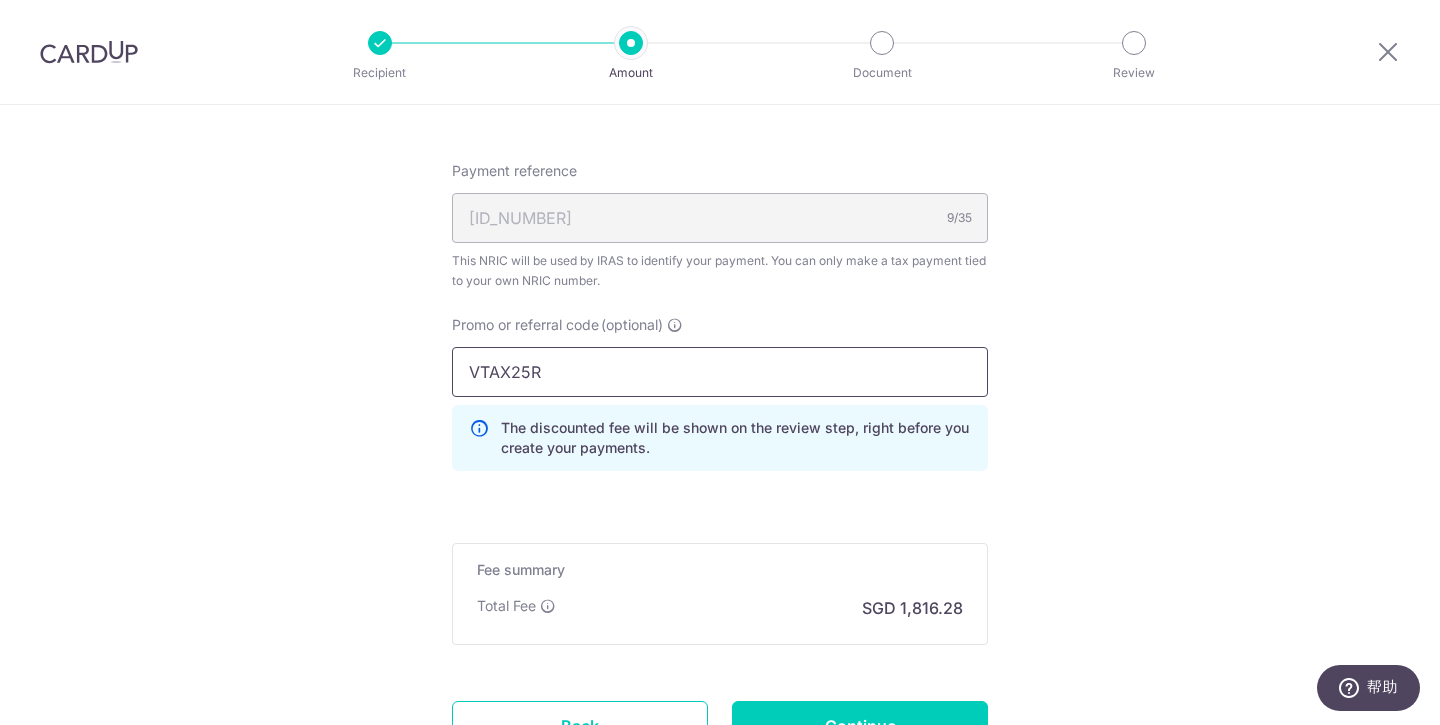 click on "VTAX25R" at bounding box center [720, 372] 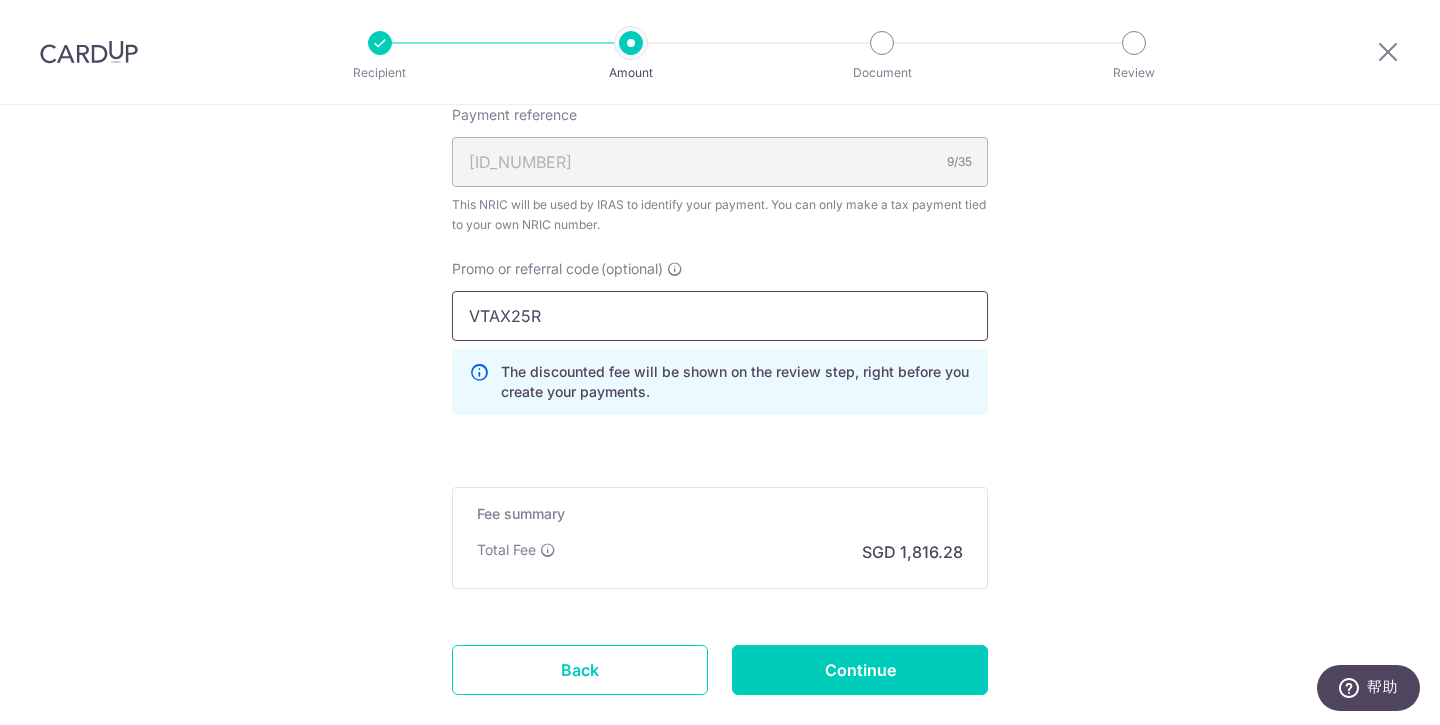 scroll, scrollTop: 1518, scrollLeft: 0, axis: vertical 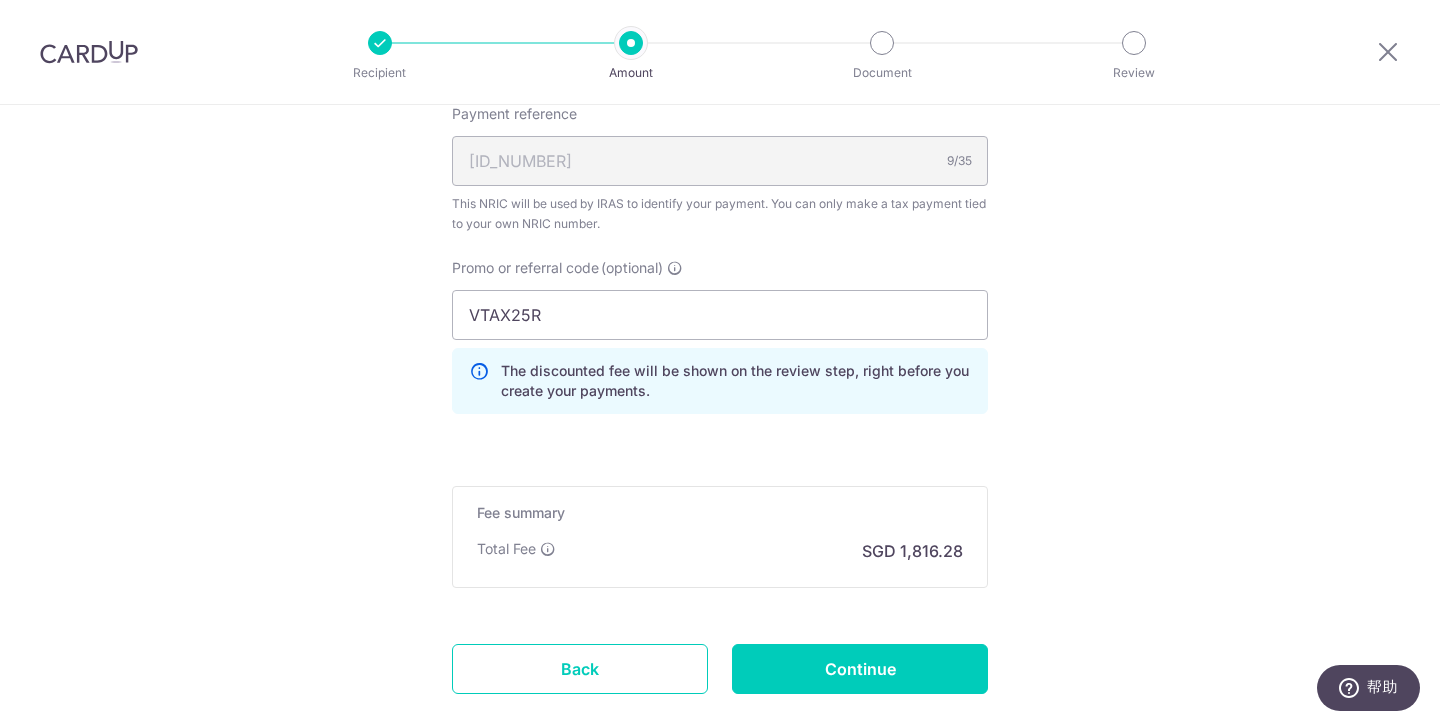 click on "Total Fee
SGD 1,816.28" at bounding box center (720, 551) 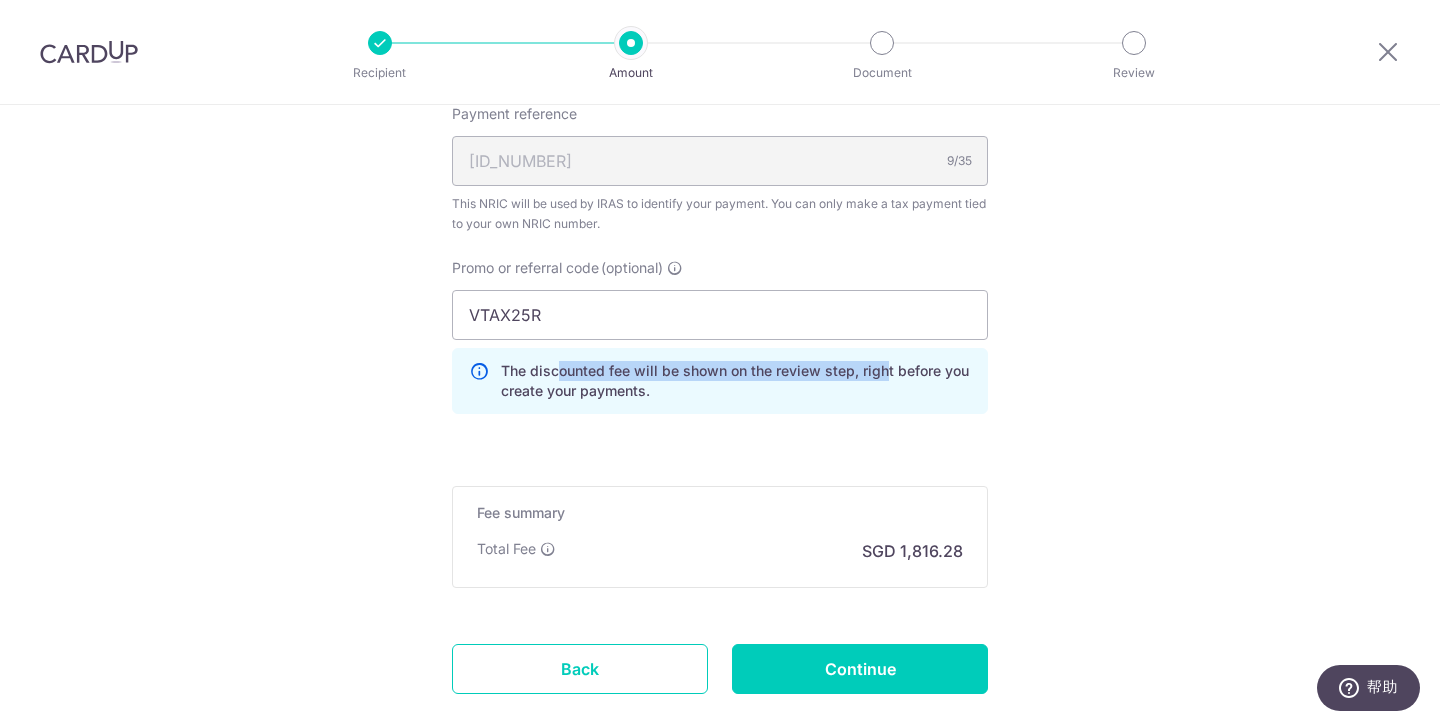 drag, startPoint x: 561, startPoint y: 373, endPoint x: 883, endPoint y: 374, distance: 322.00156 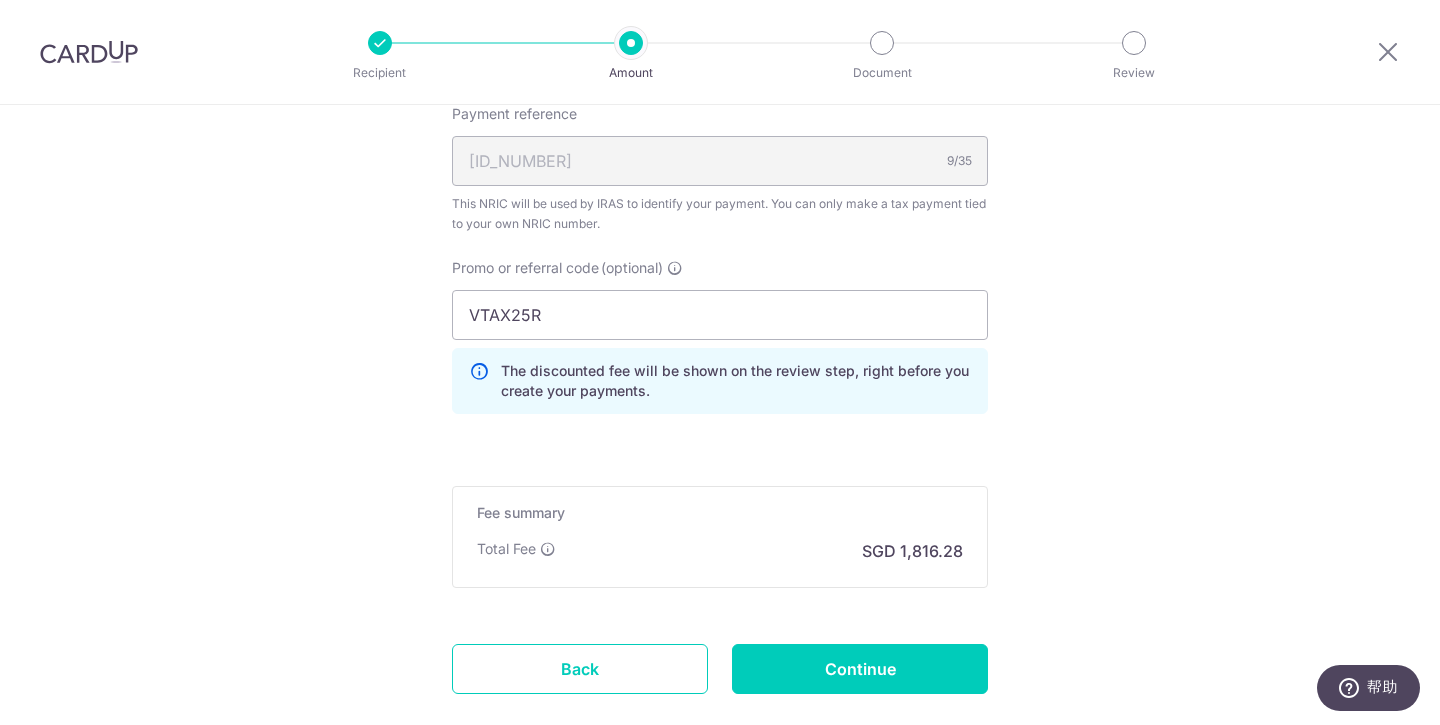 click on "The discounted fee will be shown on the review step, right before you create your payments." at bounding box center (736, 381) 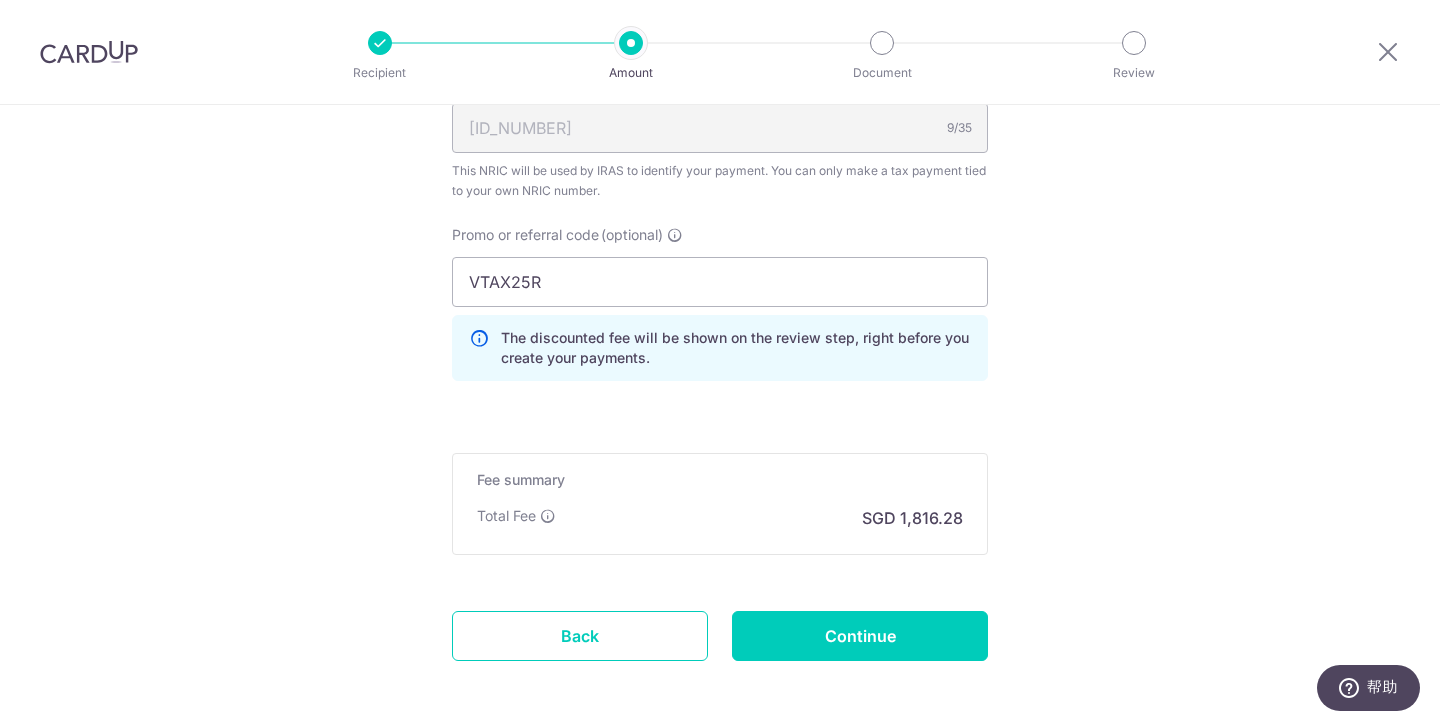 scroll, scrollTop: 1637, scrollLeft: 0, axis: vertical 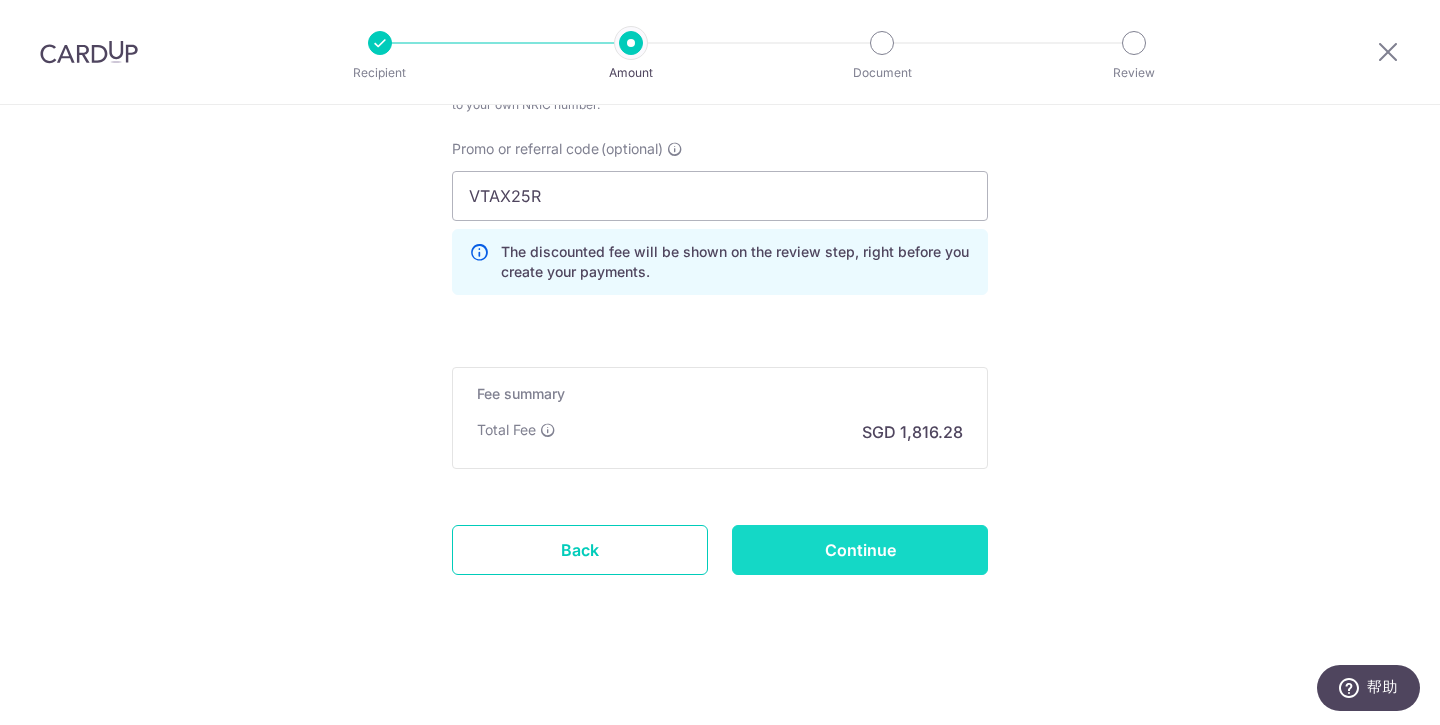 click on "Continue" at bounding box center (860, 550) 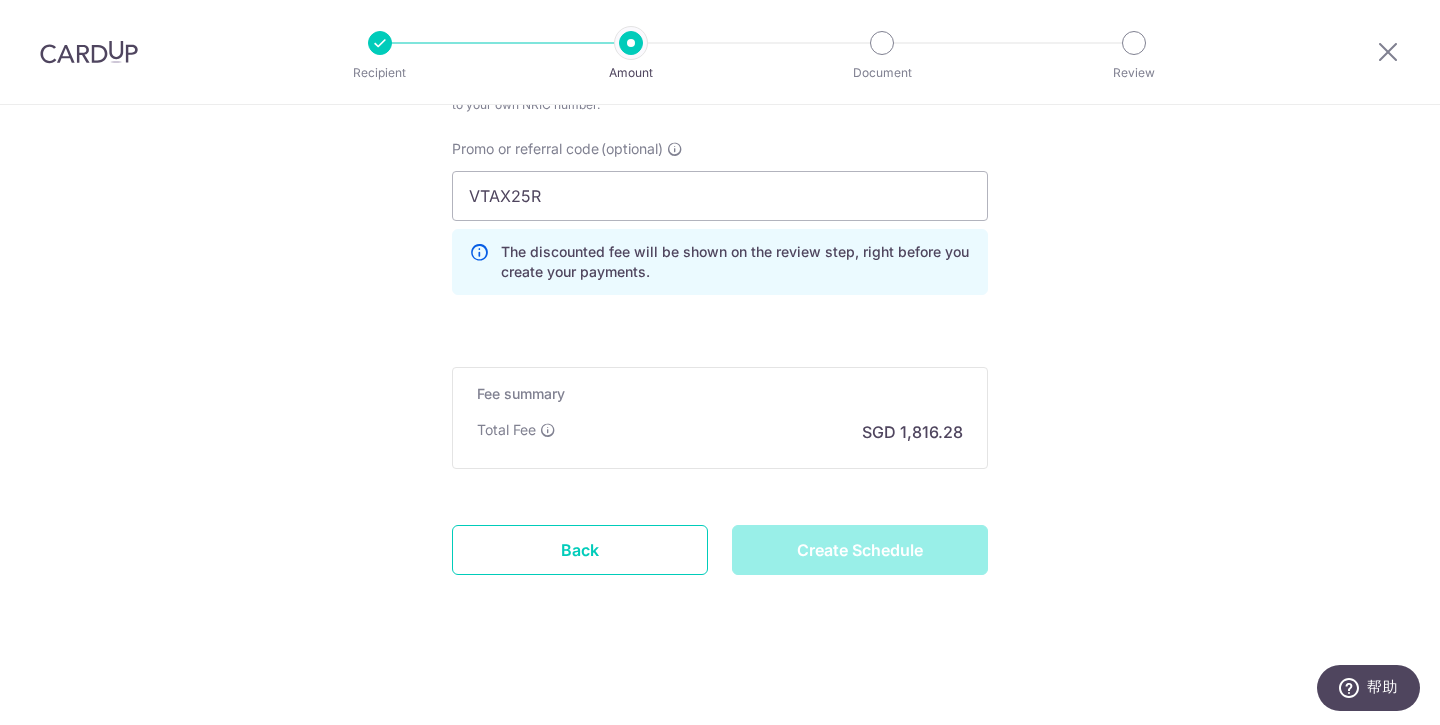 type on "Create Schedule" 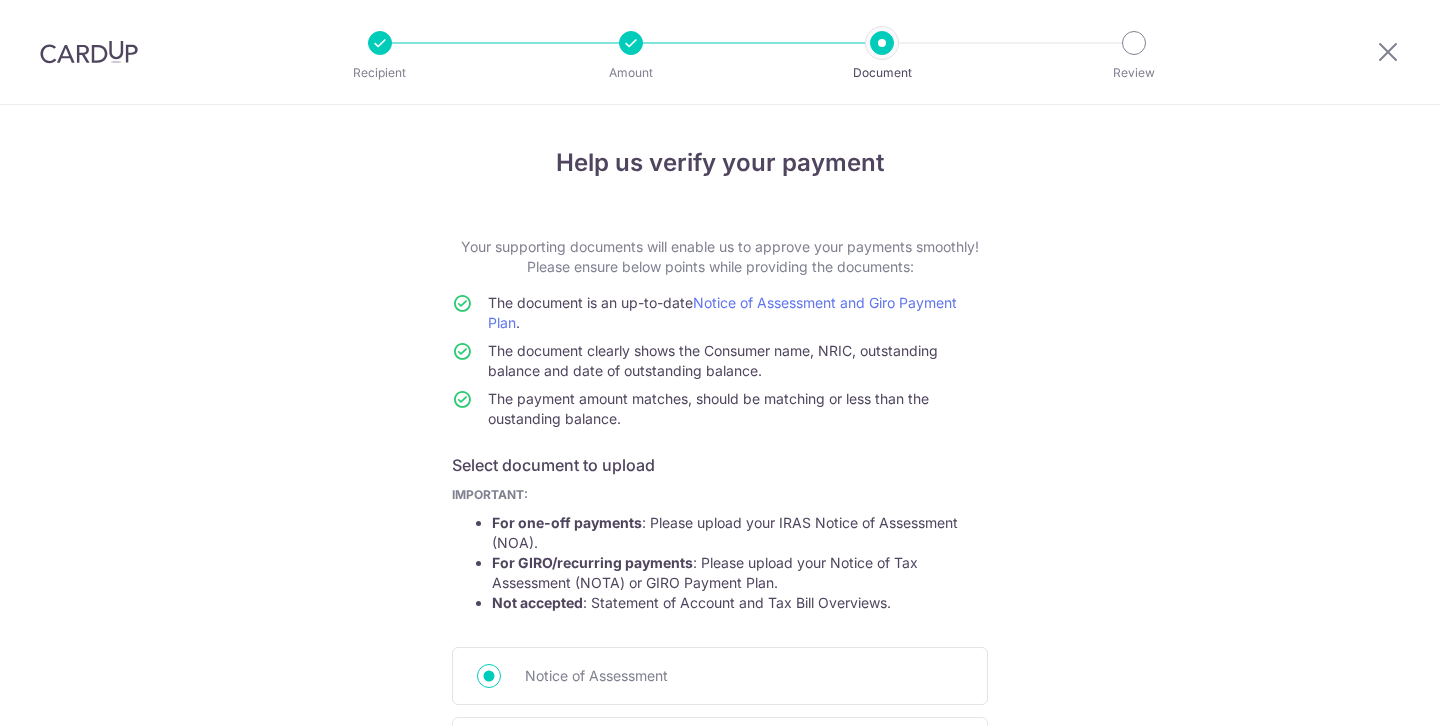 scroll, scrollTop: 0, scrollLeft: 0, axis: both 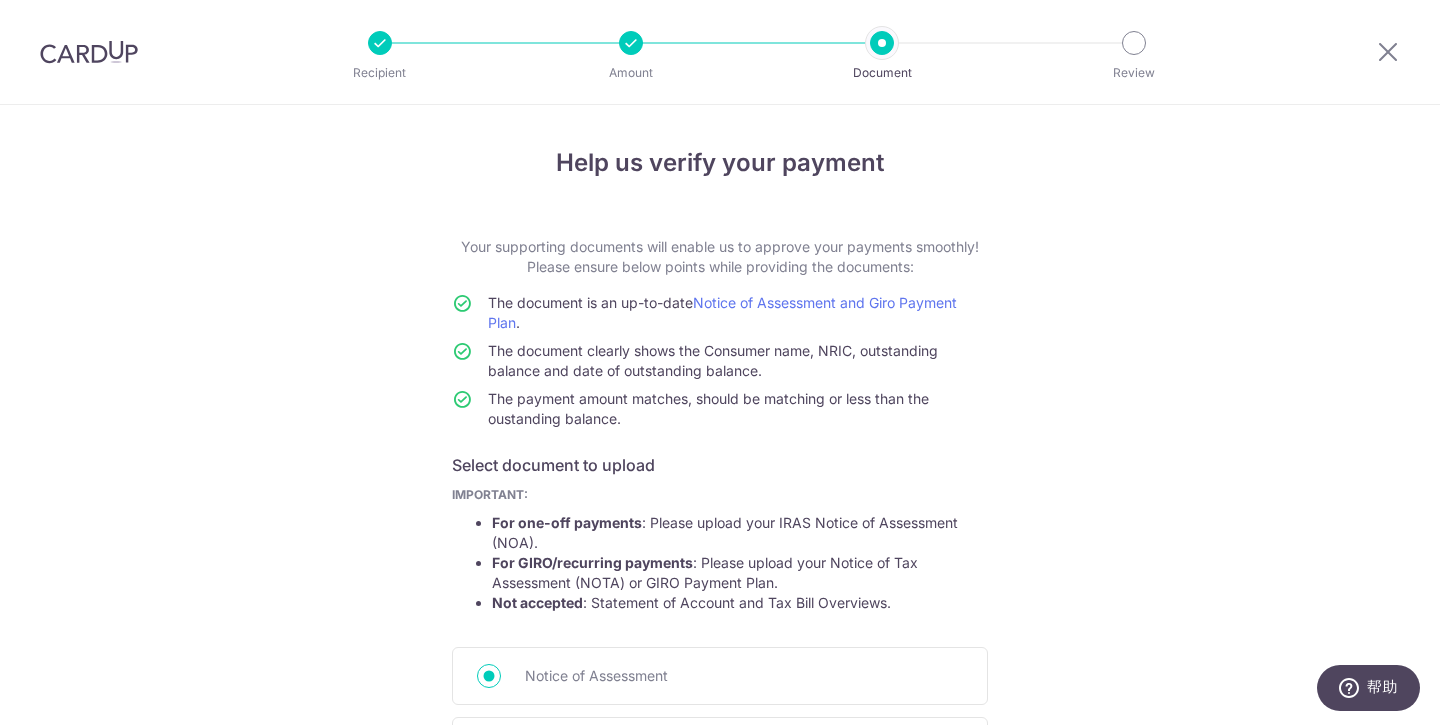 drag, startPoint x: 489, startPoint y: 246, endPoint x: 971, endPoint y: 241, distance: 482.02594 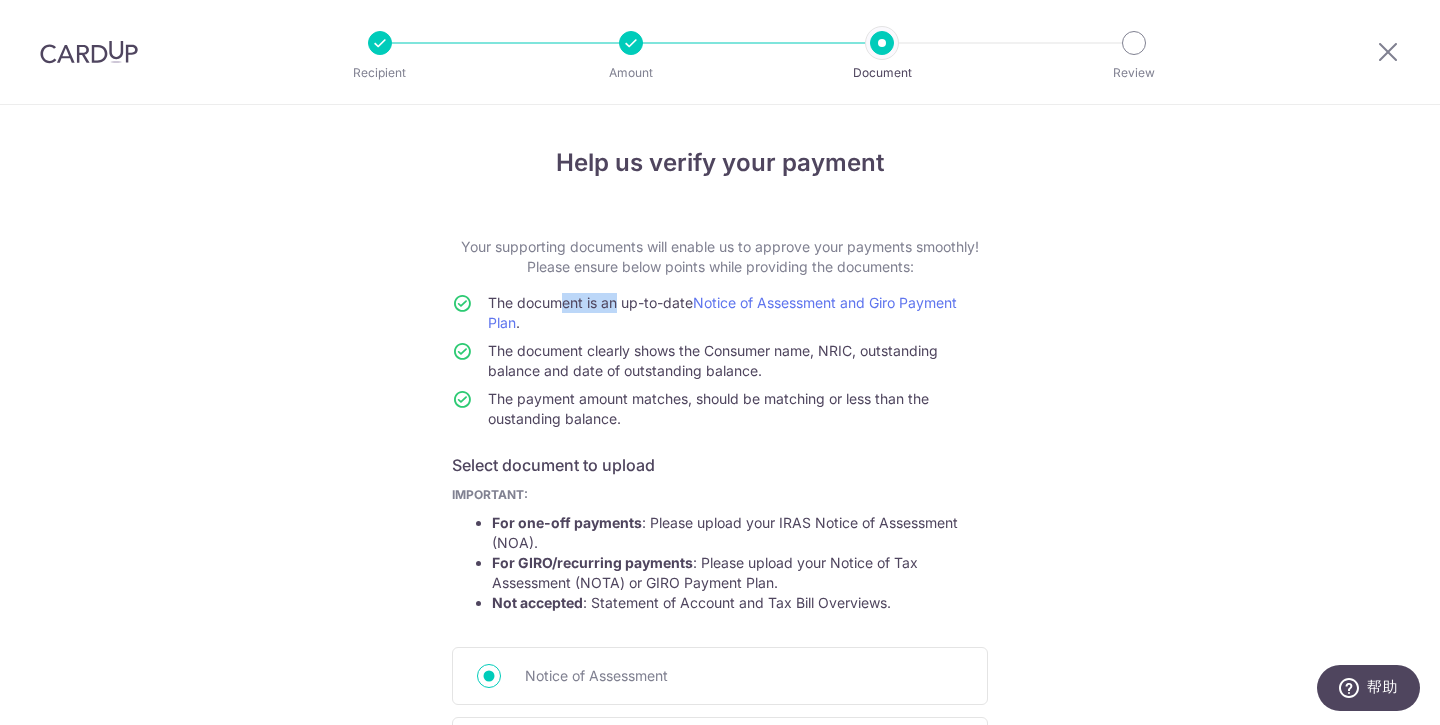 drag, startPoint x: 547, startPoint y: 306, endPoint x: 612, endPoint y: 305, distance: 65.00769 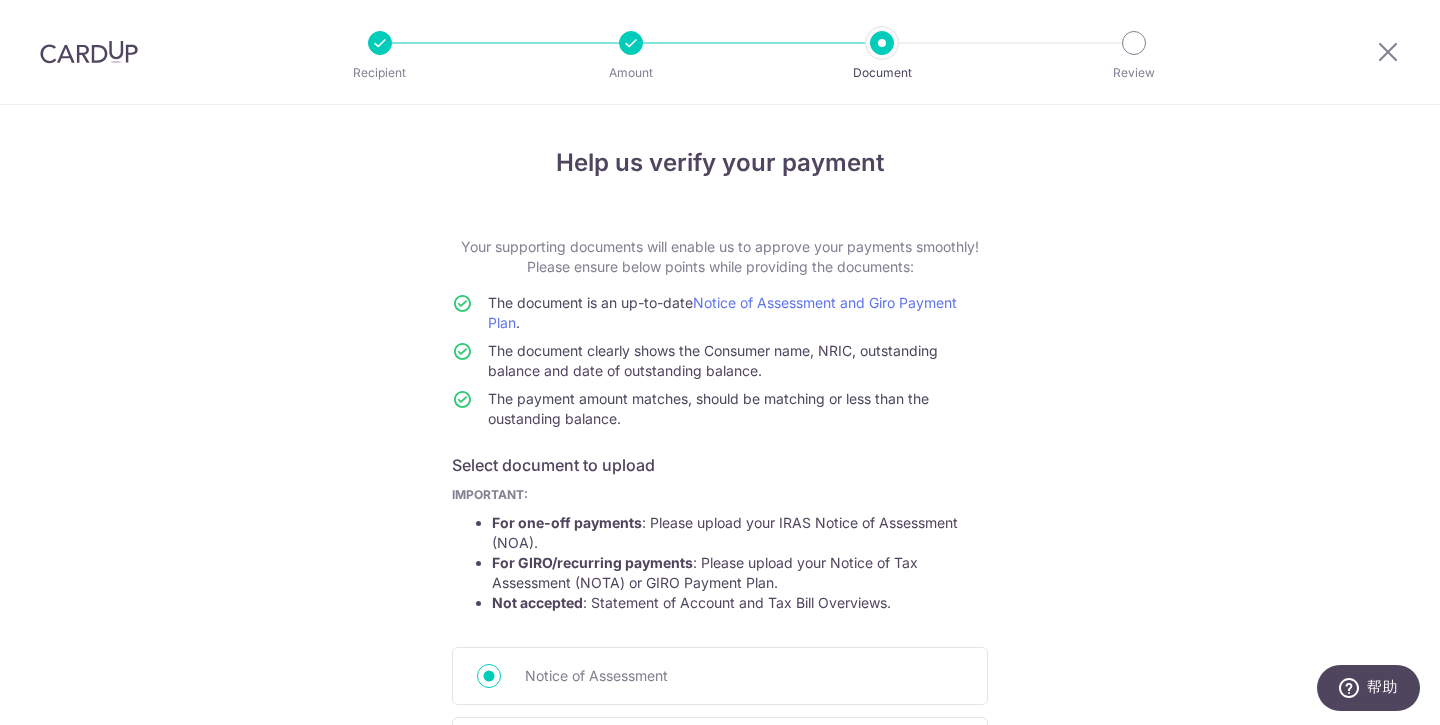 click on "The document clearly shows the Consumer name, NRIC, outstanding balance and date of outstanding balance." at bounding box center (713, 360) 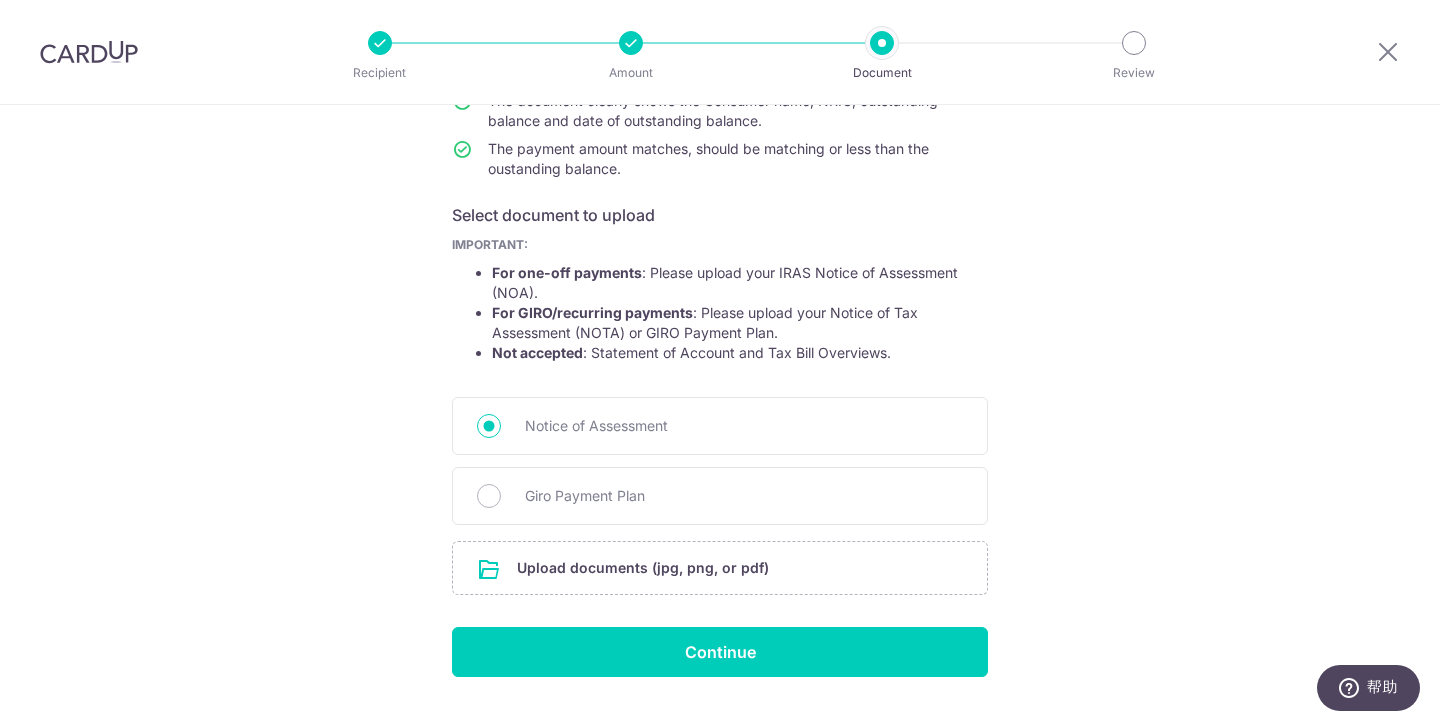 scroll, scrollTop: 296, scrollLeft: 0, axis: vertical 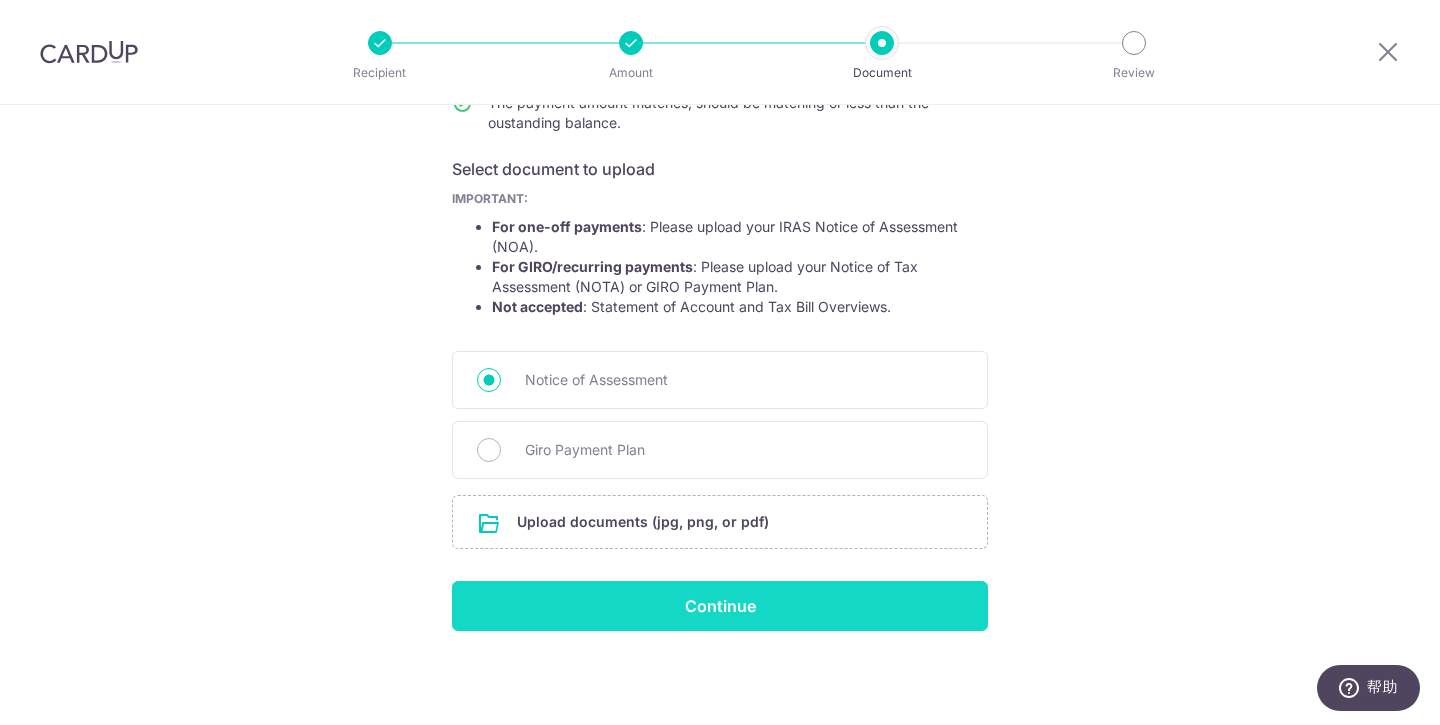 click on "Continue" at bounding box center [720, 606] 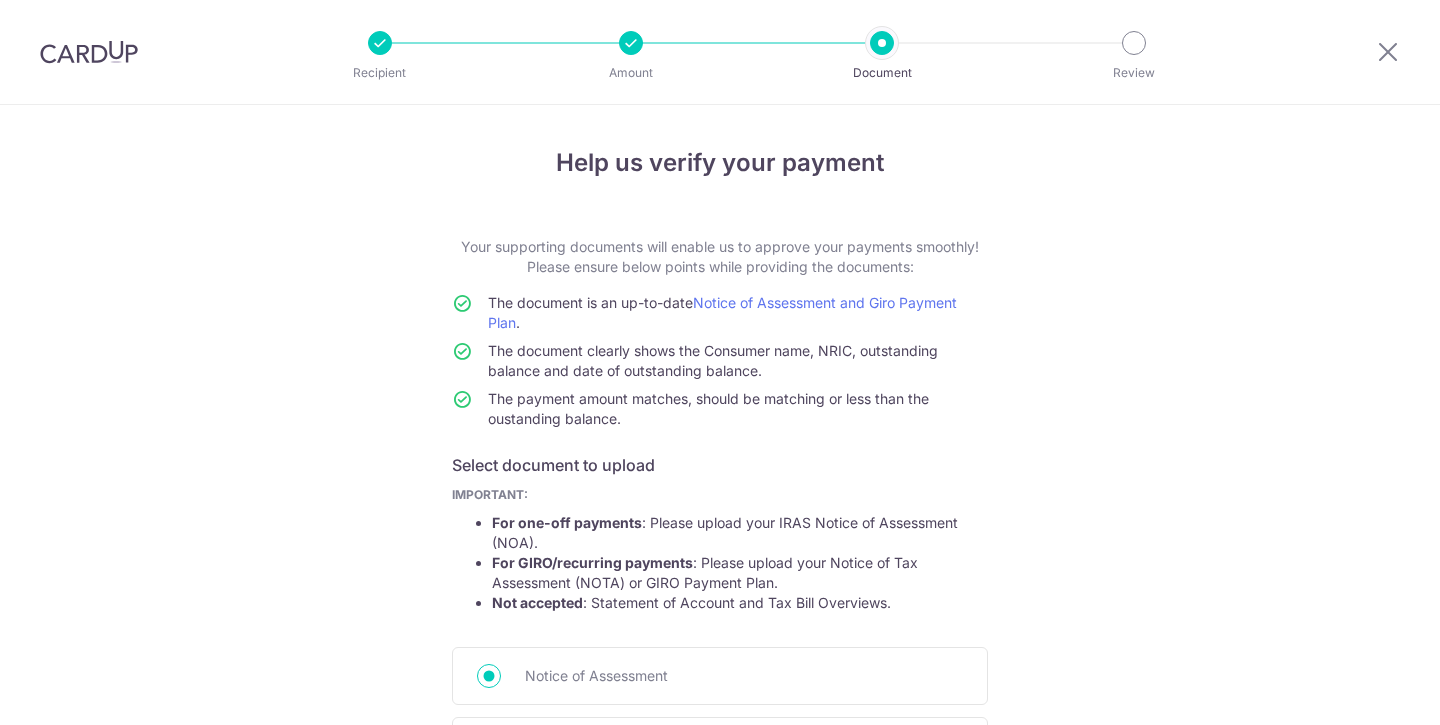 scroll, scrollTop: 0, scrollLeft: 0, axis: both 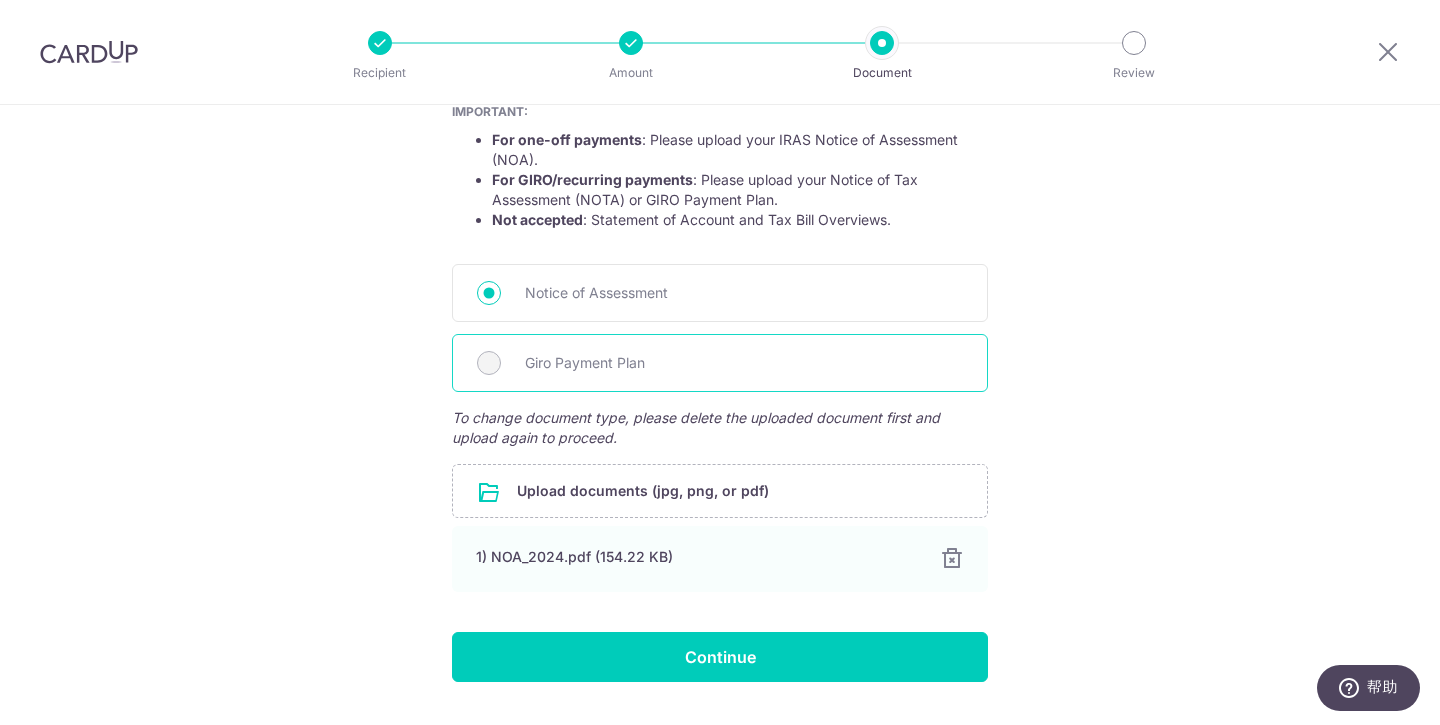 click on "Giro Payment Plan" at bounding box center [720, 363] 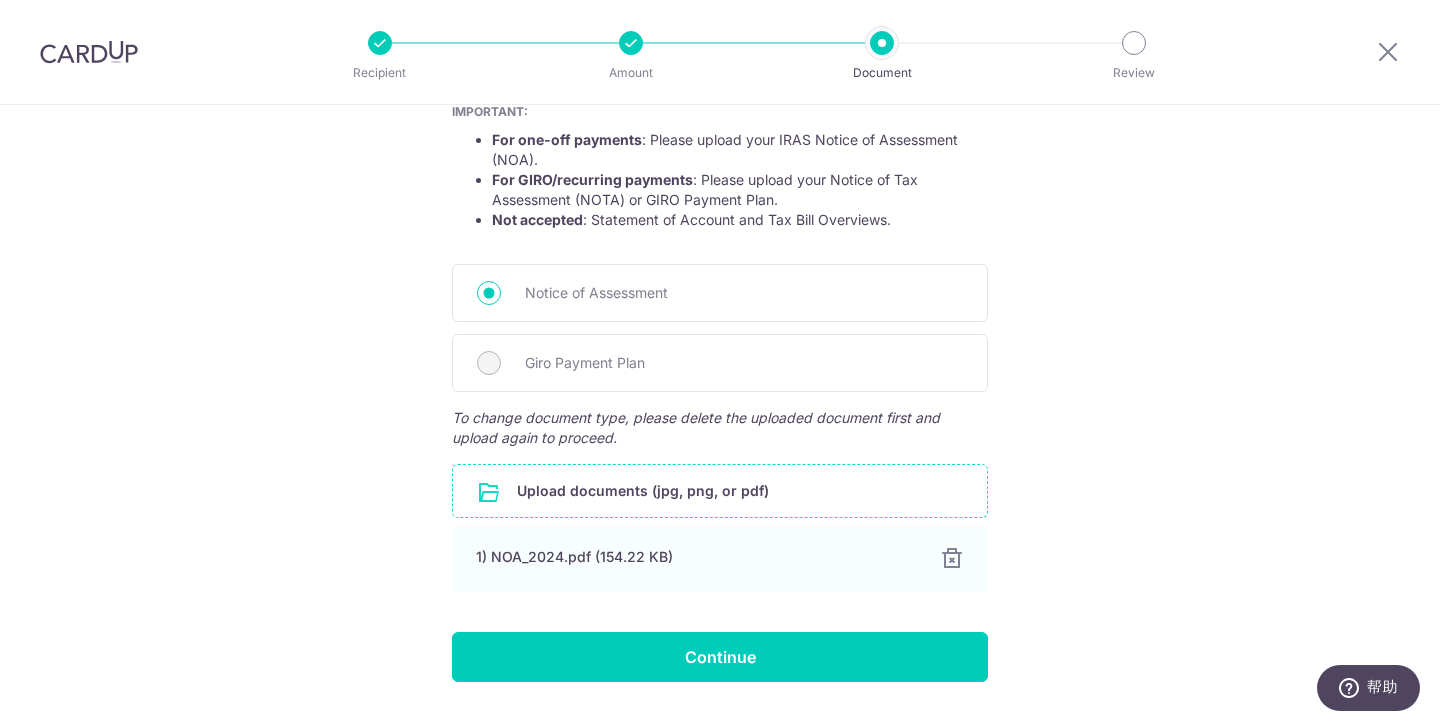 click at bounding box center [720, 491] 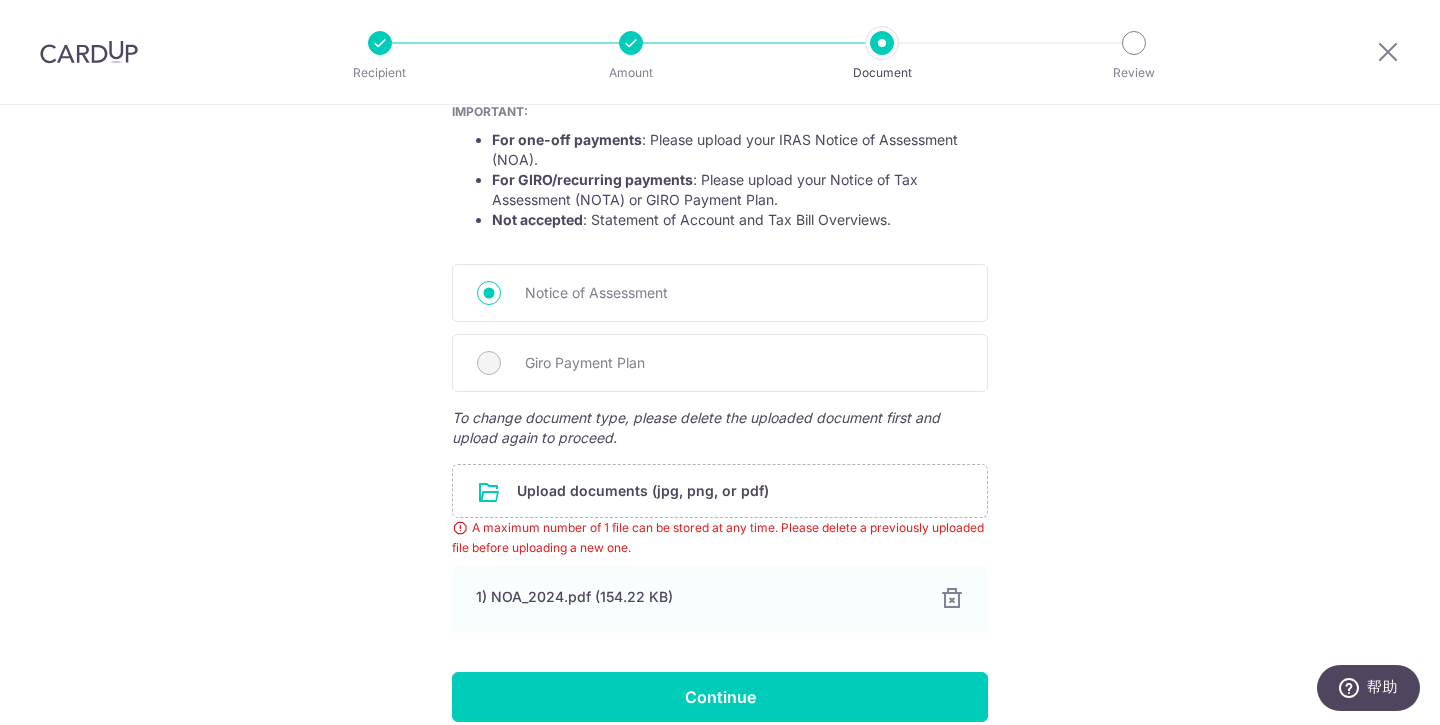 scroll, scrollTop: 474, scrollLeft: 0, axis: vertical 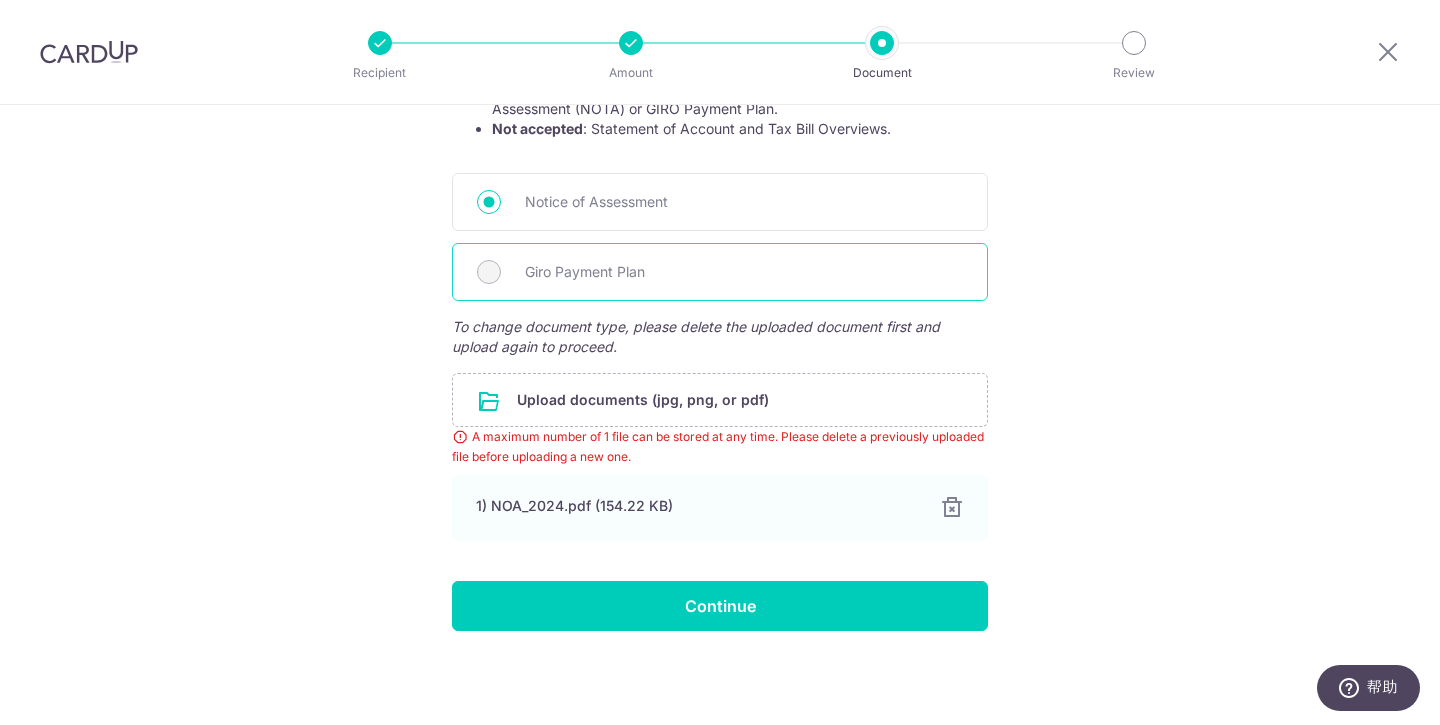 click on "Giro Payment Plan" at bounding box center (744, 272) 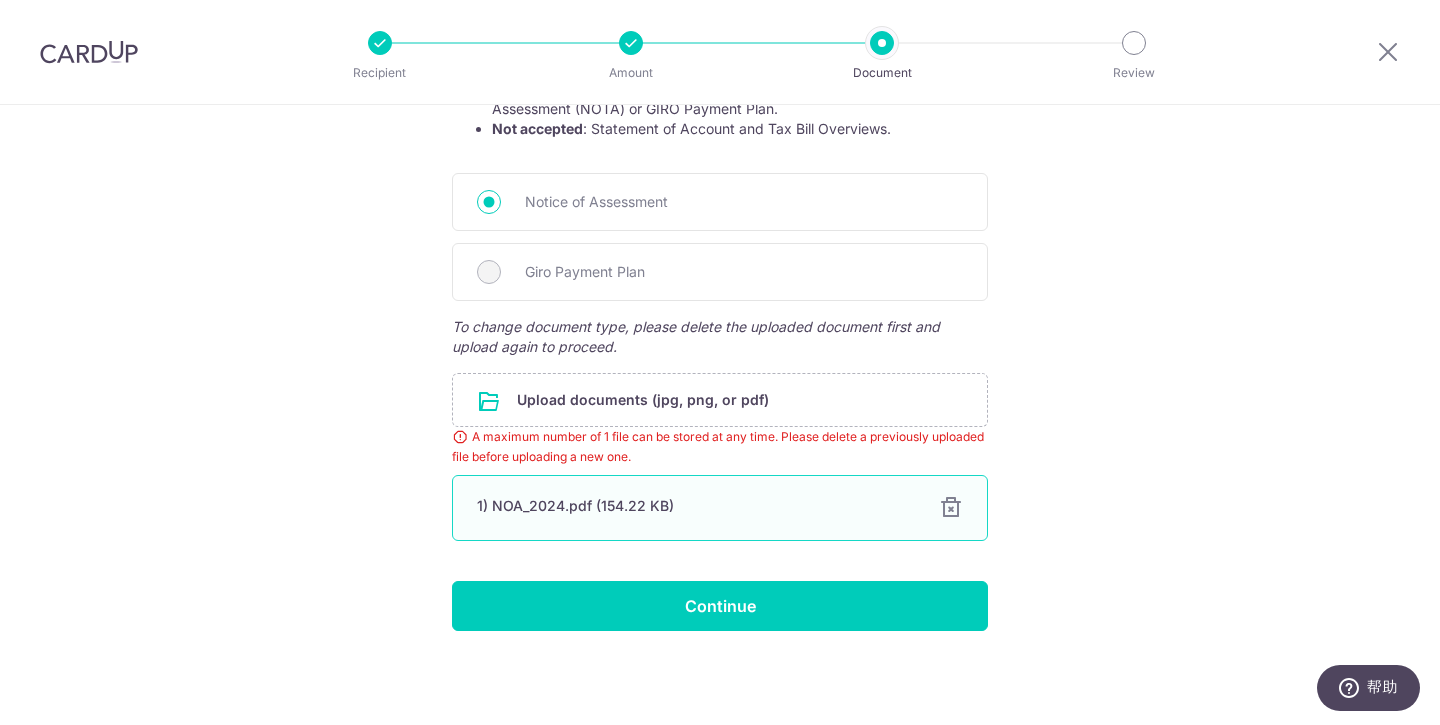 click on "1) NOA_2024.pdf (154.22 KB)" at bounding box center [696, 506] 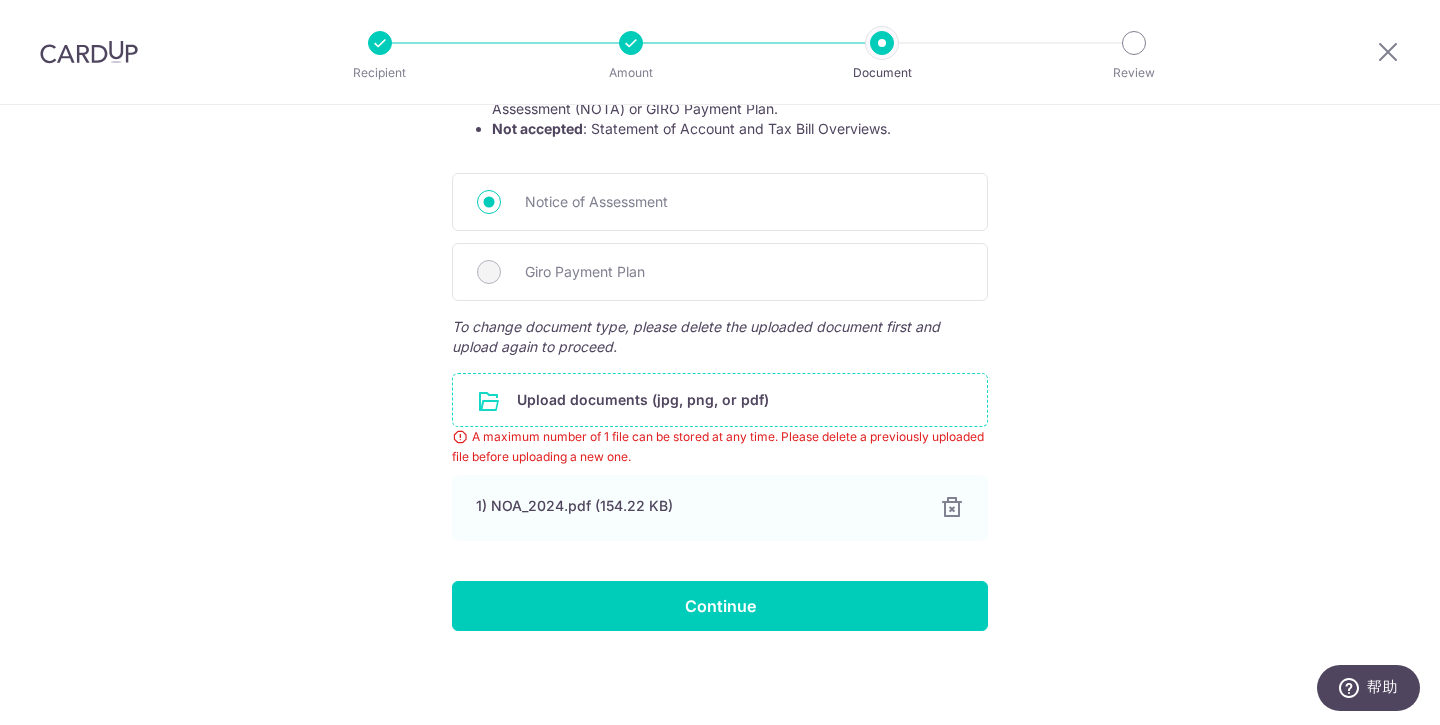 click at bounding box center (720, 400) 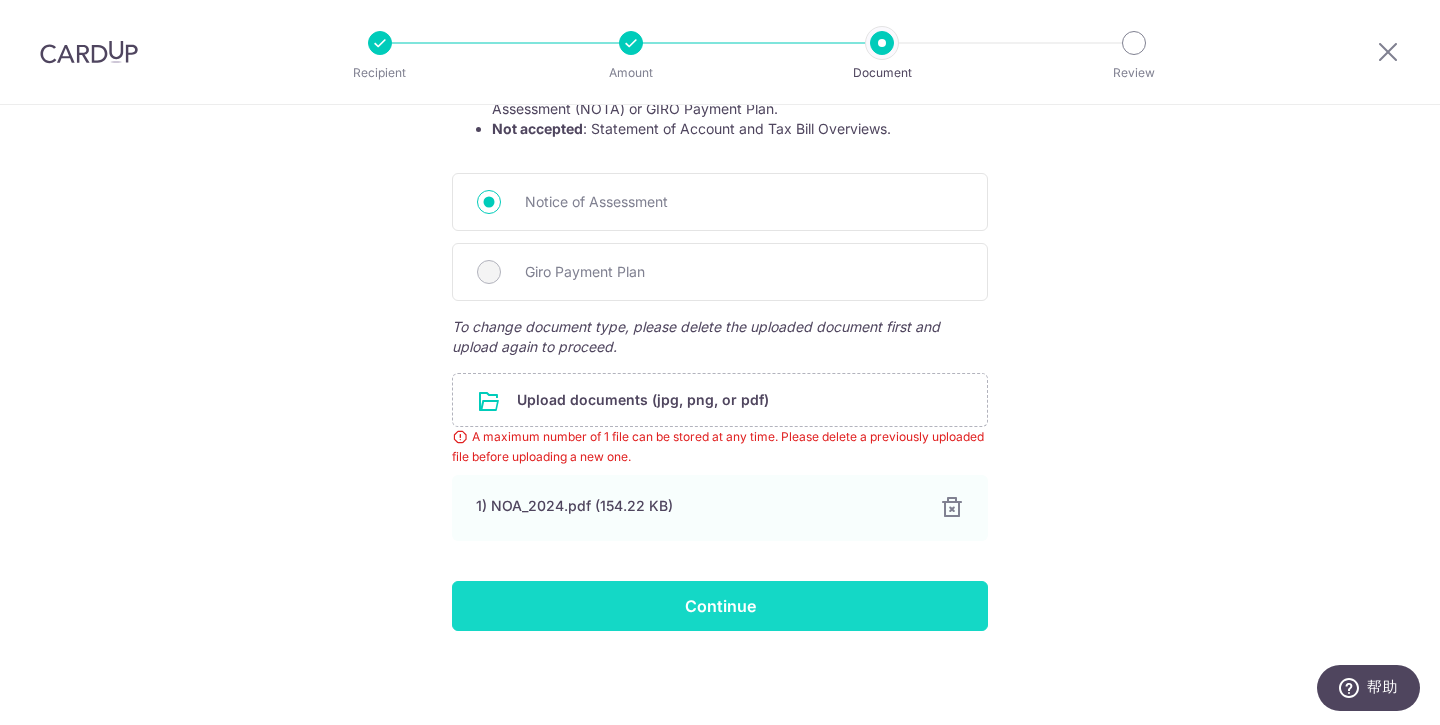 click on "Continue" at bounding box center (720, 606) 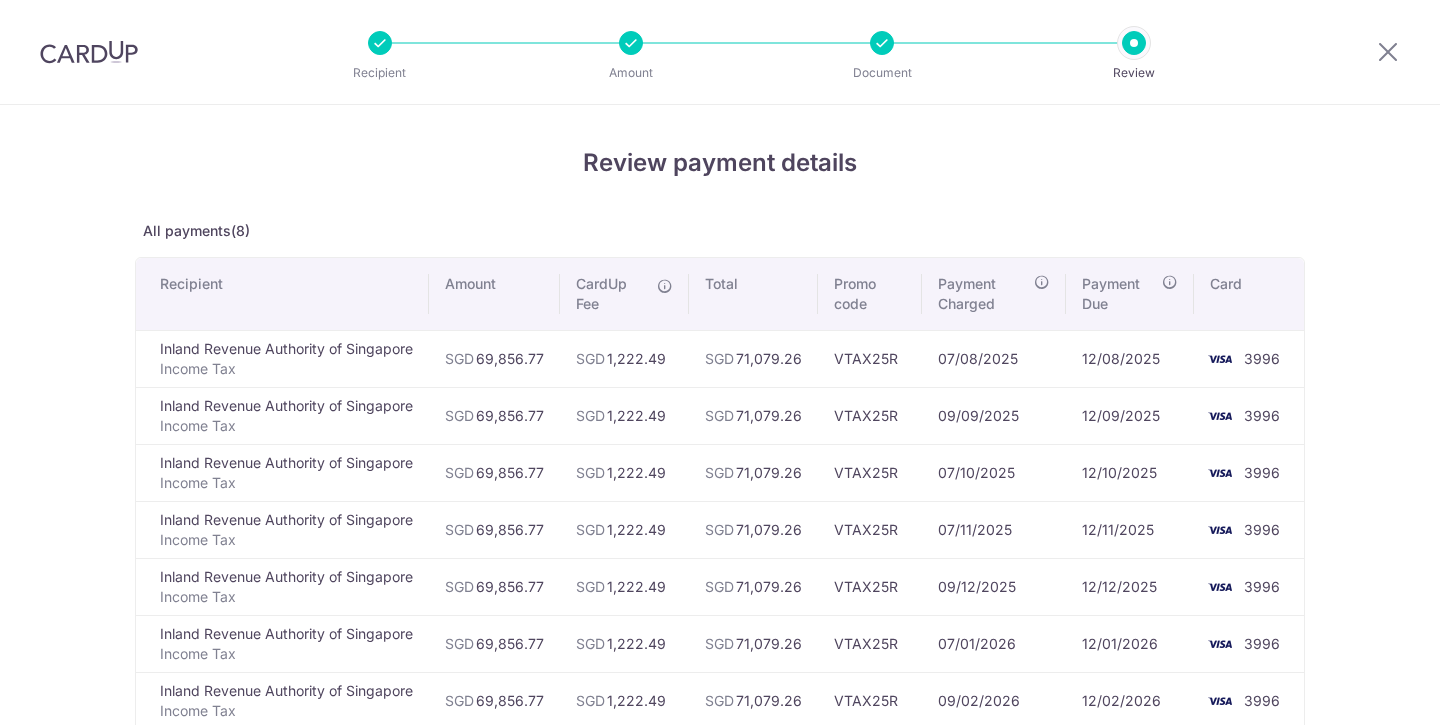 scroll, scrollTop: 0, scrollLeft: 0, axis: both 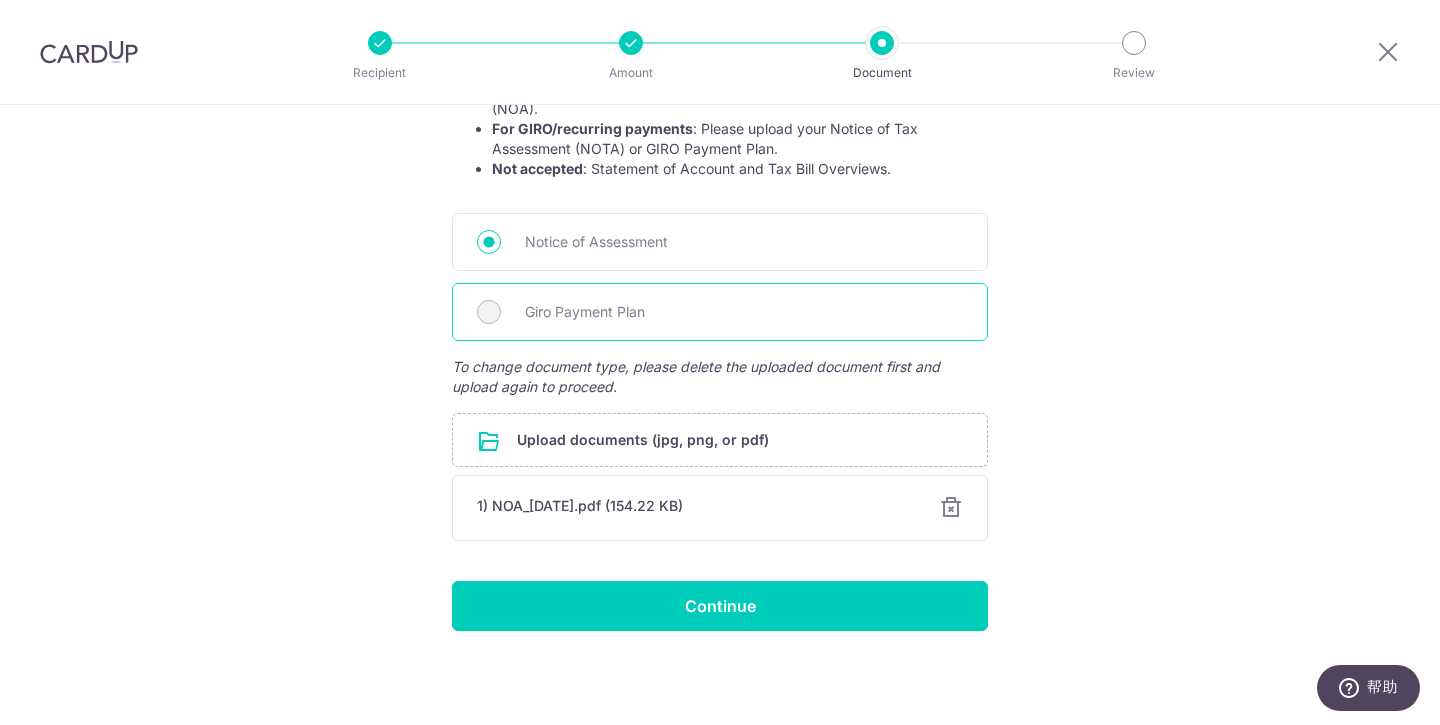 click on "Giro Payment Plan" at bounding box center [744, 312] 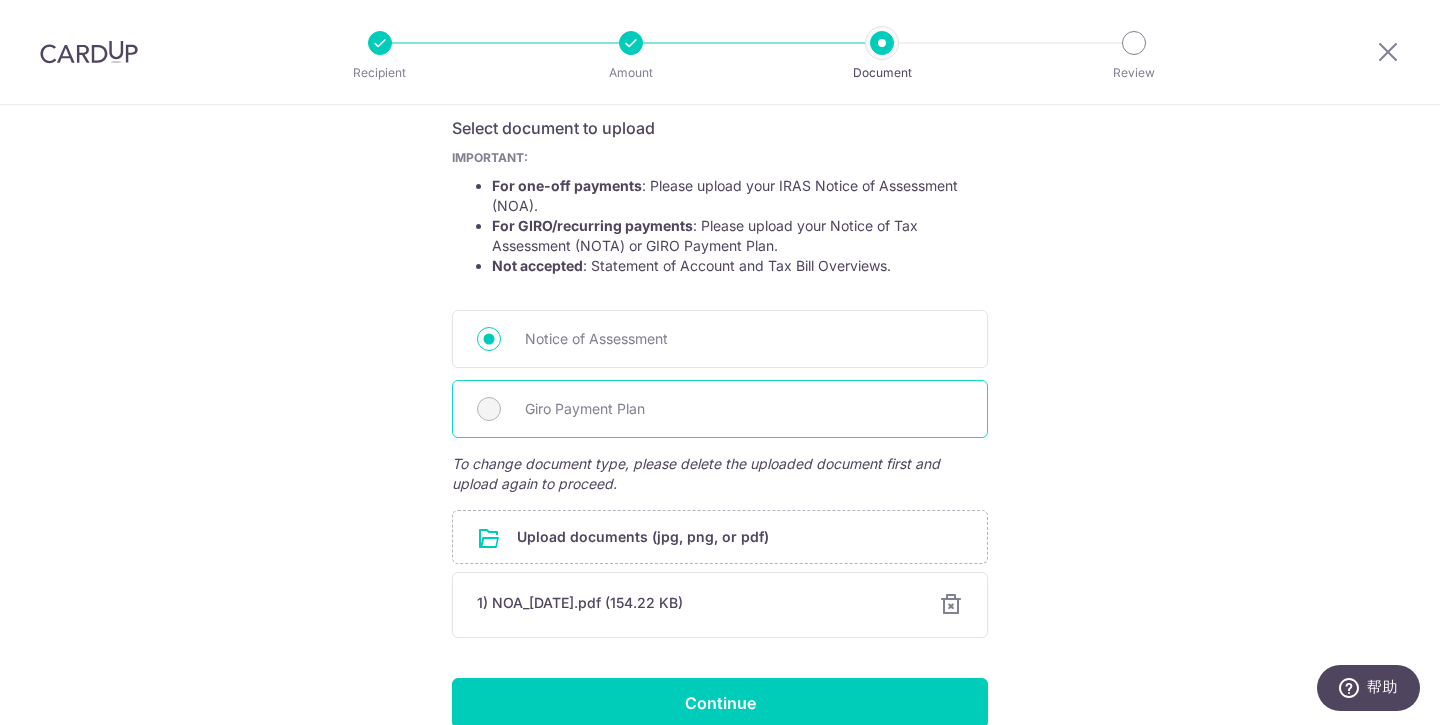 scroll, scrollTop: 338, scrollLeft: 0, axis: vertical 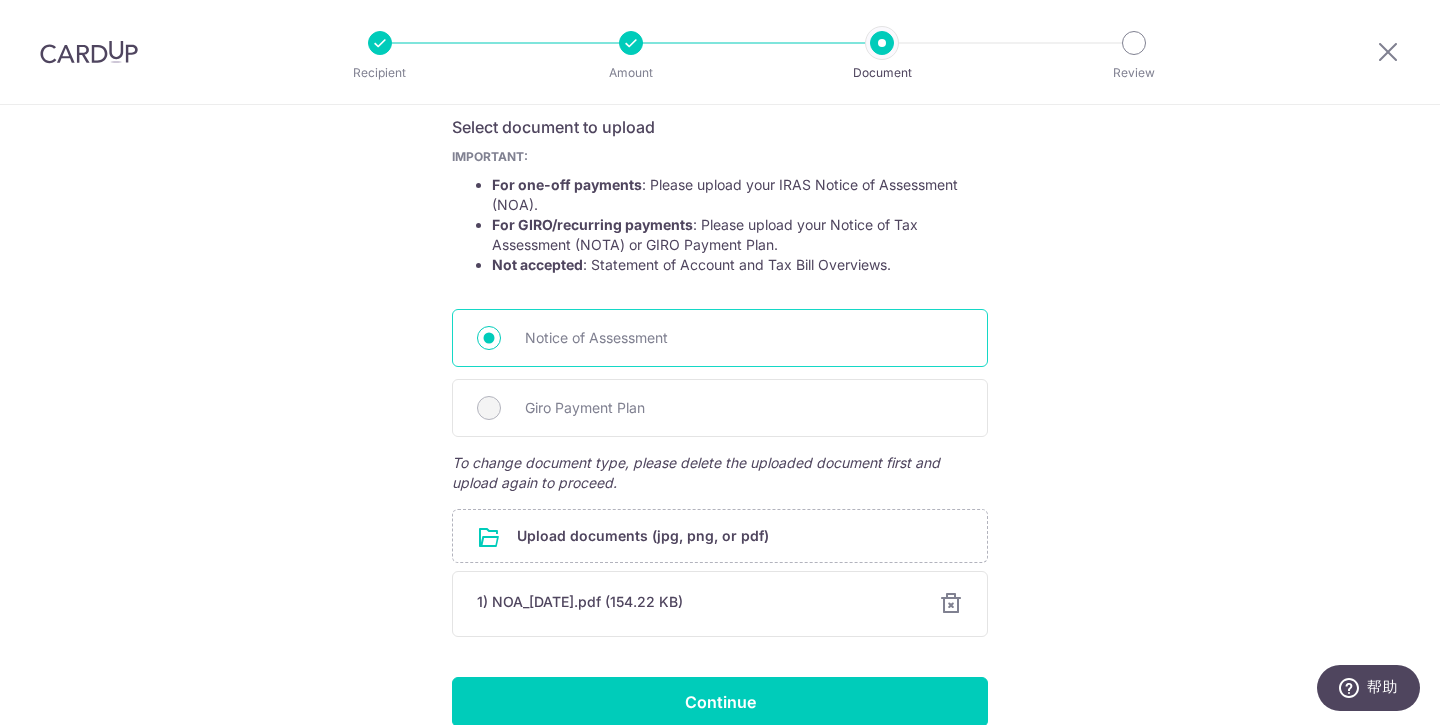click on "Notice of Assessment" at bounding box center [744, 338] 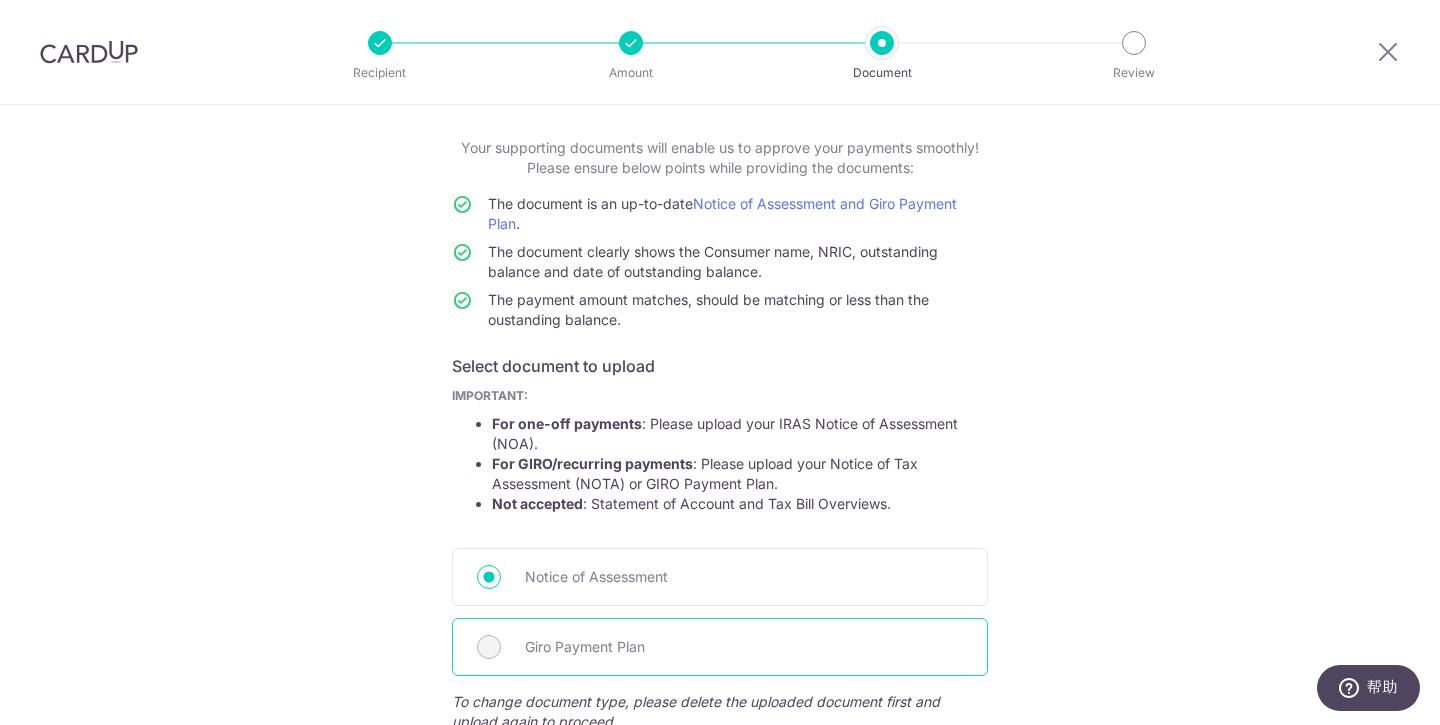 scroll, scrollTop: 96, scrollLeft: 0, axis: vertical 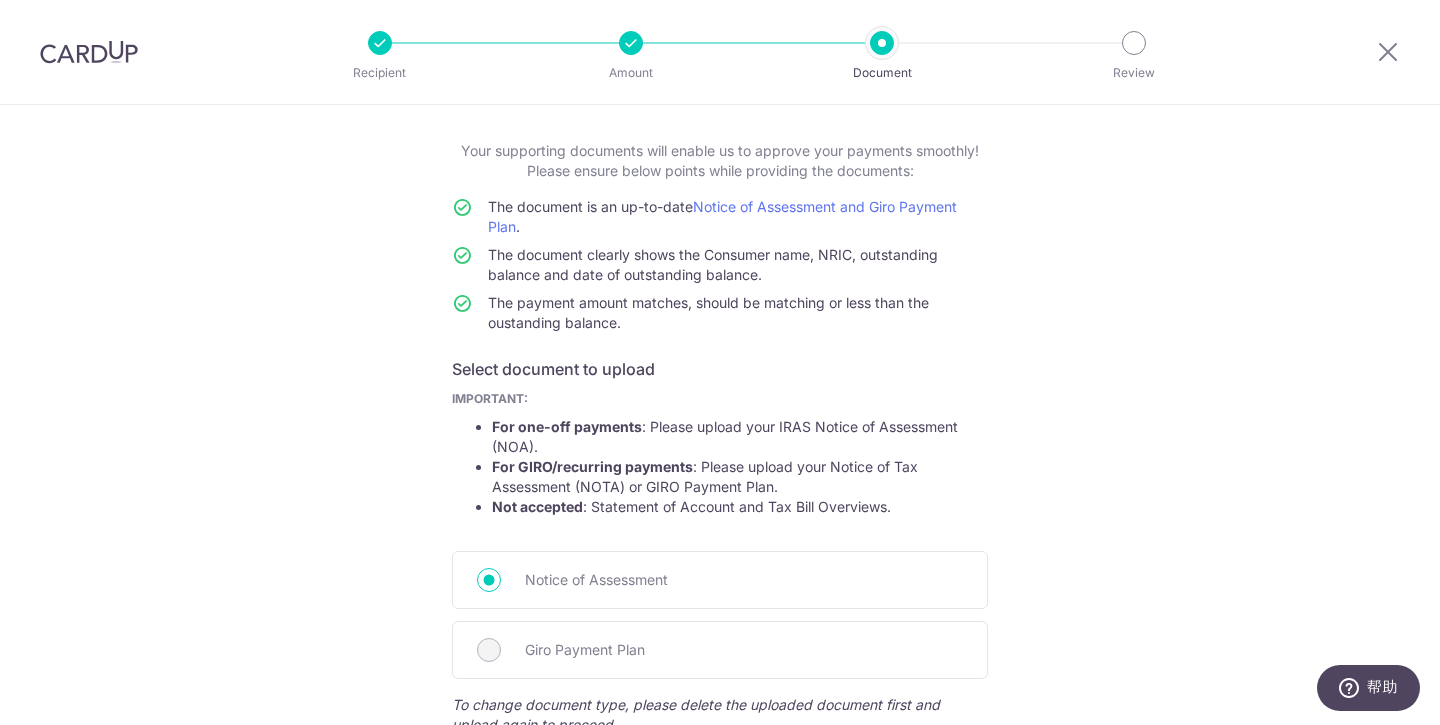 drag, startPoint x: 567, startPoint y: 259, endPoint x: 726, endPoint y: 261, distance: 159.01257 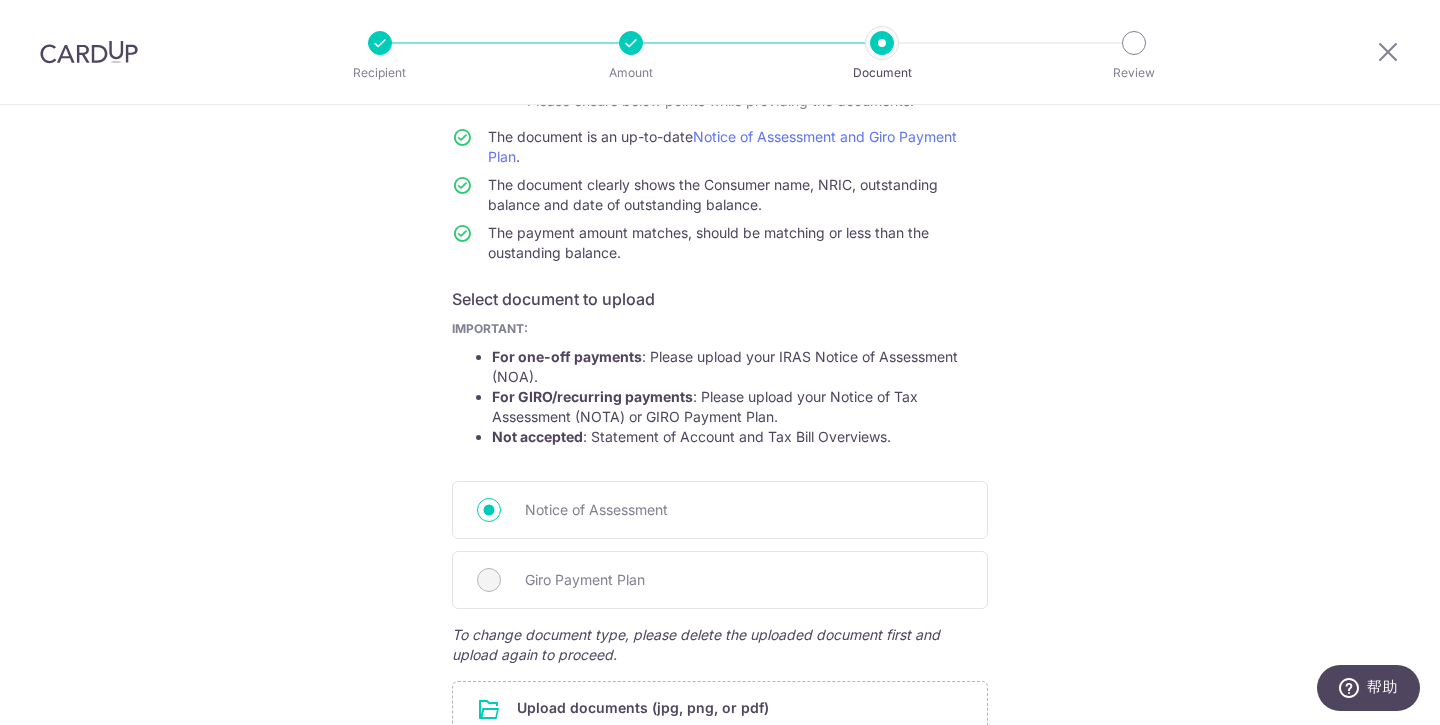 scroll, scrollTop: 198, scrollLeft: 0, axis: vertical 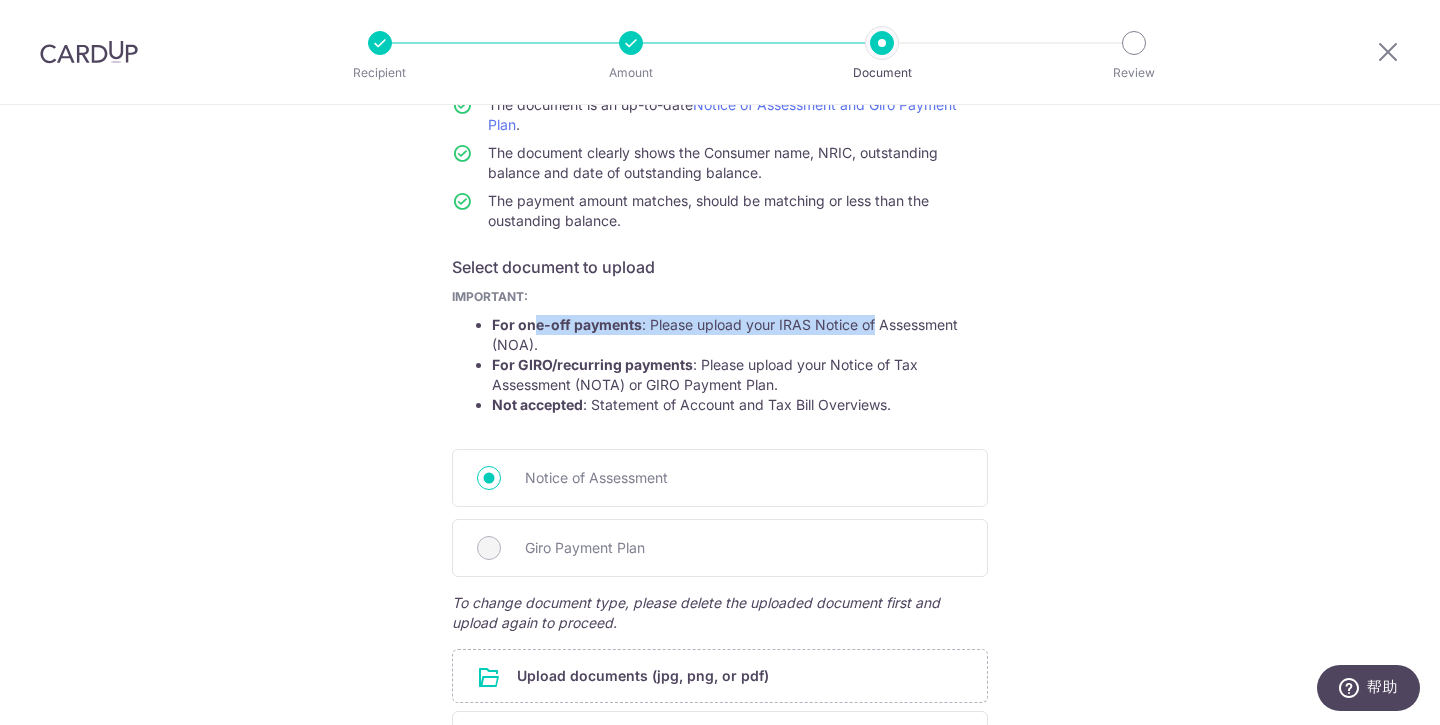 drag, startPoint x: 532, startPoint y: 329, endPoint x: 874, endPoint y: 330, distance: 342.00146 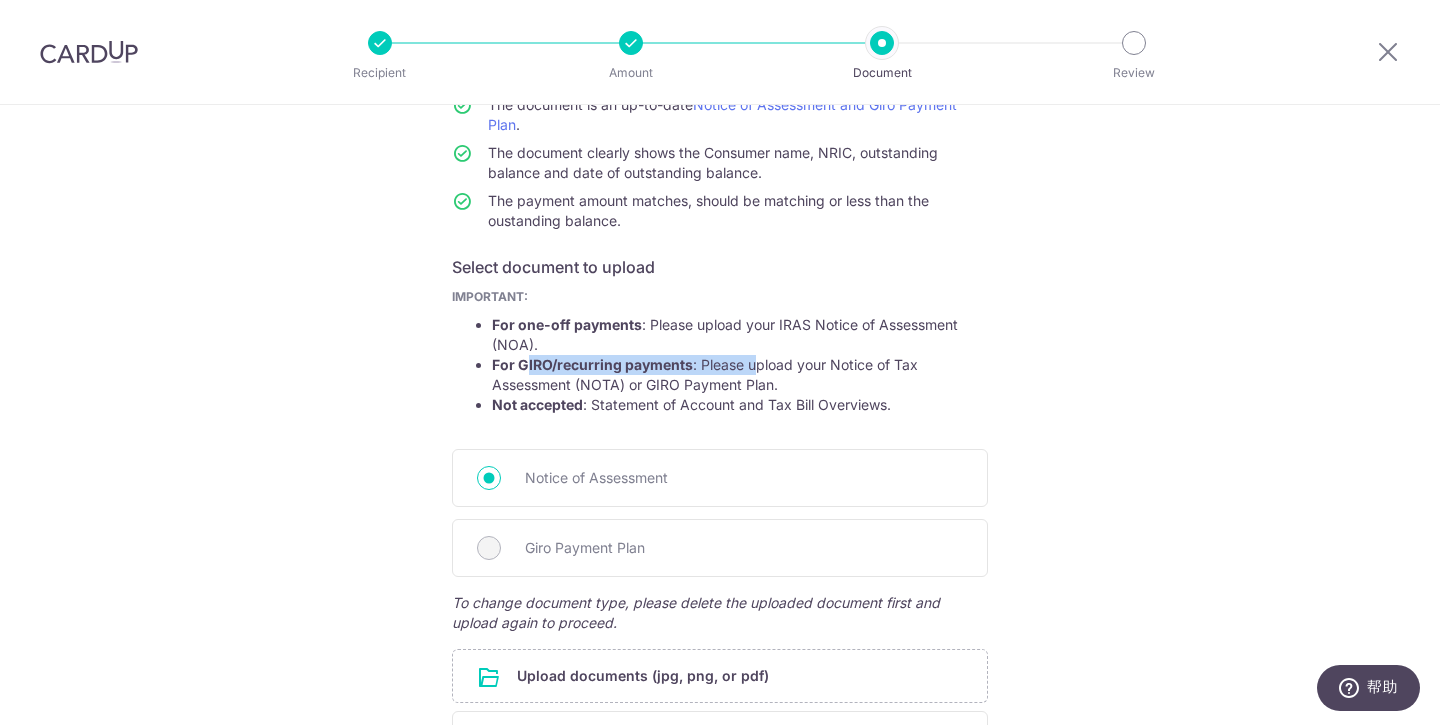 drag, startPoint x: 525, startPoint y: 365, endPoint x: 755, endPoint y: 365, distance: 230 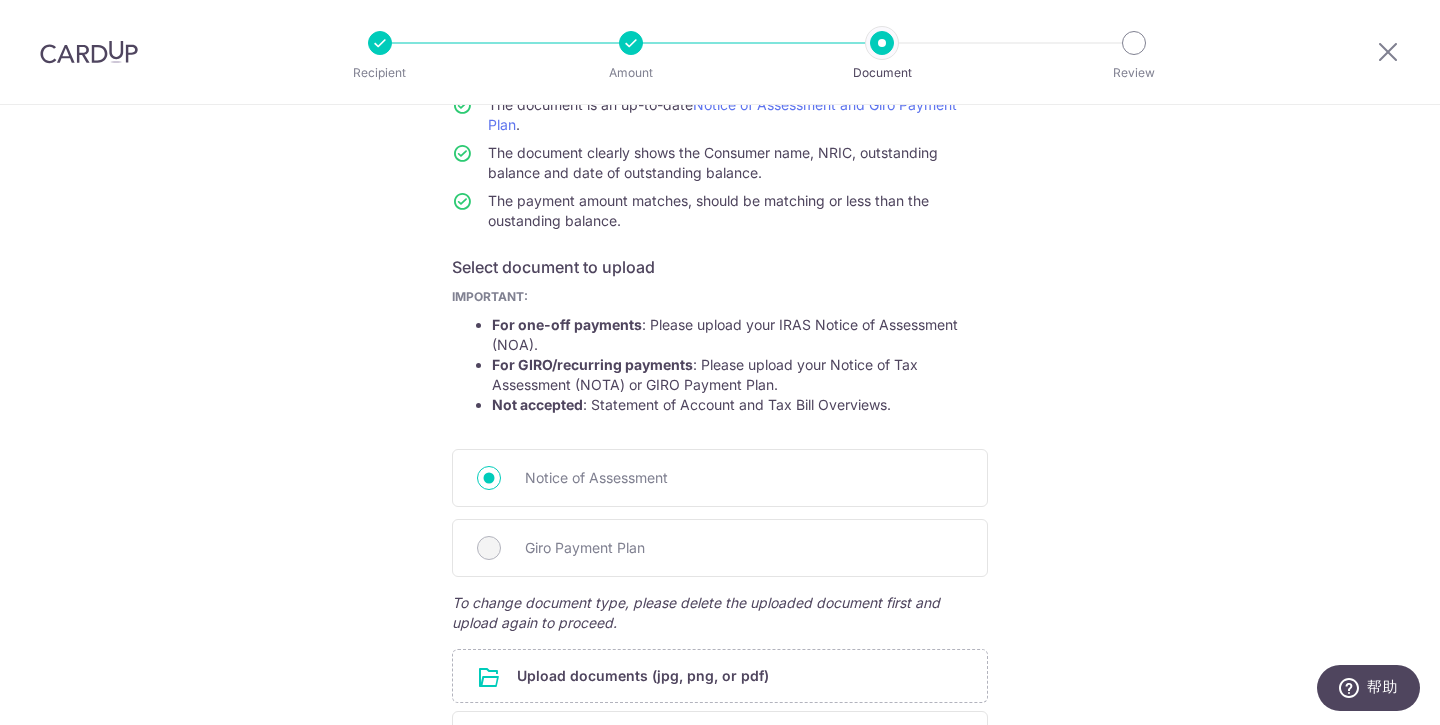 click on "For GIRO/recurring payments : Please upload your Notice of Tax Assessment (NOTA) or GIRO Payment Plan." at bounding box center [740, 375] 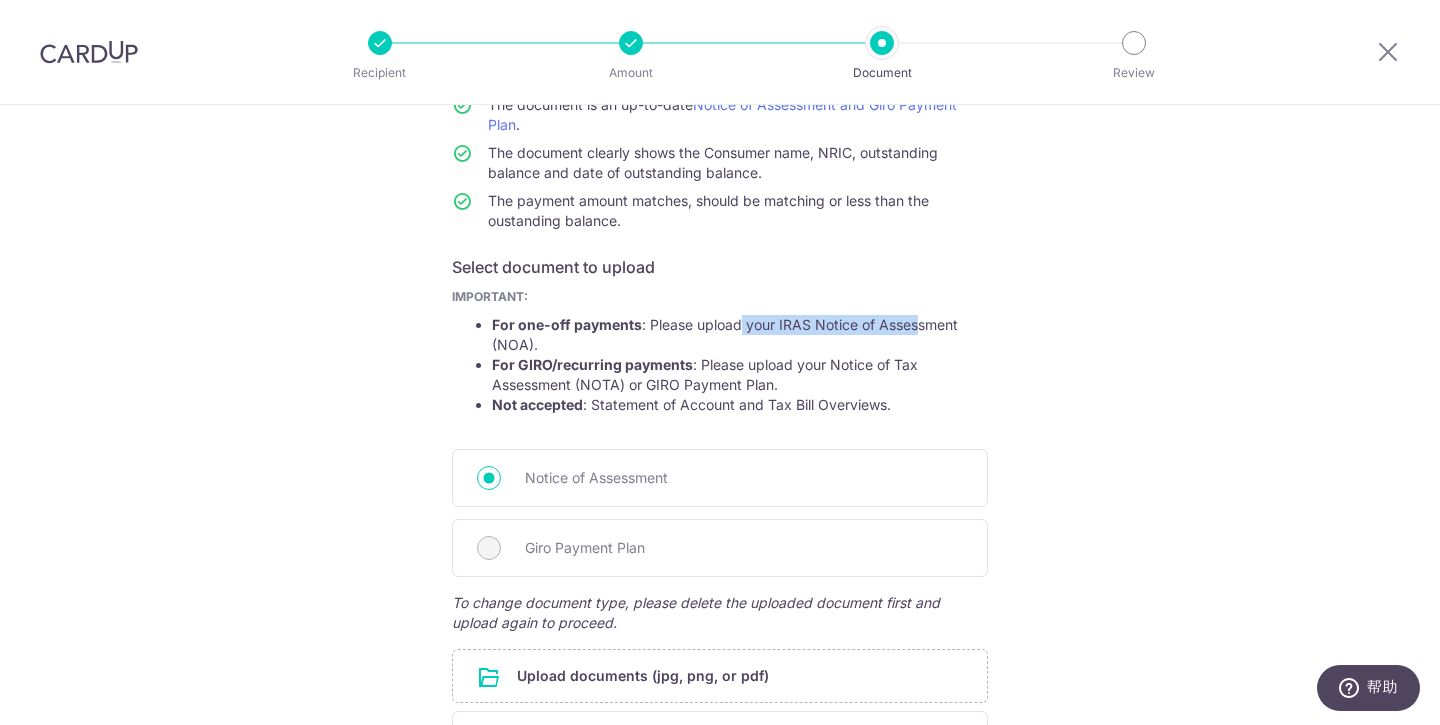 drag, startPoint x: 742, startPoint y: 324, endPoint x: 915, endPoint y: 329, distance: 173.07224 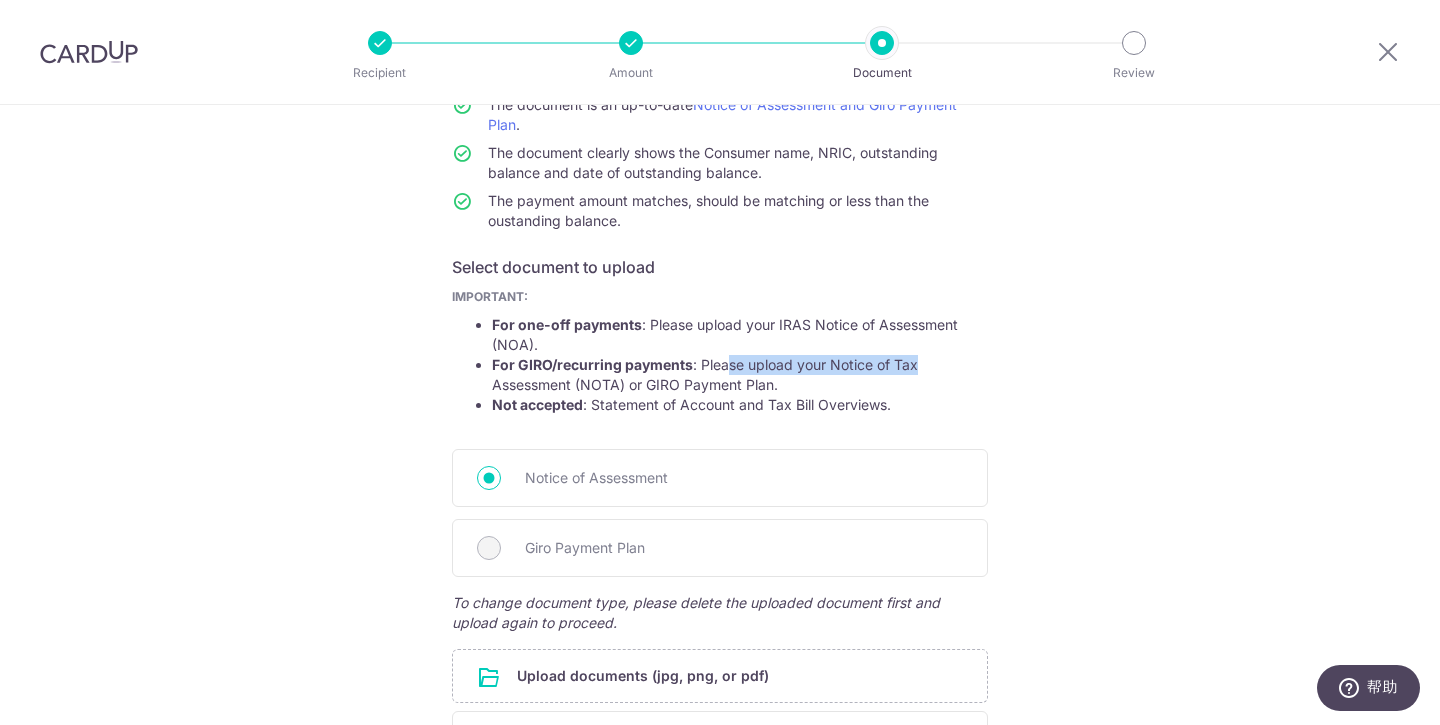 drag, startPoint x: 726, startPoint y: 368, endPoint x: 938, endPoint y: 367, distance: 212.00237 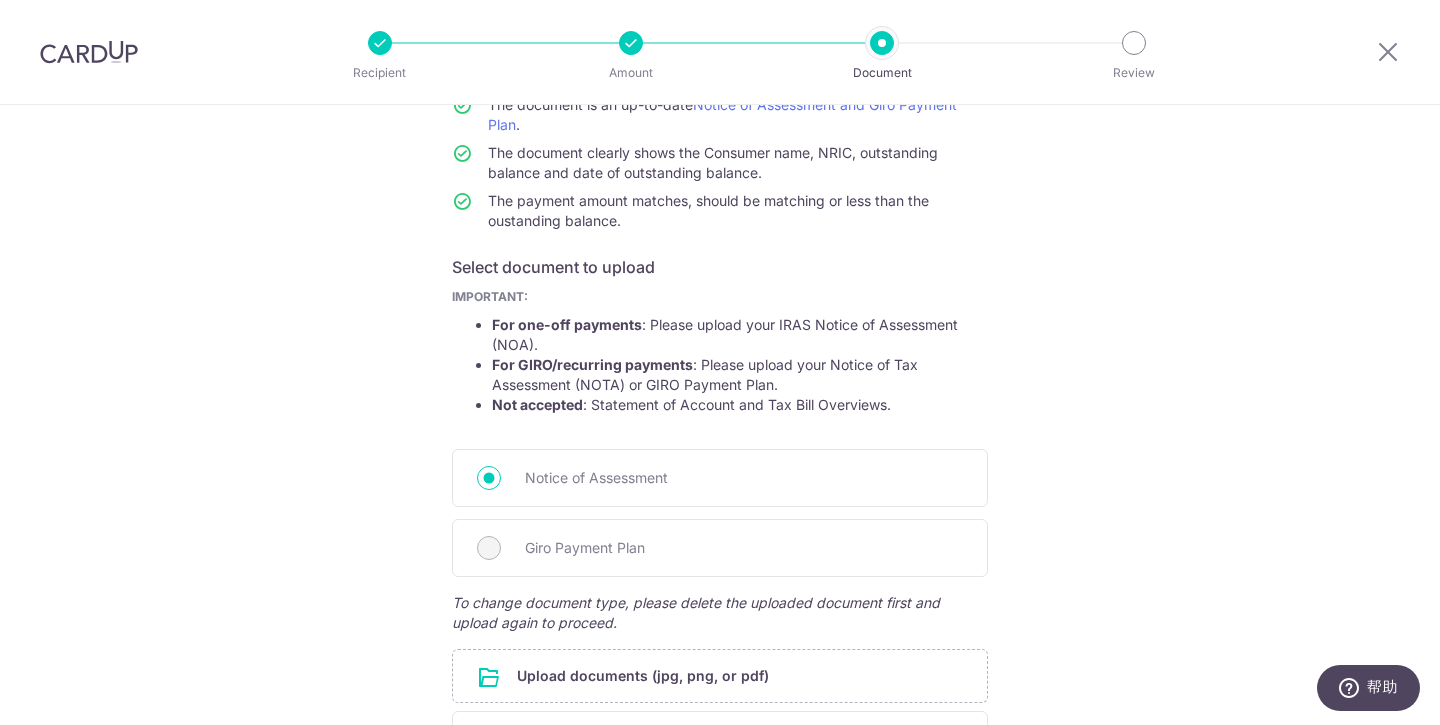 click on "For GIRO/recurring payments : Please upload your Notice of Tax Assessment (NOTA) or GIRO Payment Plan." at bounding box center [740, 375] 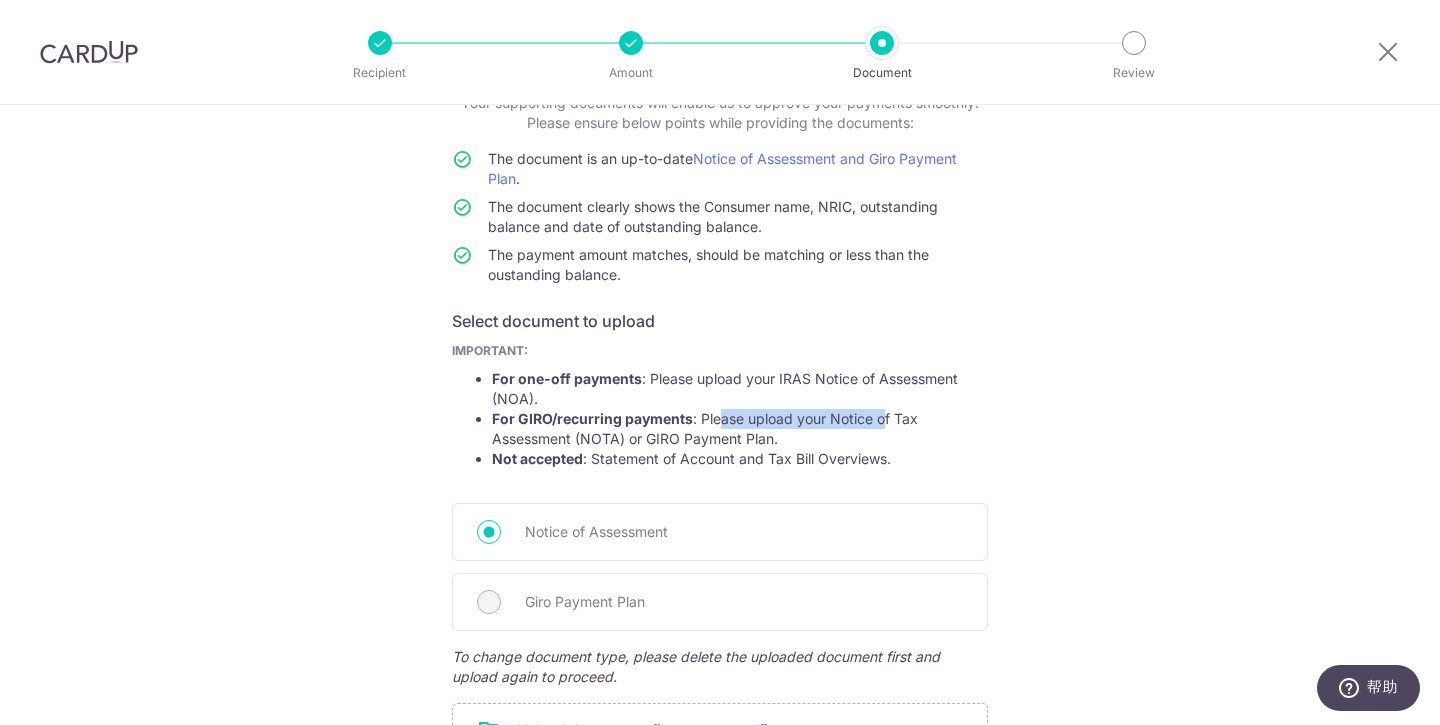 drag, startPoint x: 716, startPoint y: 419, endPoint x: 886, endPoint y: 414, distance: 170.07352 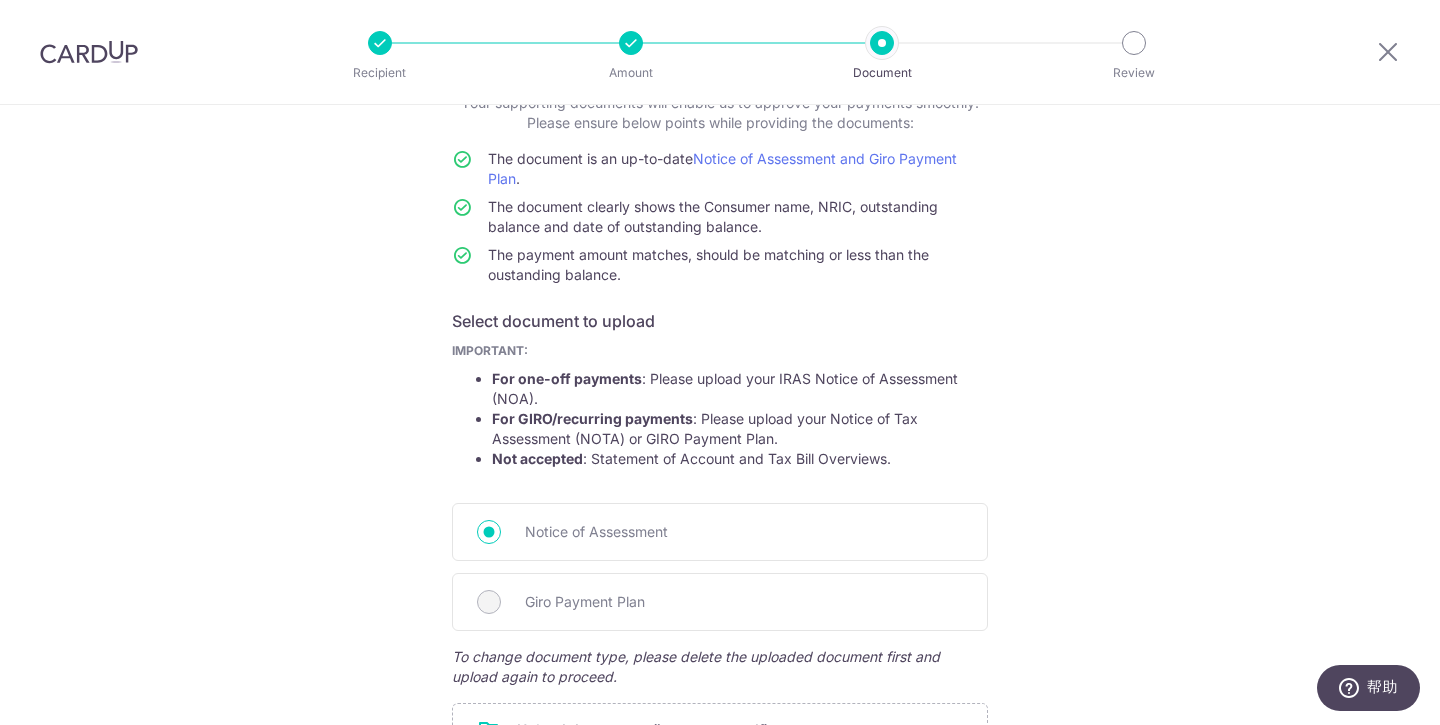 click on "For GIRO/recurring payments : Please upload your Notice of Tax Assessment (NOTA) or GIRO Payment Plan." at bounding box center (740, 429) 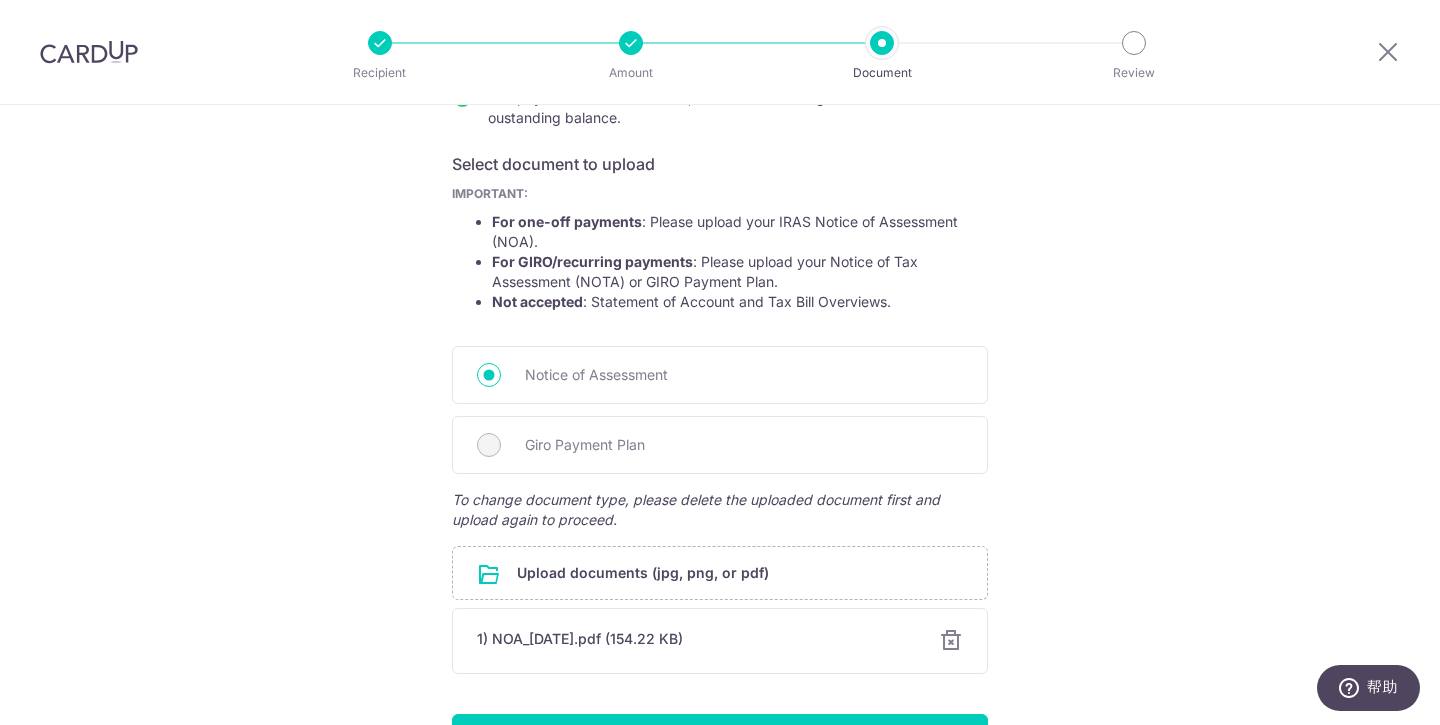click at bounding box center [951, 641] 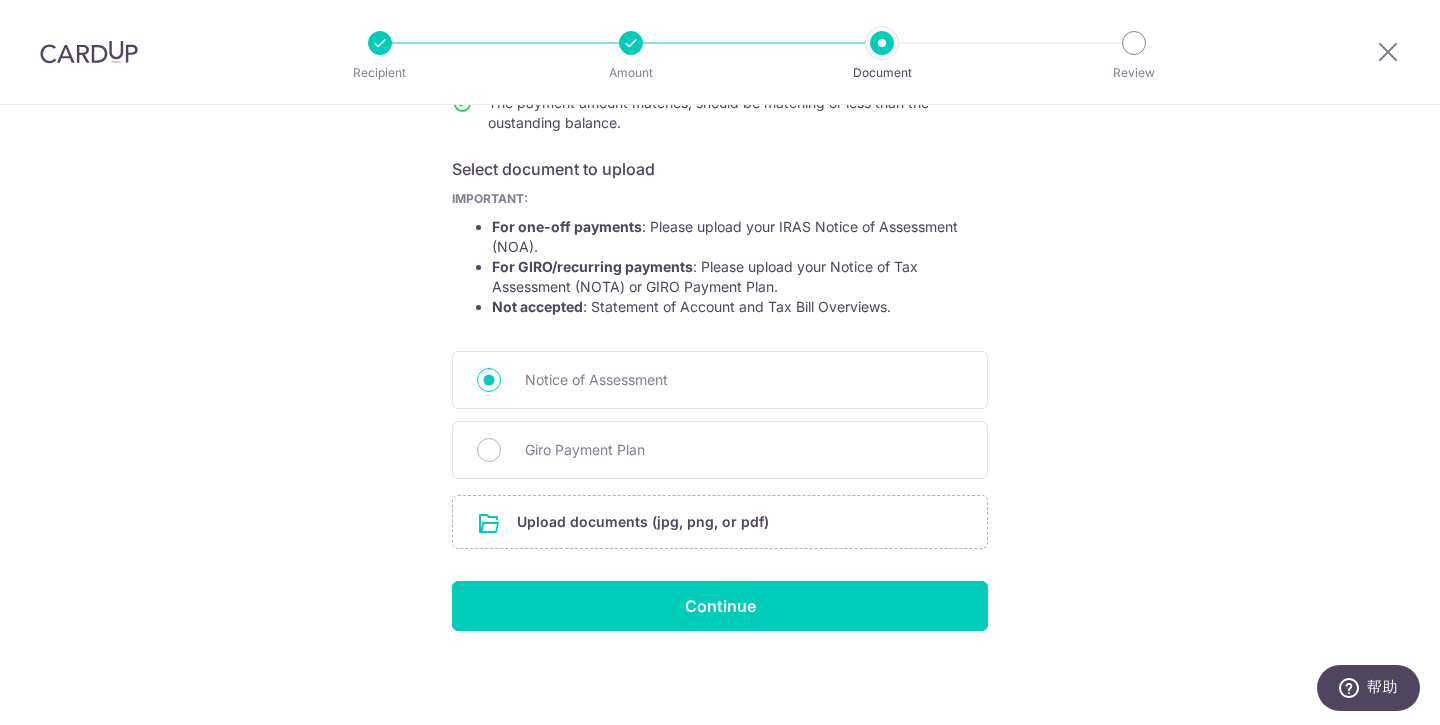 scroll, scrollTop: 296, scrollLeft: 0, axis: vertical 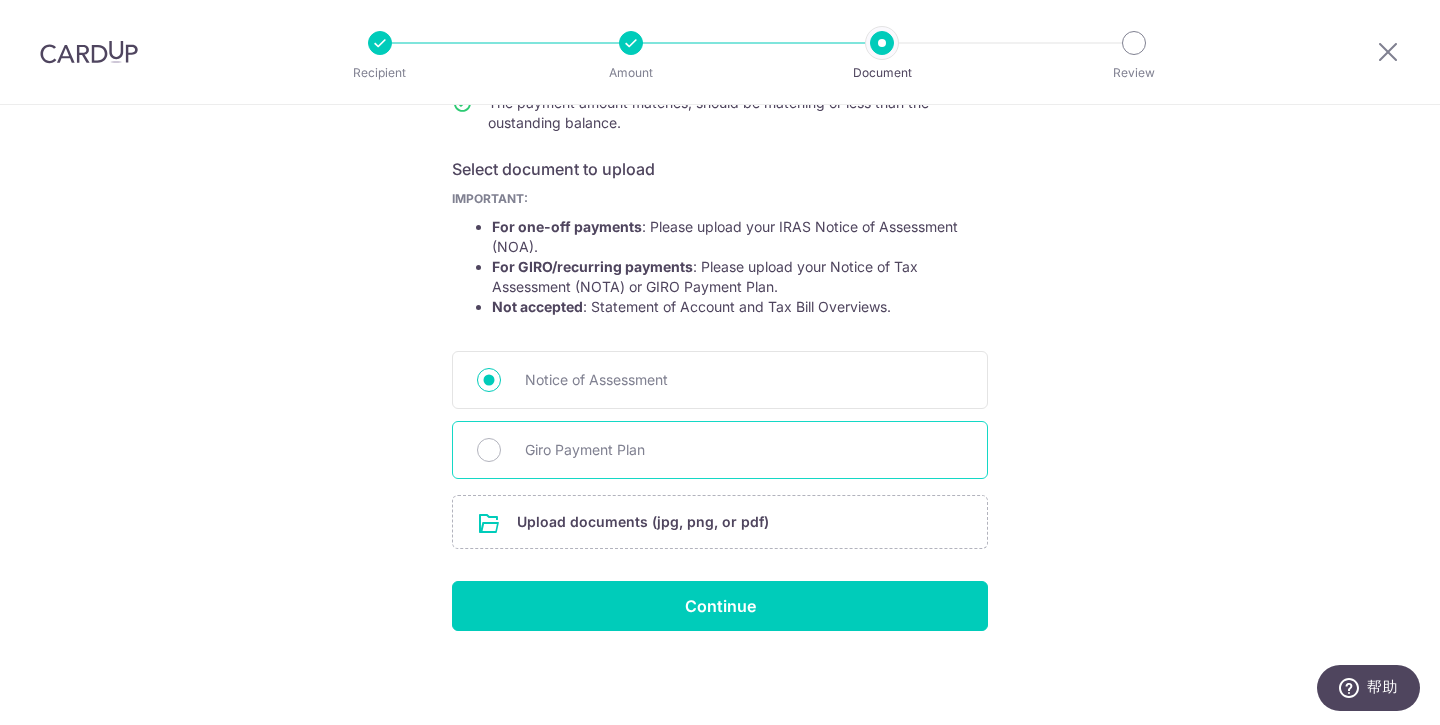 click on "Giro Payment Plan" at bounding box center [744, 450] 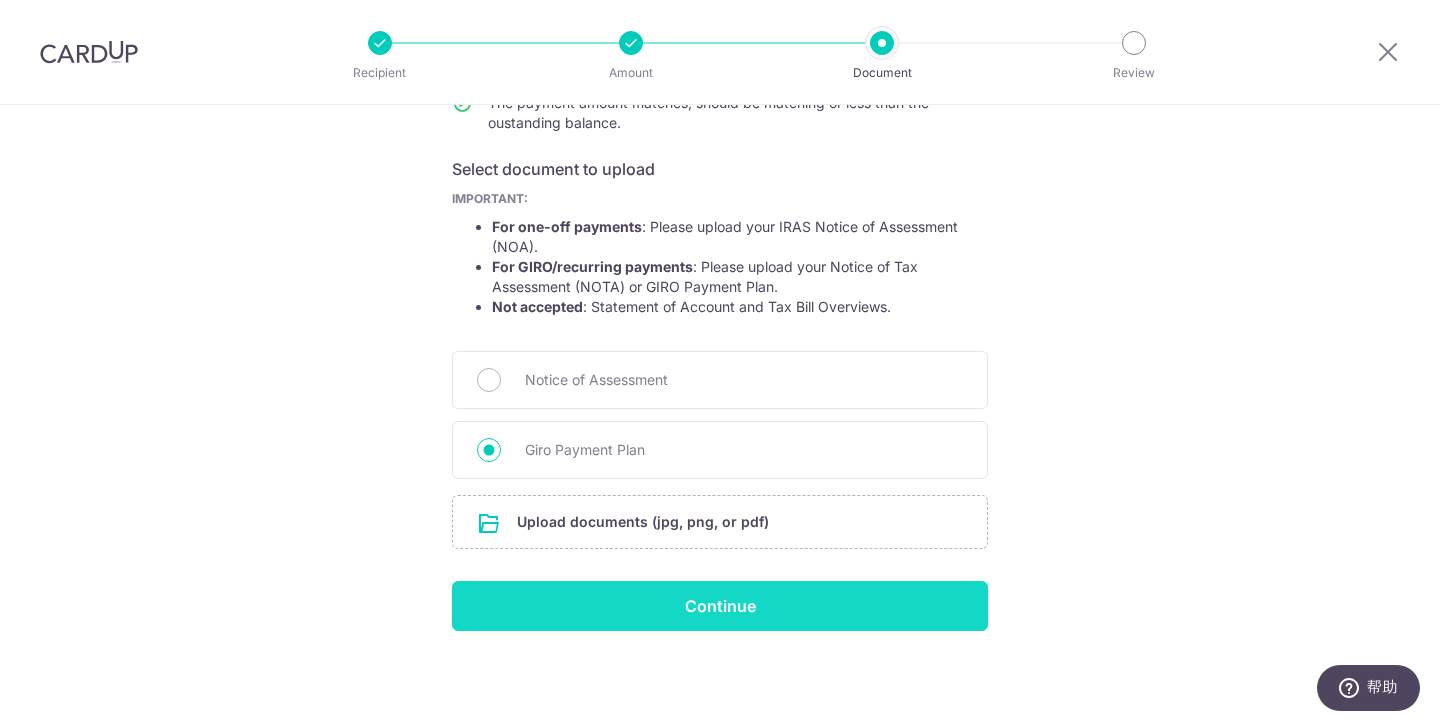 click on "Continue" at bounding box center [720, 606] 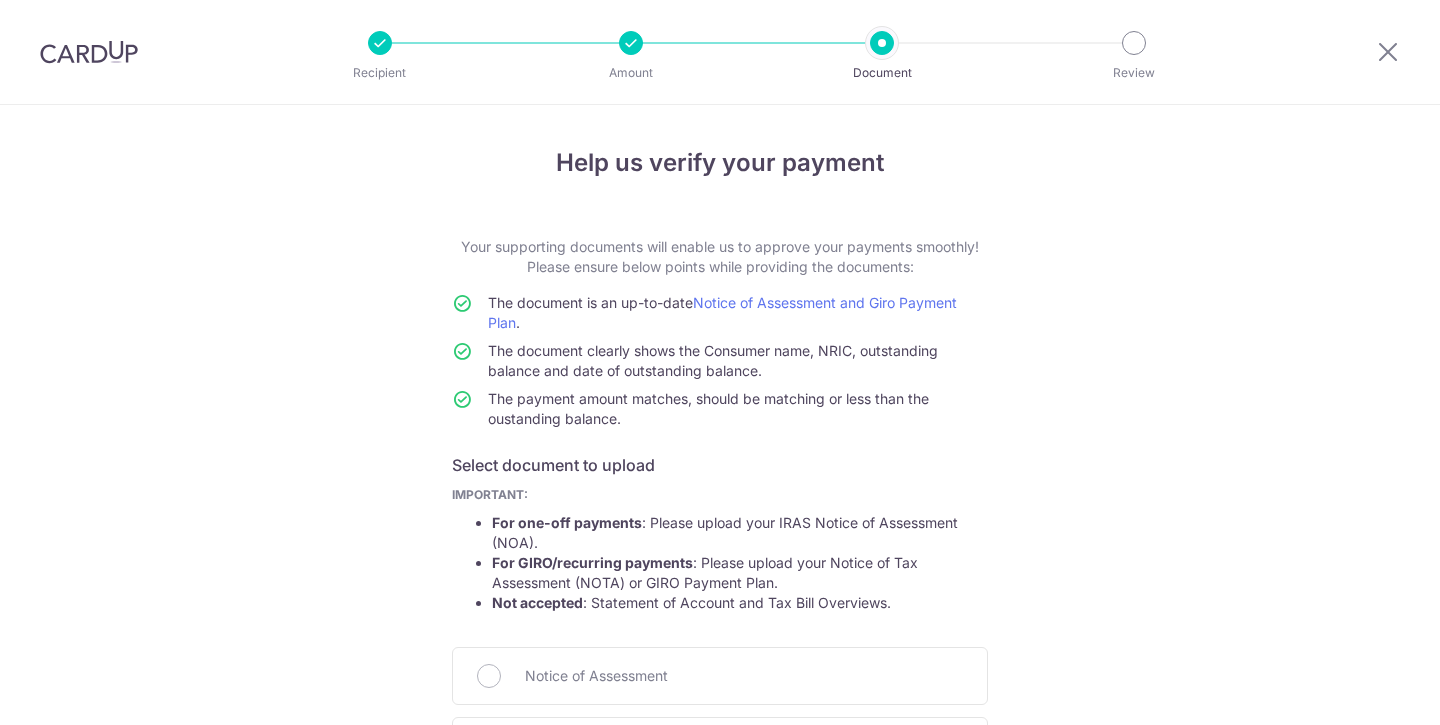 scroll, scrollTop: 0, scrollLeft: 0, axis: both 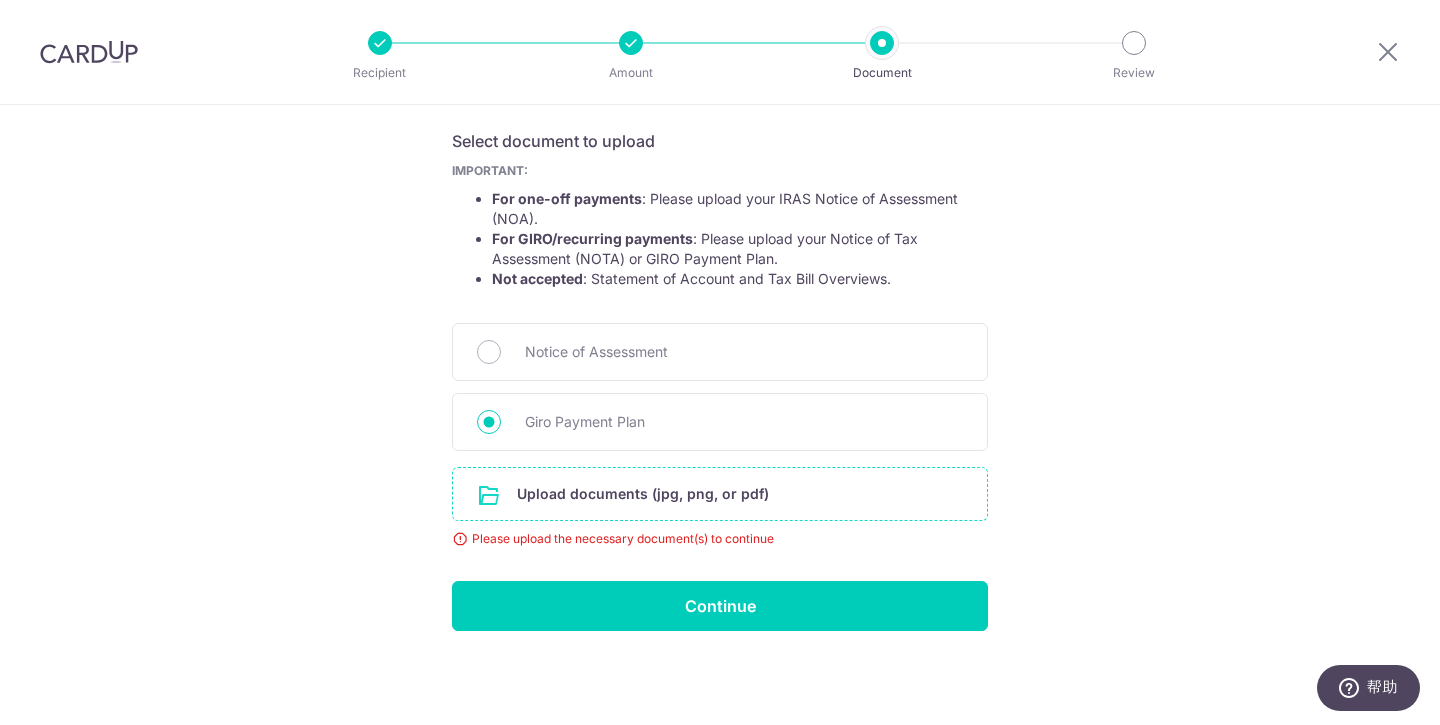 click at bounding box center (720, 494) 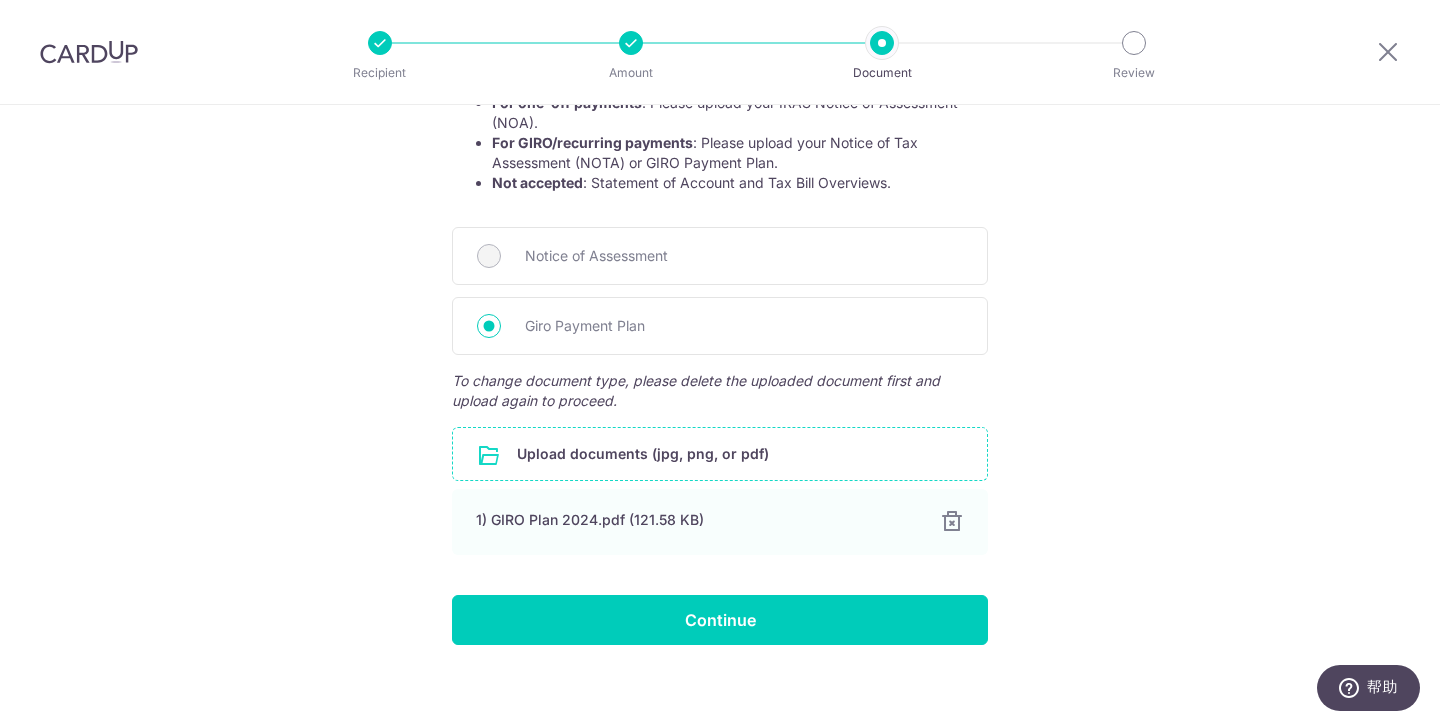 scroll, scrollTop: 434, scrollLeft: 0, axis: vertical 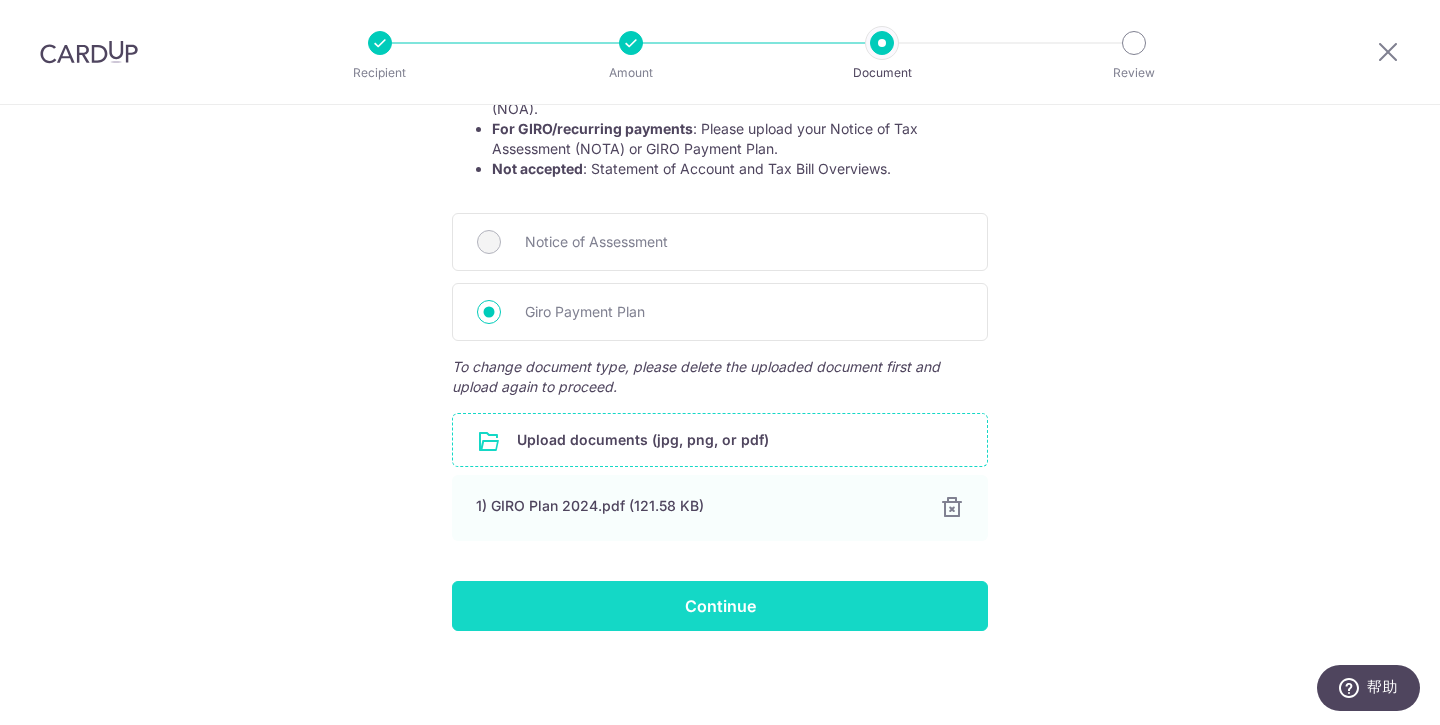 click on "Continue" at bounding box center [720, 606] 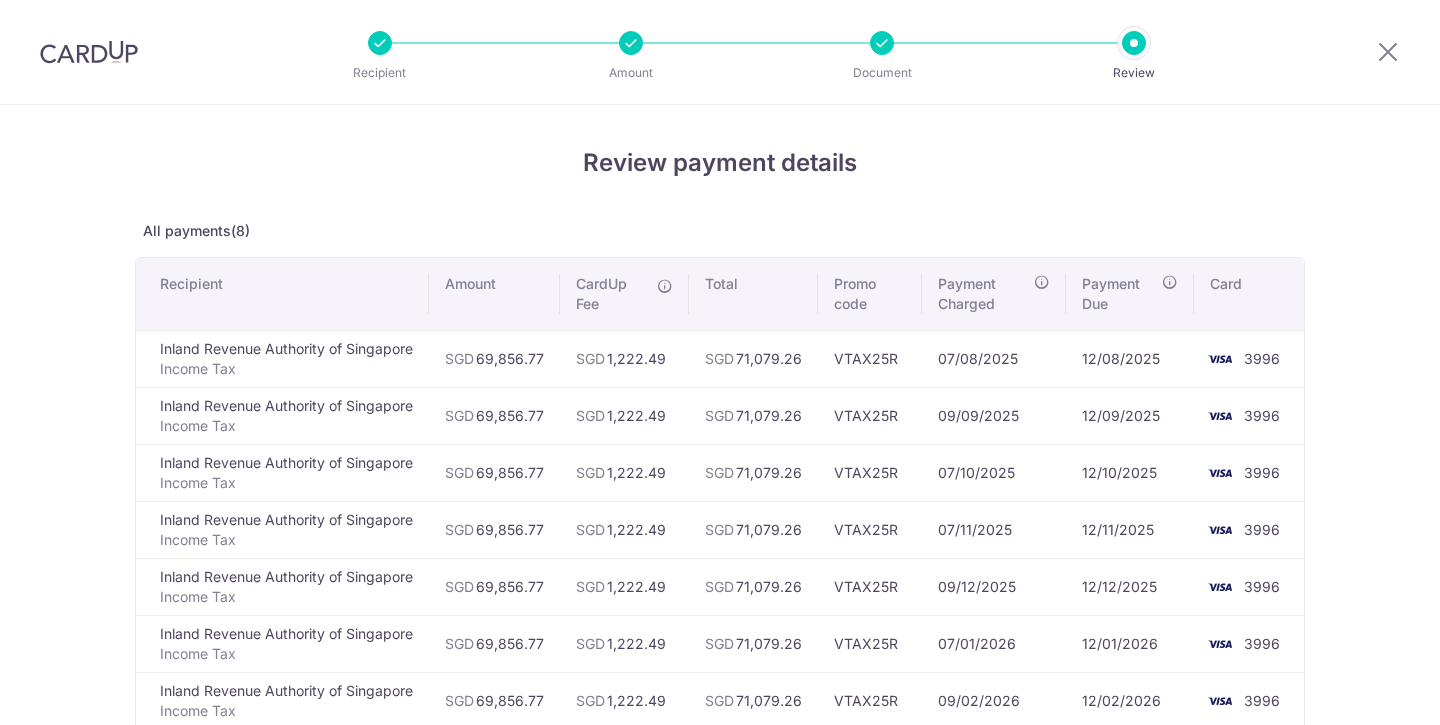 scroll, scrollTop: 0, scrollLeft: 0, axis: both 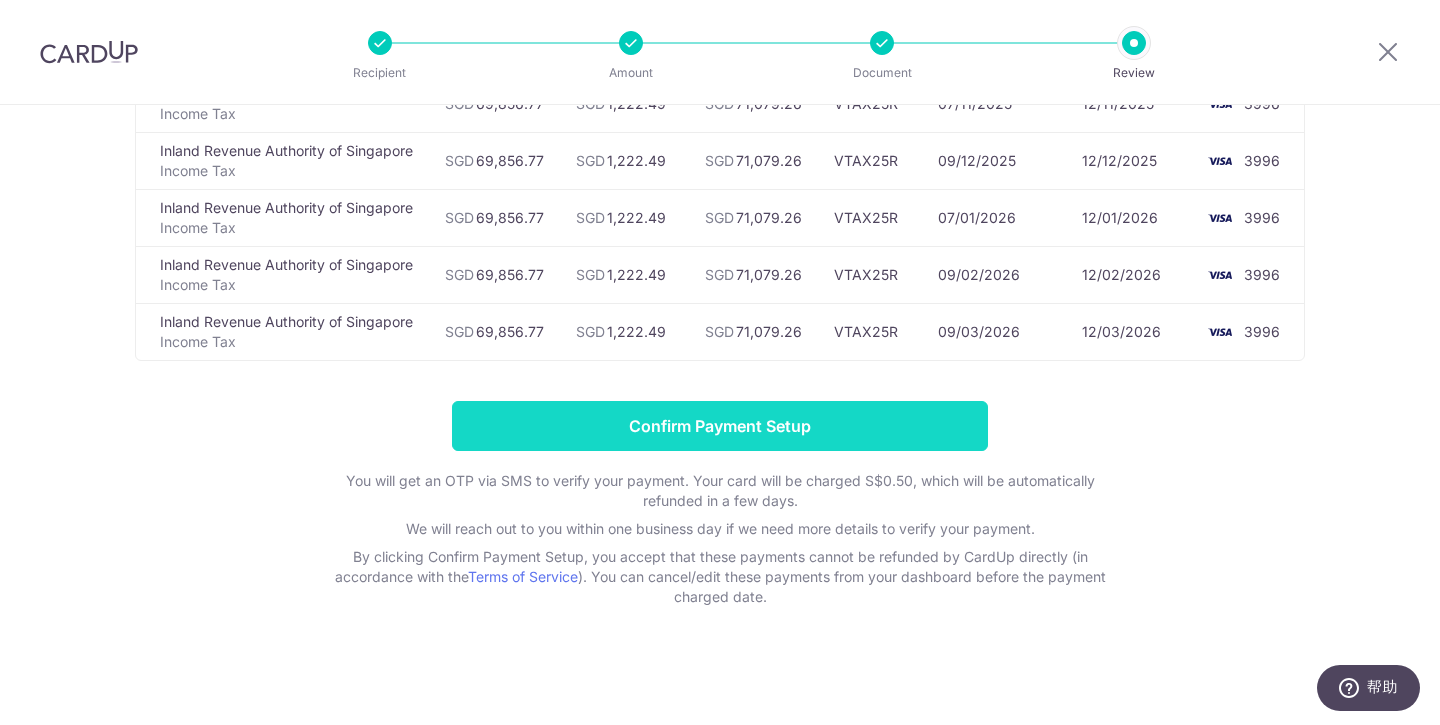 click on "Confirm Payment Setup" at bounding box center [720, 426] 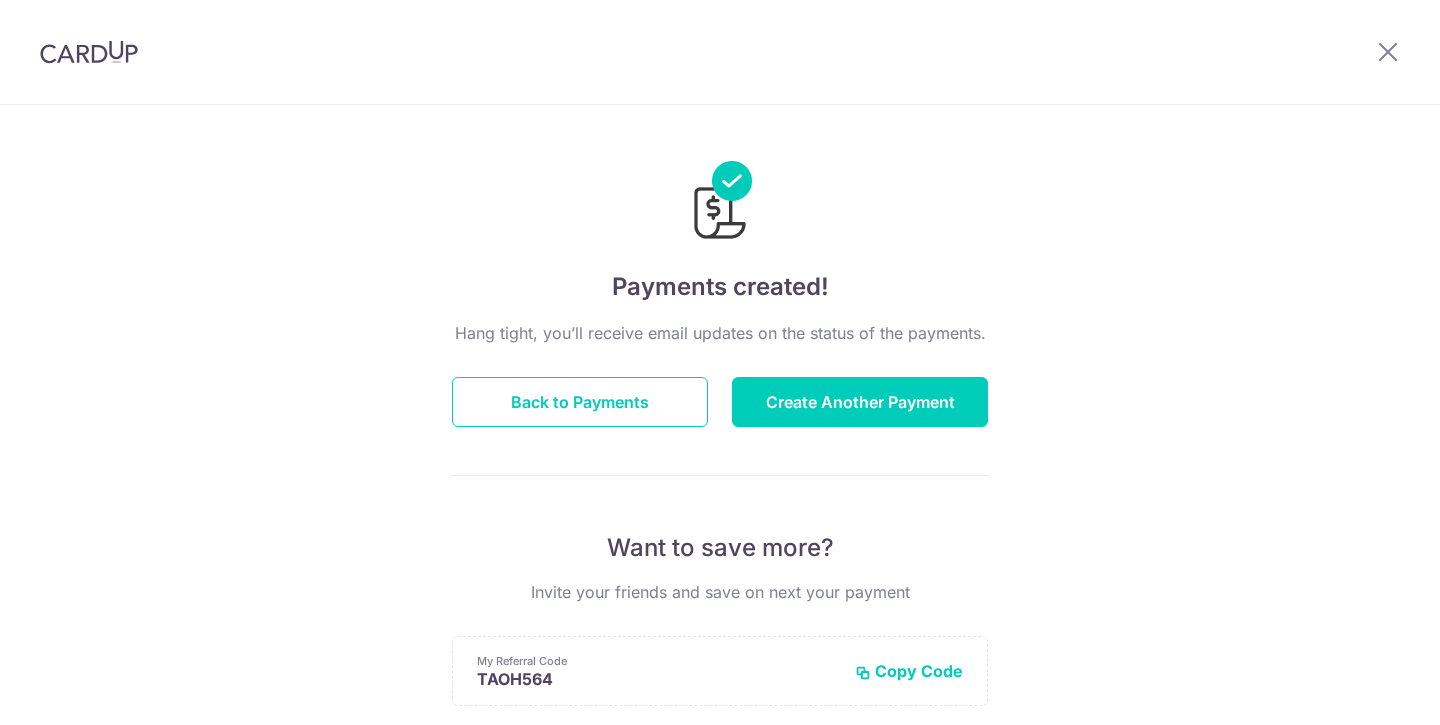 scroll, scrollTop: 0, scrollLeft: 0, axis: both 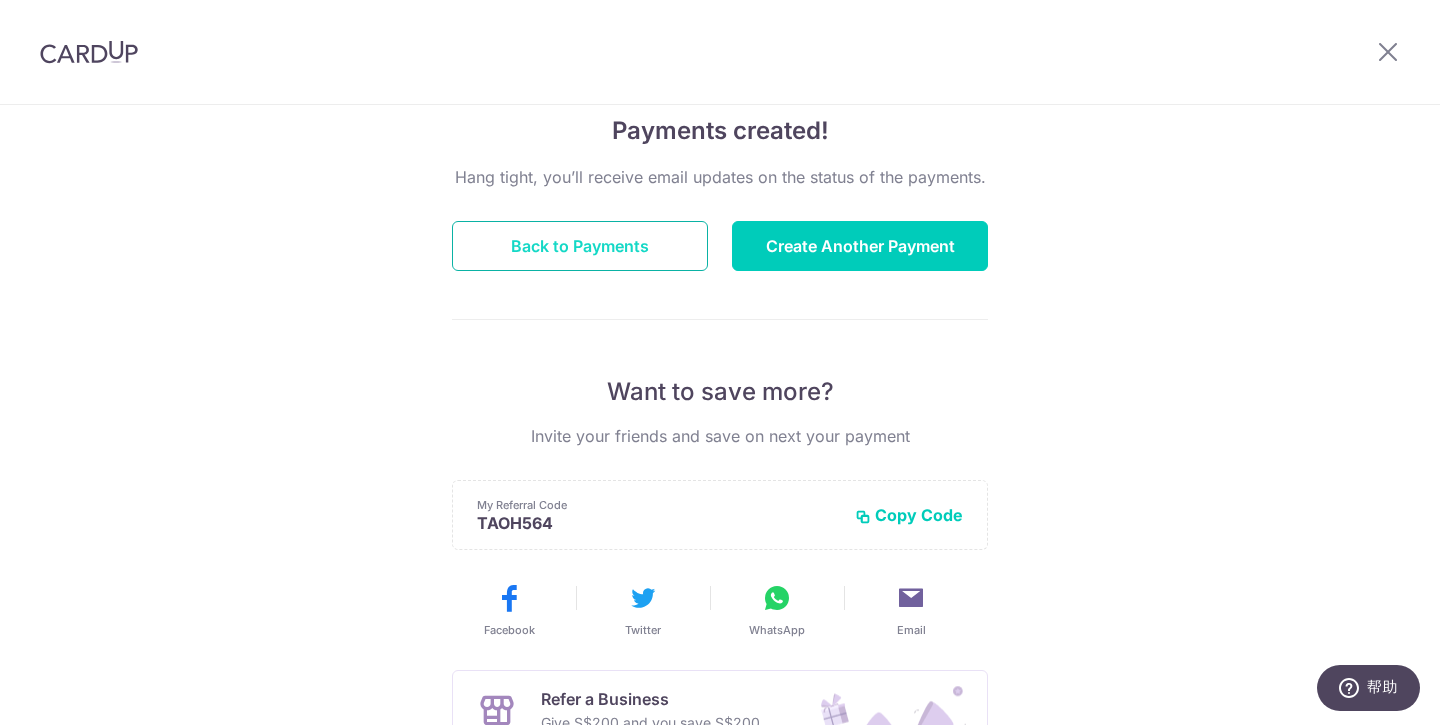 click on "Back to Payments" at bounding box center [580, 246] 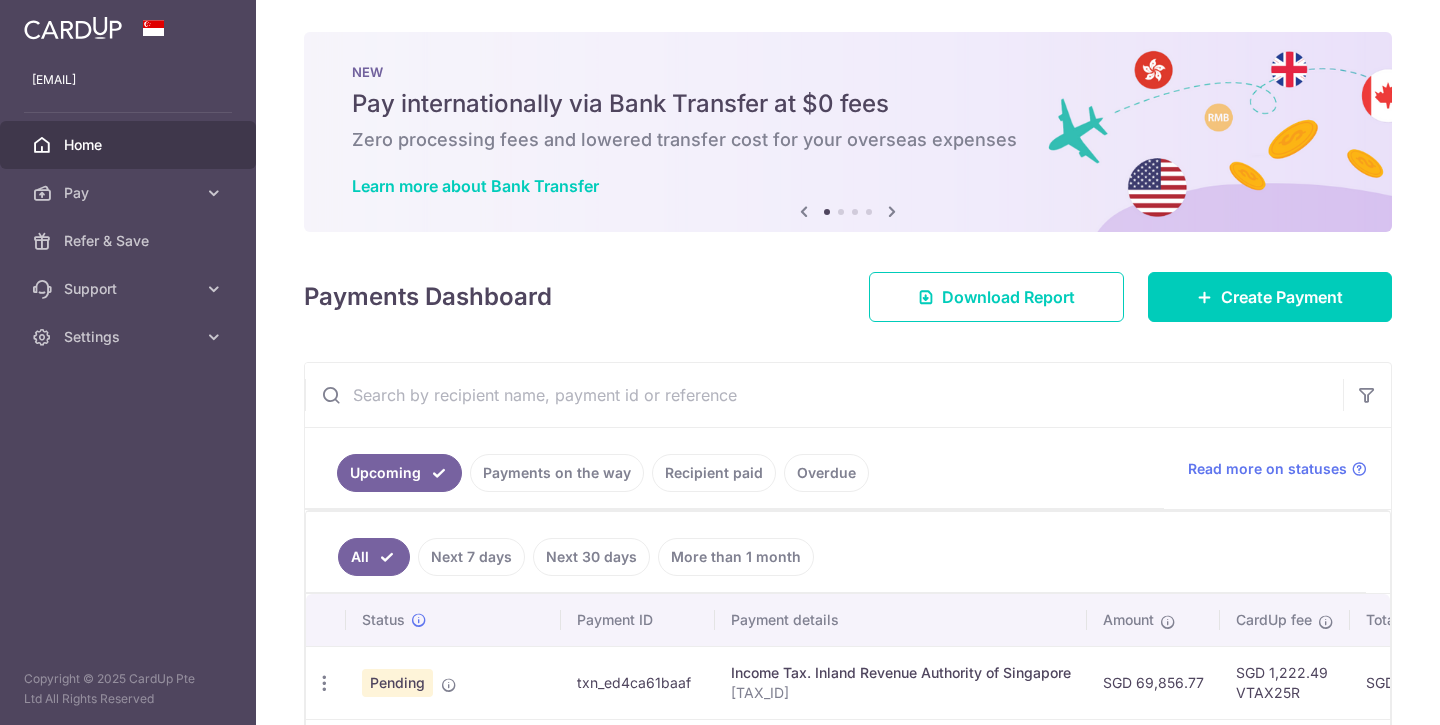 scroll, scrollTop: 0, scrollLeft: 0, axis: both 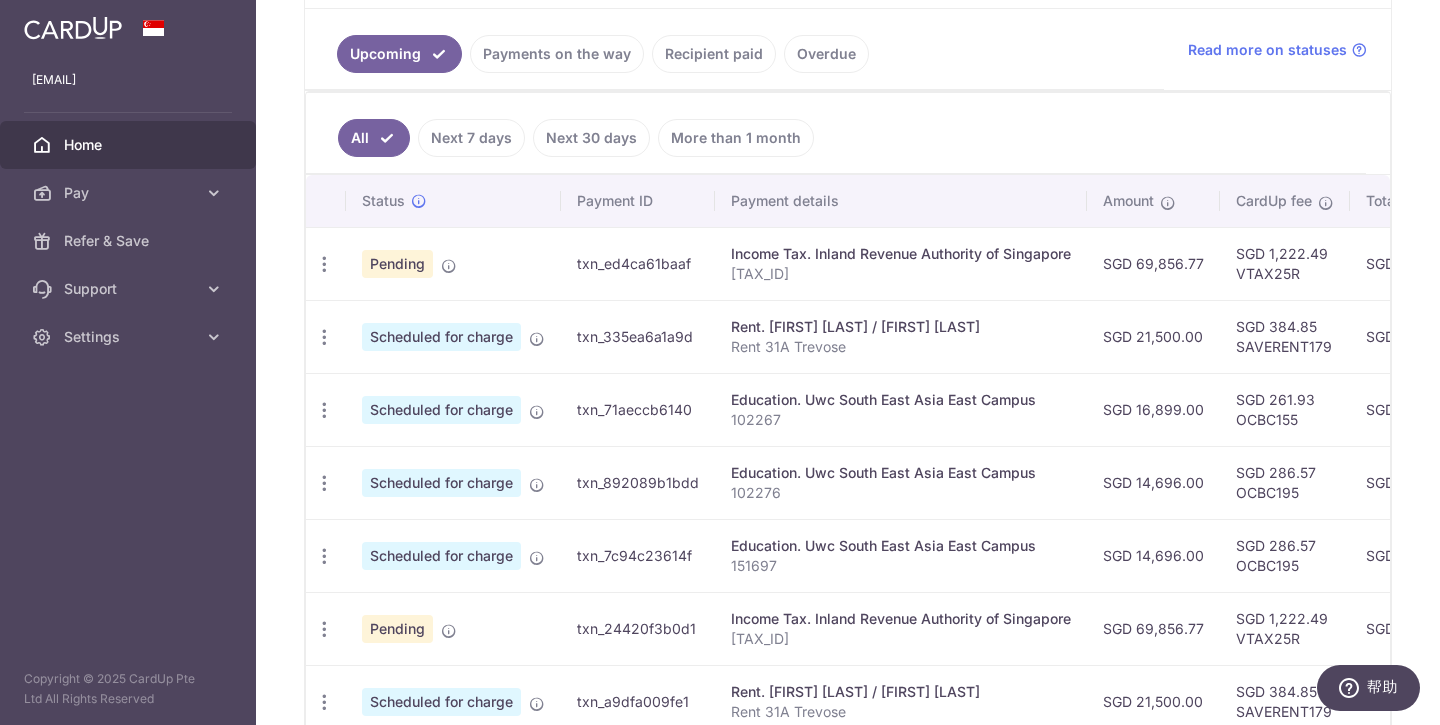 click on "txn_ed4ca61baaf" at bounding box center [638, 263] 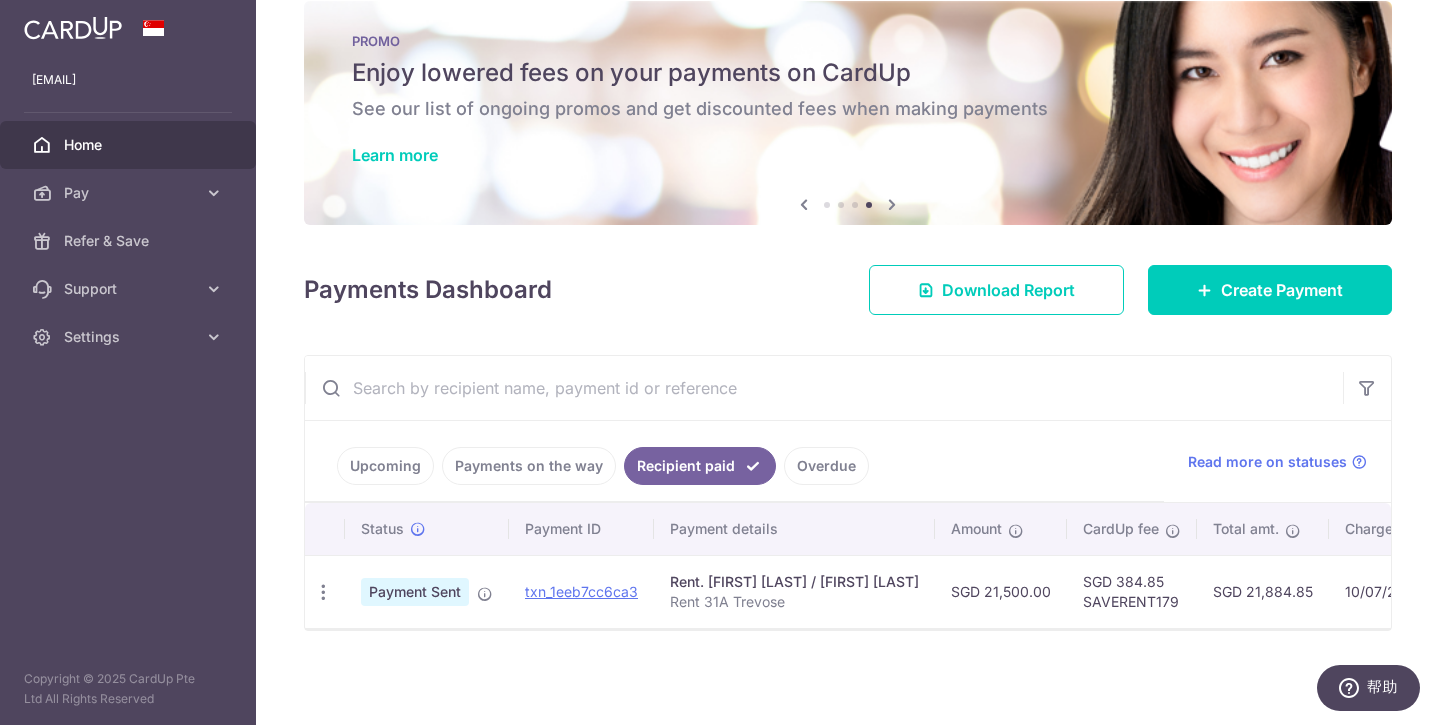scroll, scrollTop: 31, scrollLeft: 0, axis: vertical 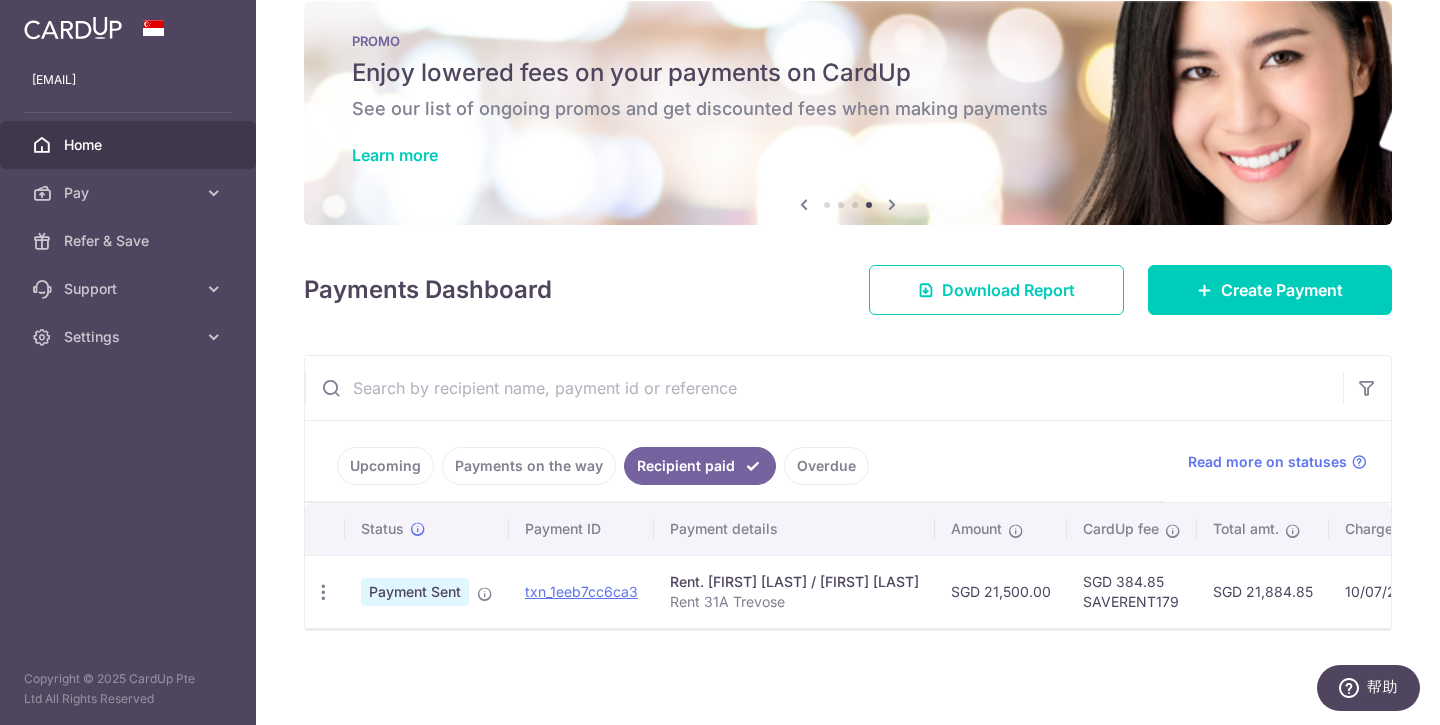 click on "Payments on the way" at bounding box center [529, 466] 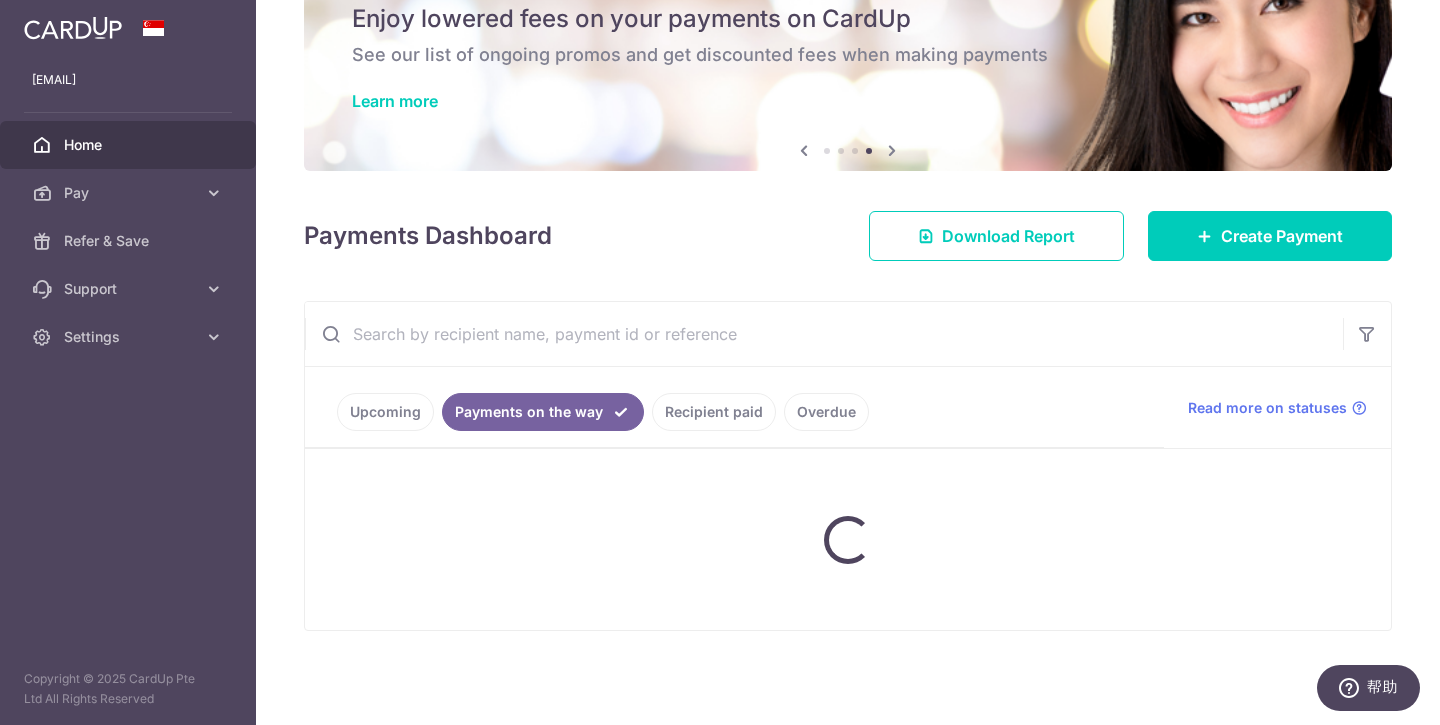 scroll, scrollTop: 167, scrollLeft: 0, axis: vertical 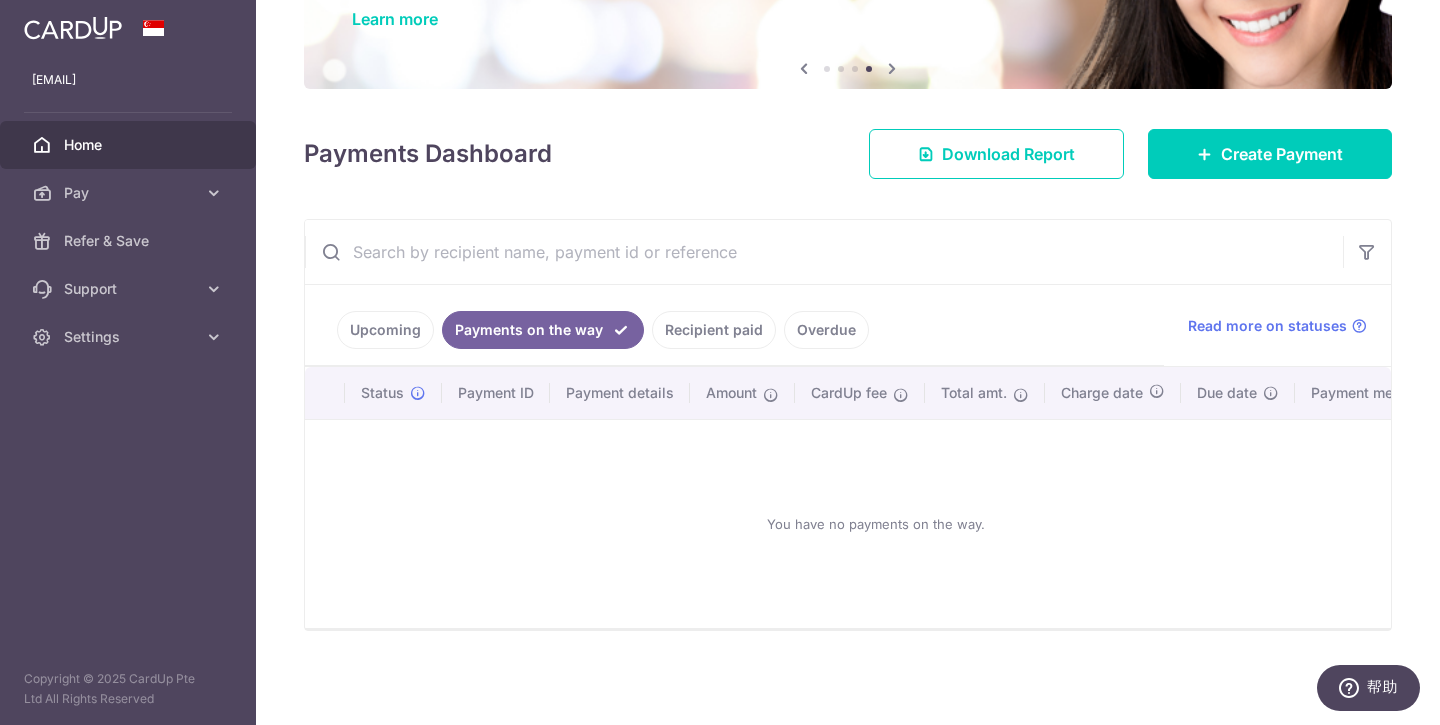 click on "Upcoming" at bounding box center (385, 330) 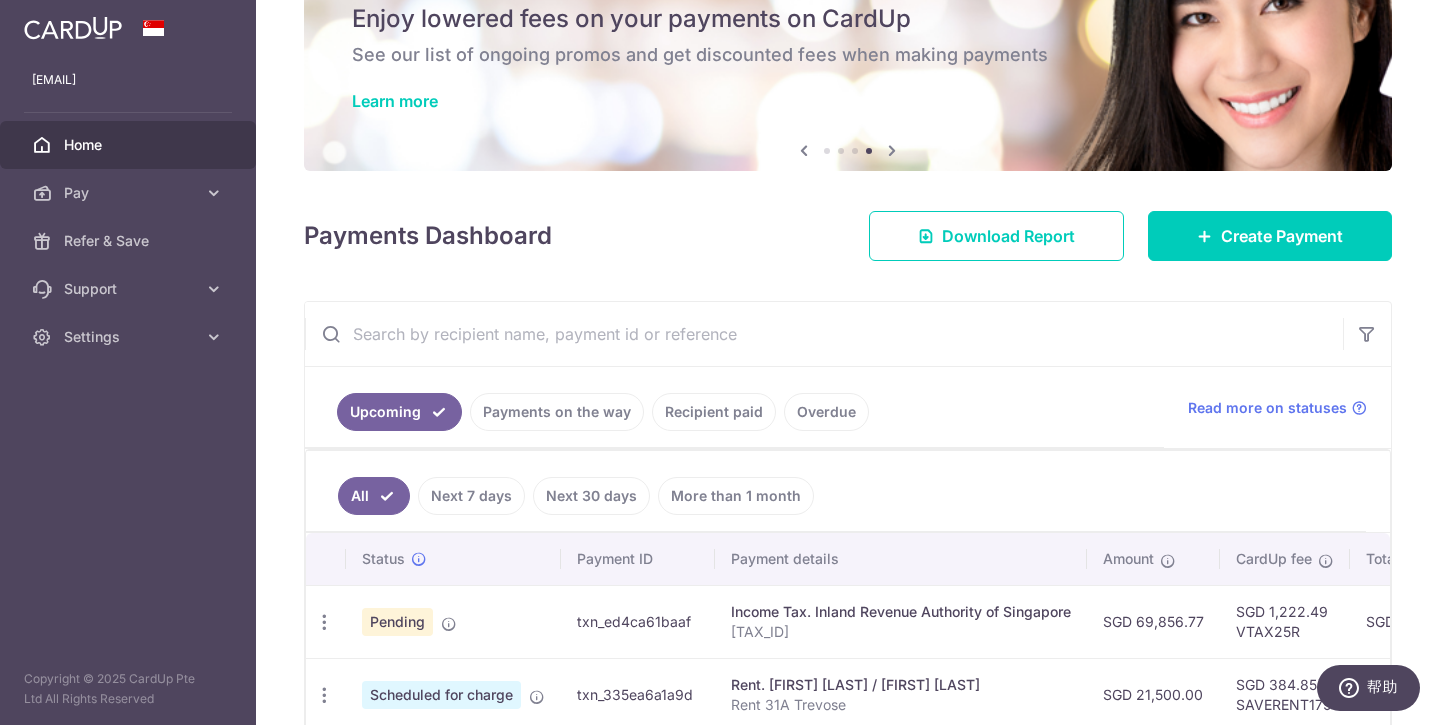 scroll, scrollTop: 443, scrollLeft: 0, axis: vertical 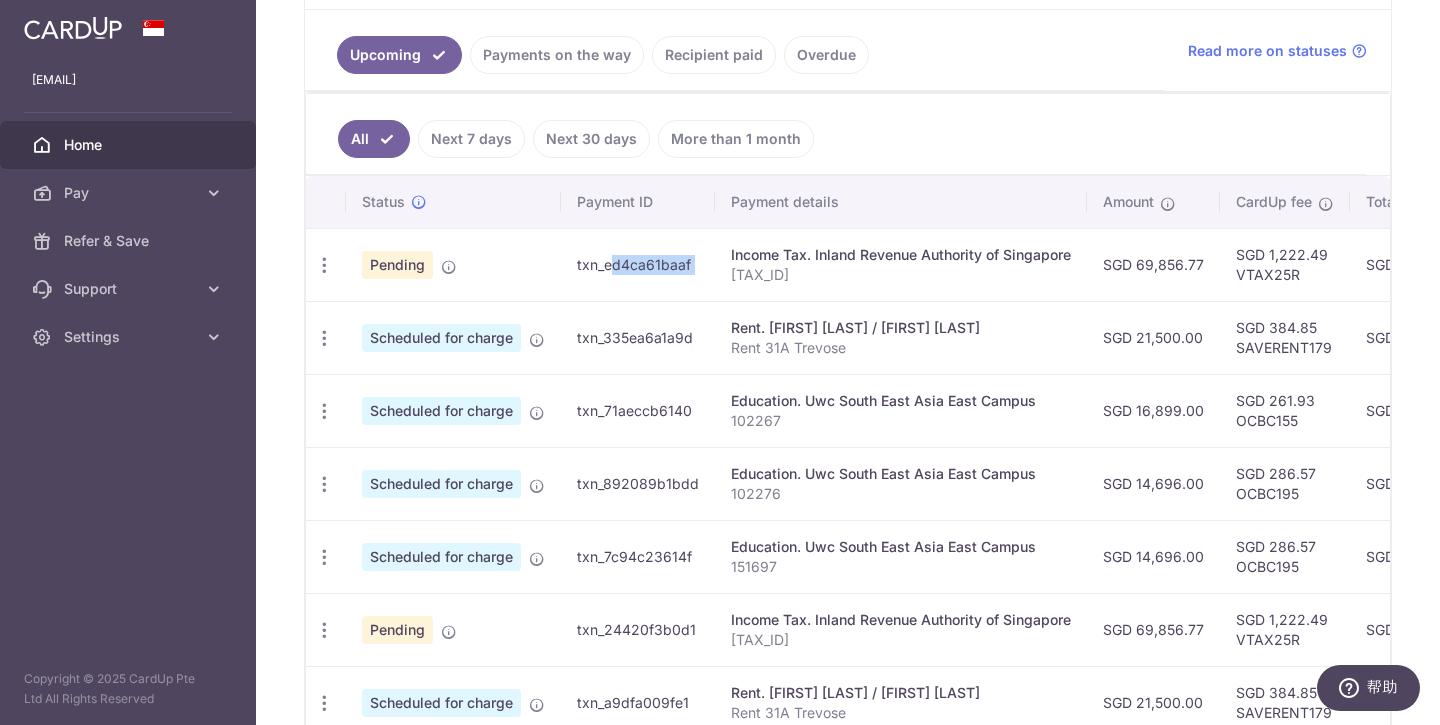 drag, startPoint x: 579, startPoint y: 267, endPoint x: 725, endPoint y: 259, distance: 146.21901 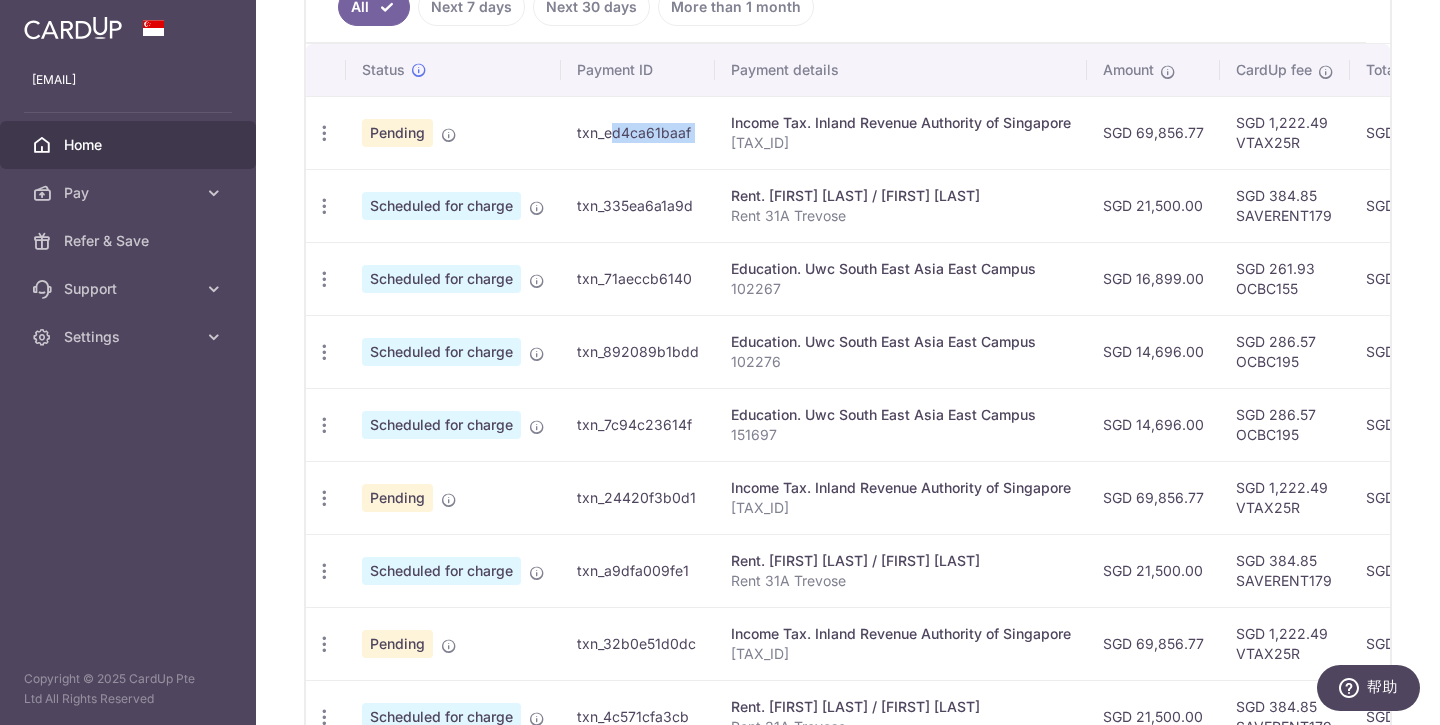 scroll, scrollTop: 583, scrollLeft: 0, axis: vertical 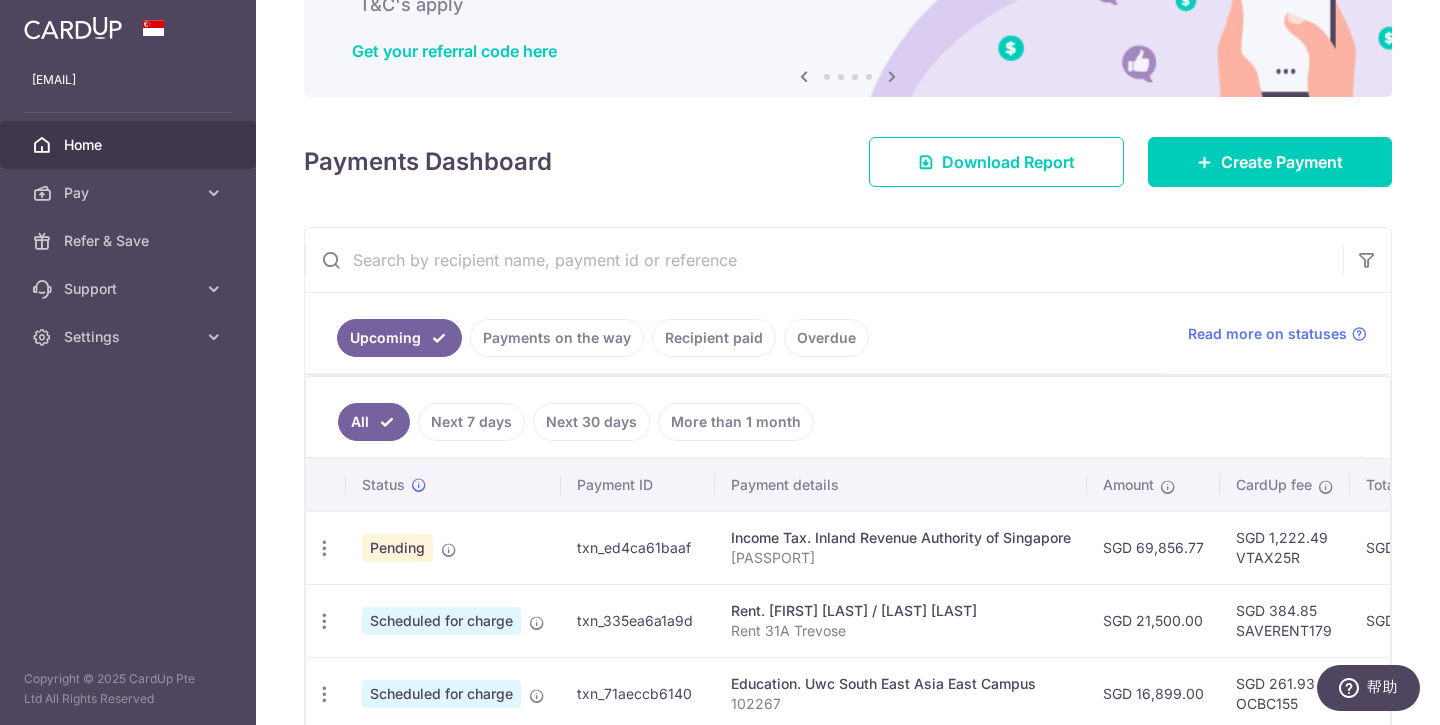click on "txn_ed4ca61baaf" at bounding box center (638, 547) 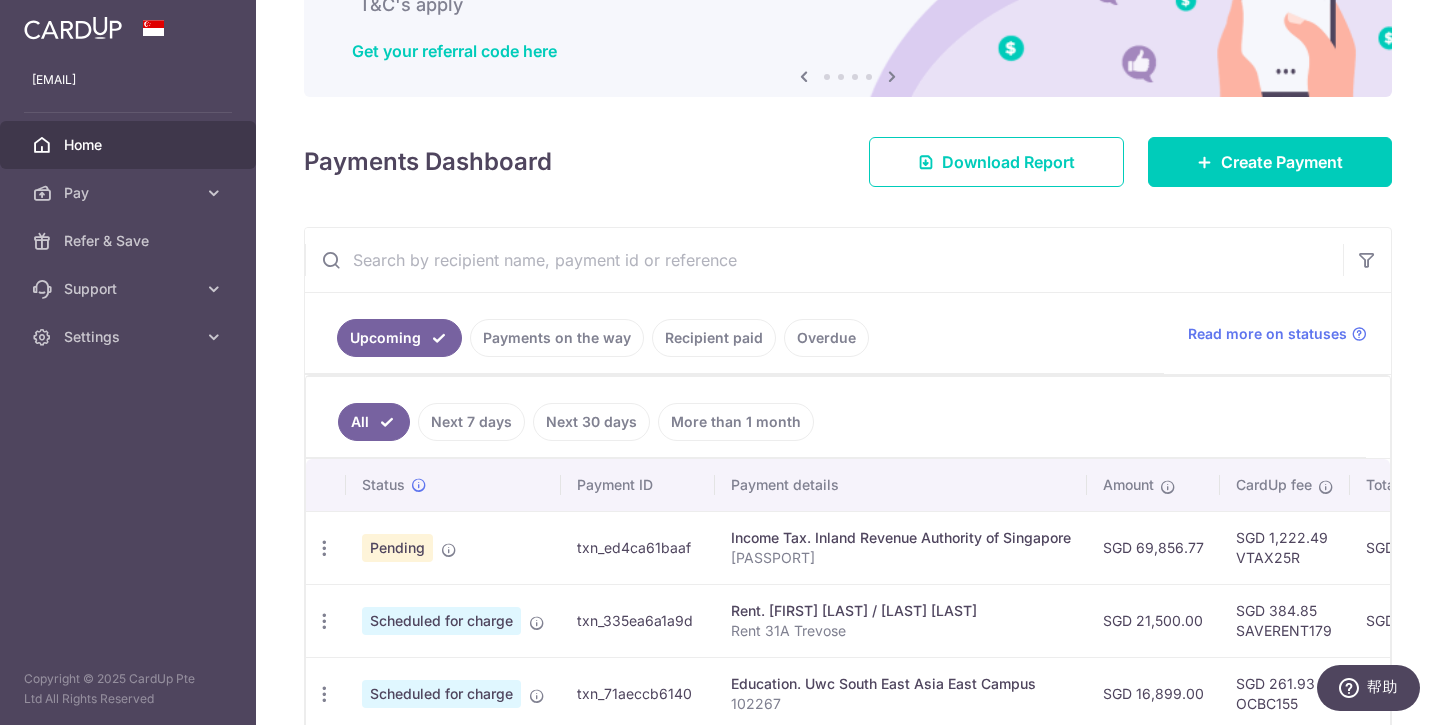 drag, startPoint x: 580, startPoint y: 548, endPoint x: 676, endPoint y: 547, distance: 96.00521 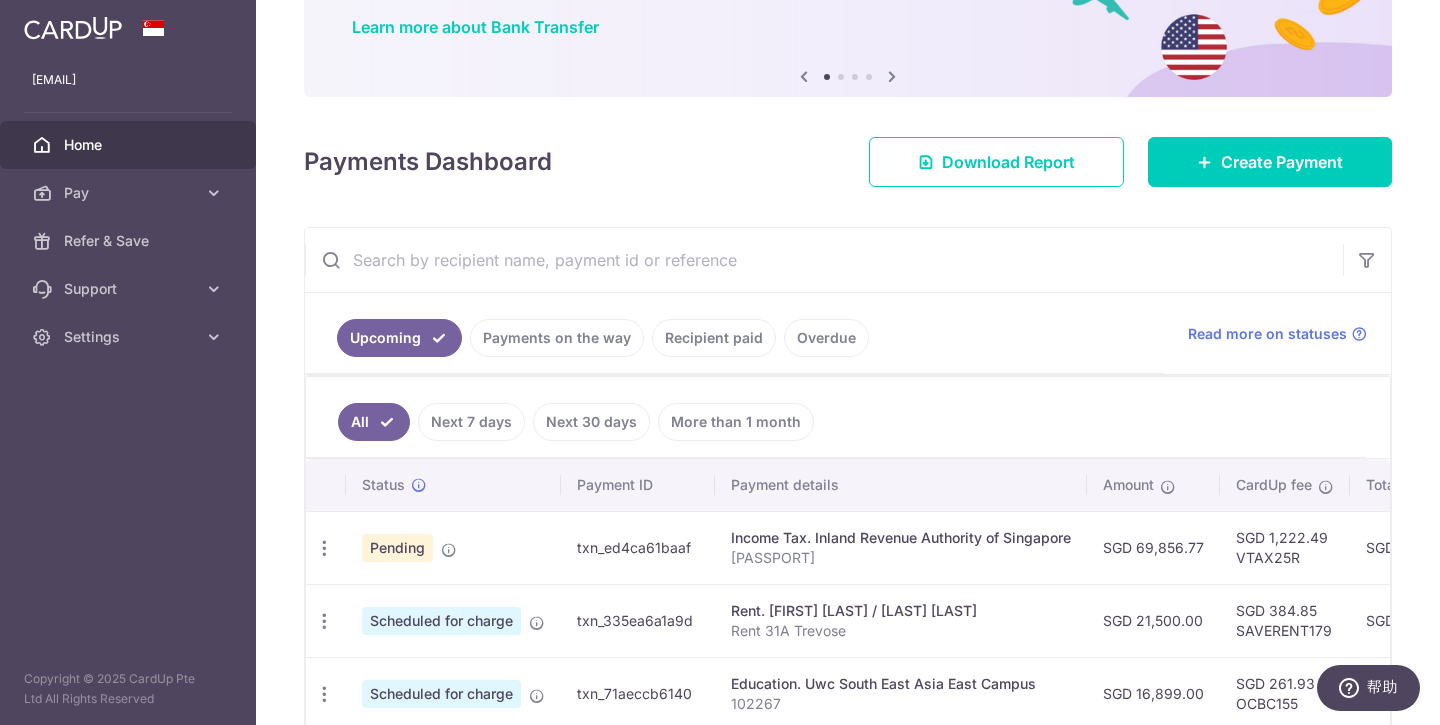 drag, startPoint x: 578, startPoint y: 549, endPoint x: 703, endPoint y: 542, distance: 125.19585 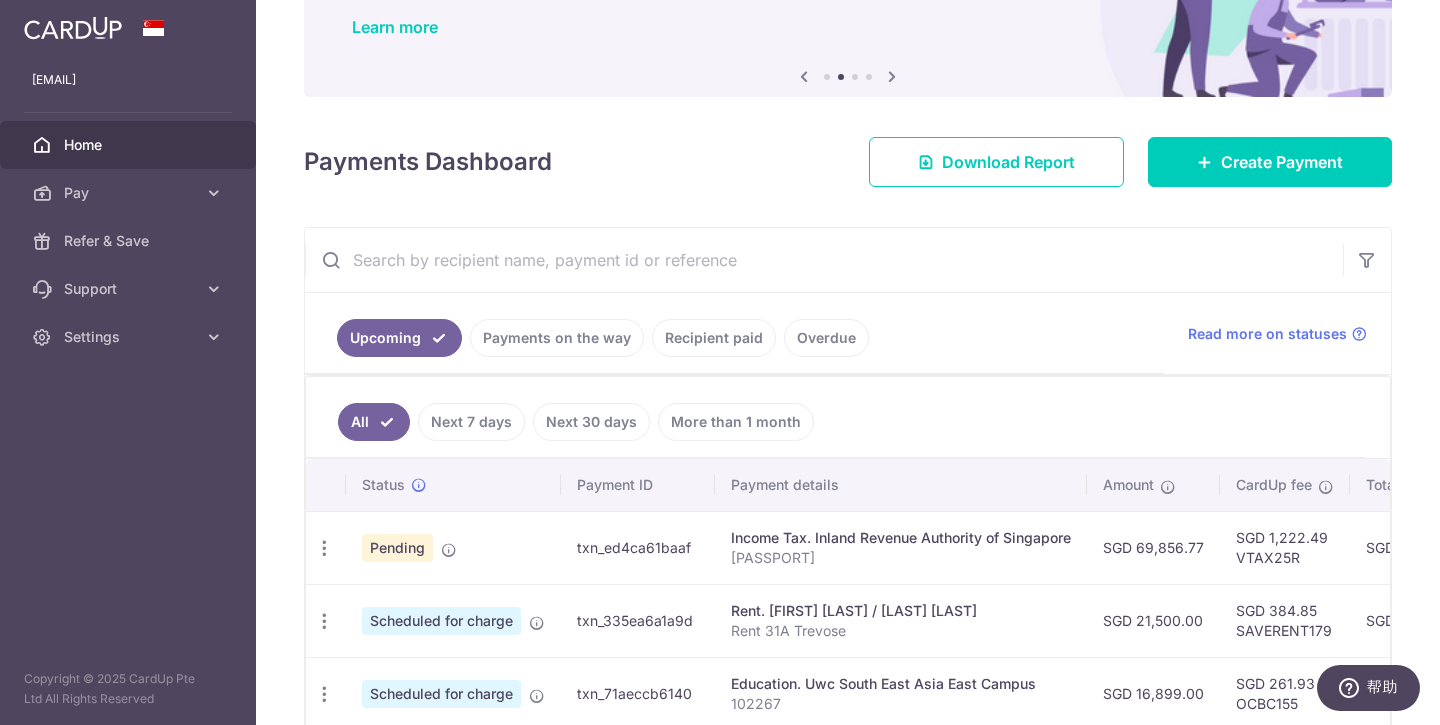 scroll, scrollTop: 0, scrollLeft: 0, axis: both 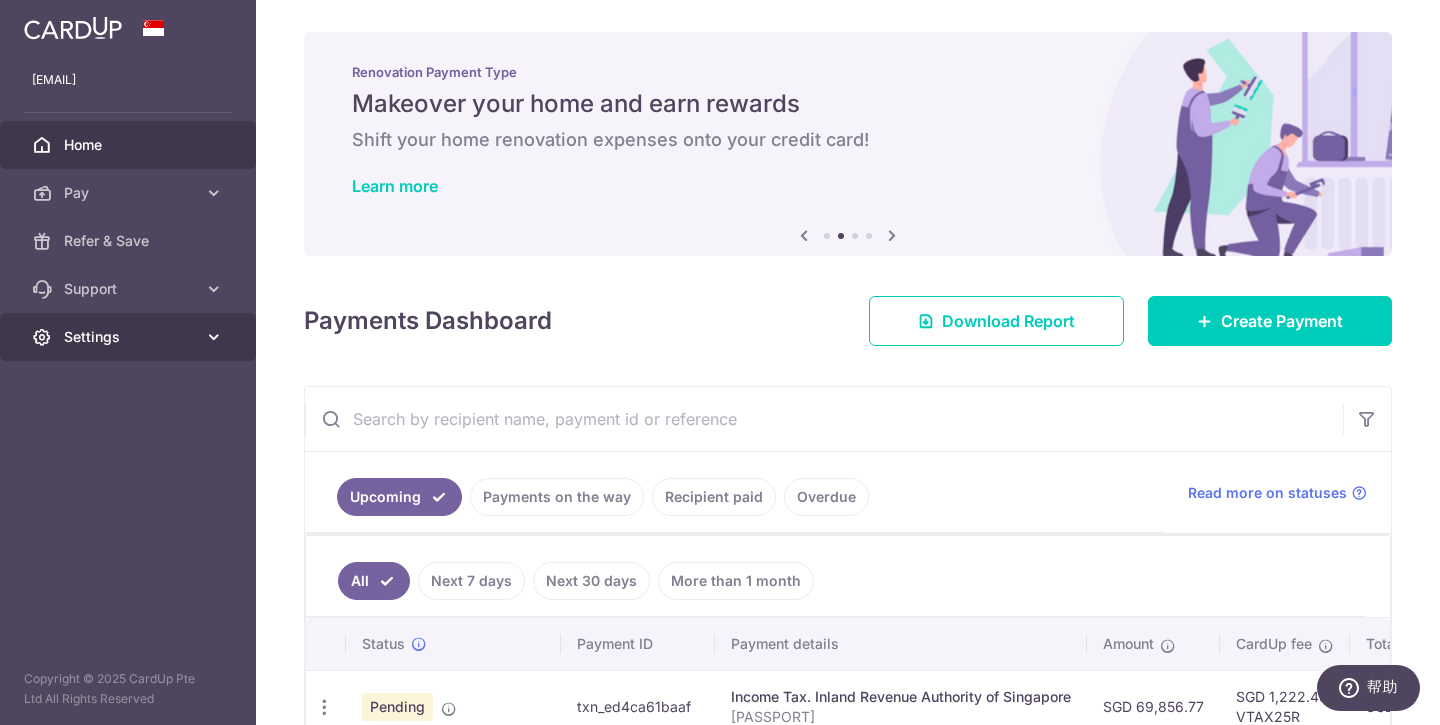 click at bounding box center (214, 337) 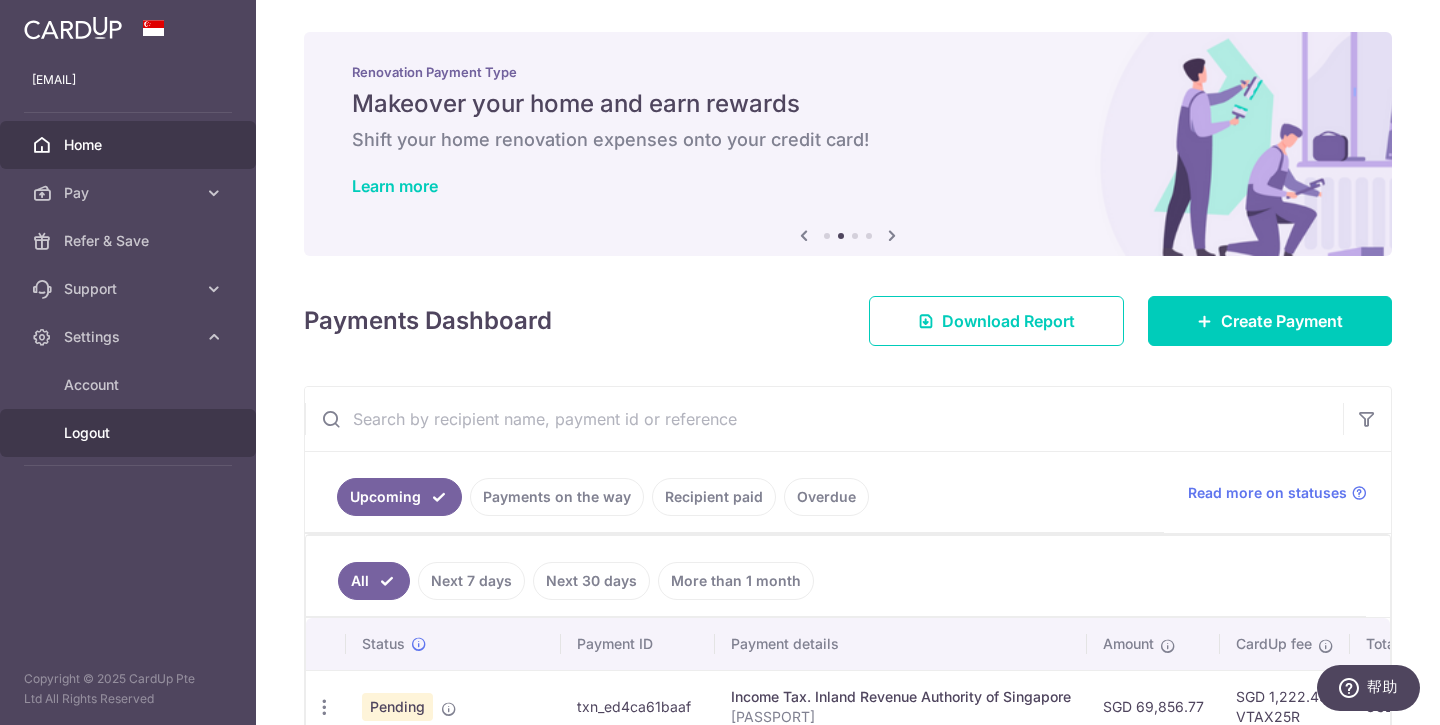 click on "Logout" at bounding box center (130, 433) 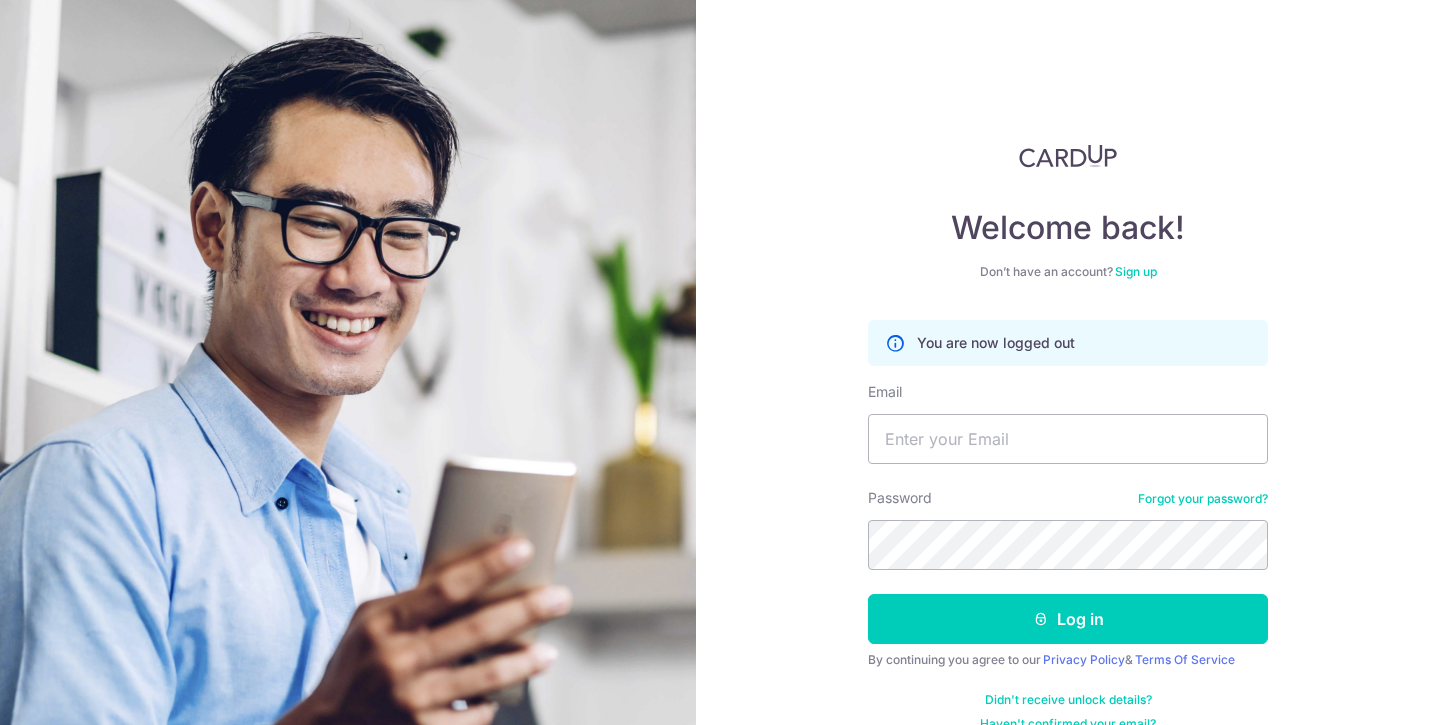 scroll, scrollTop: 0, scrollLeft: 0, axis: both 